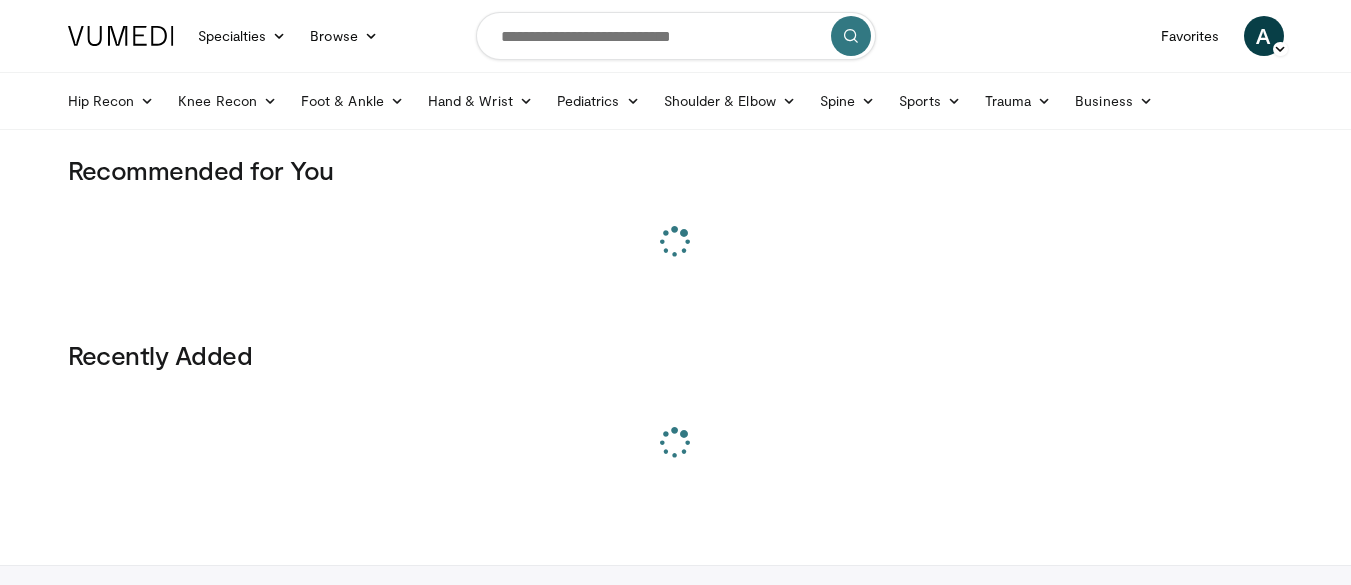 scroll, scrollTop: 0, scrollLeft: 0, axis: both 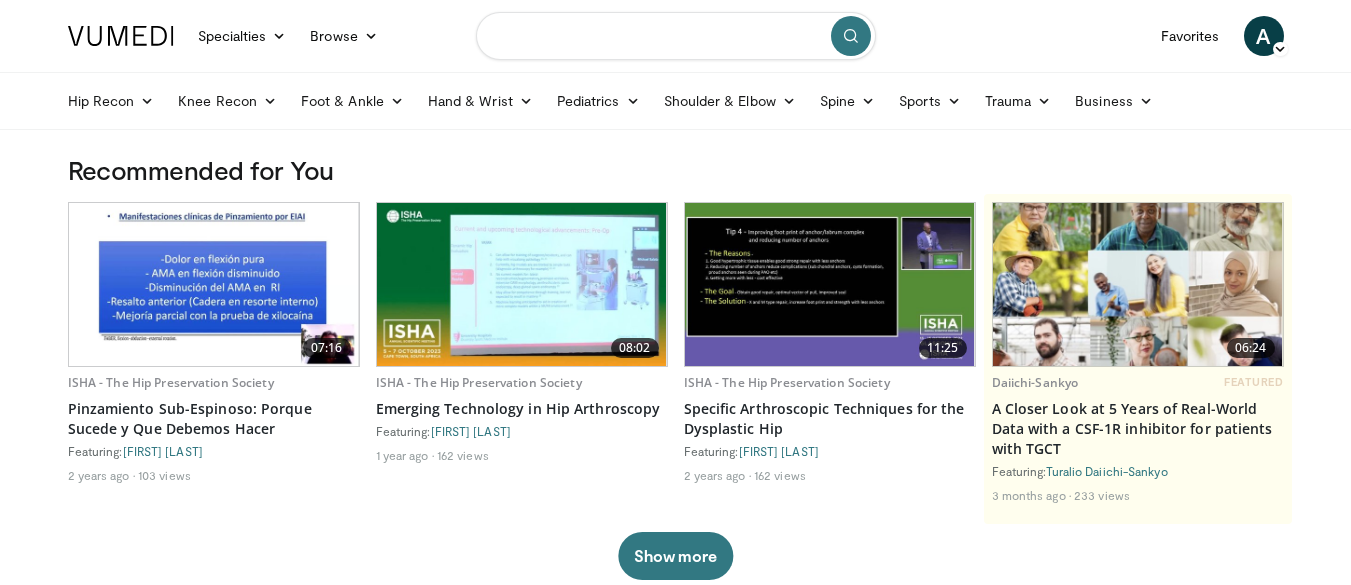 click at bounding box center (676, 36) 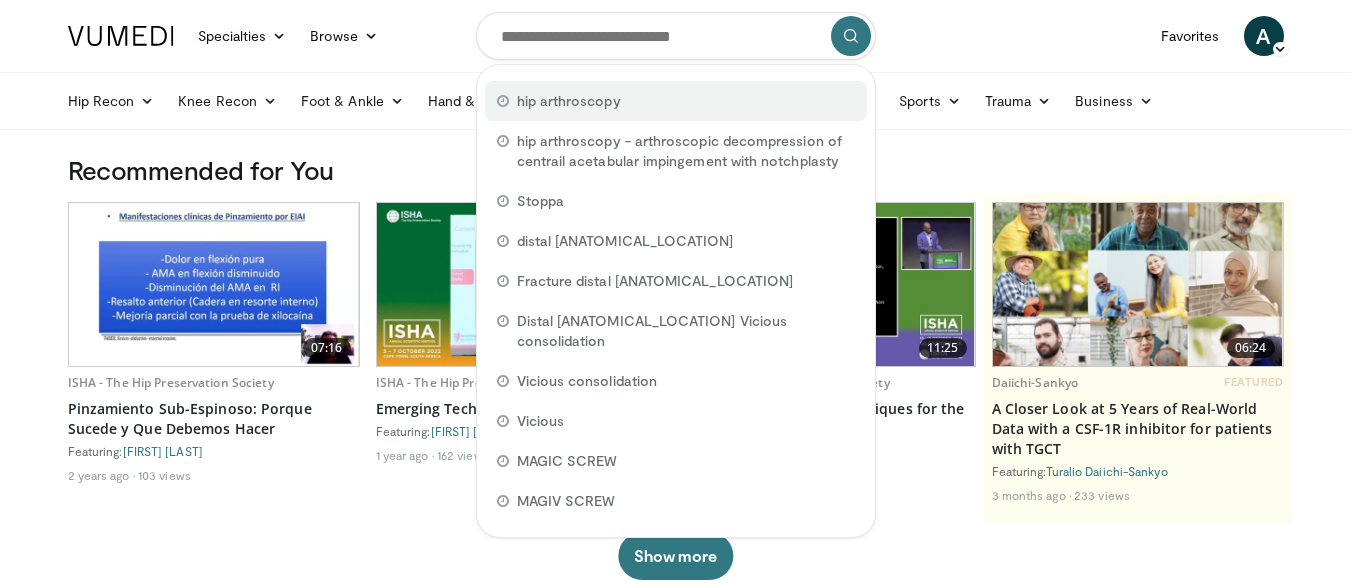 click on "hip arthroscopy" at bounding box center (569, 101) 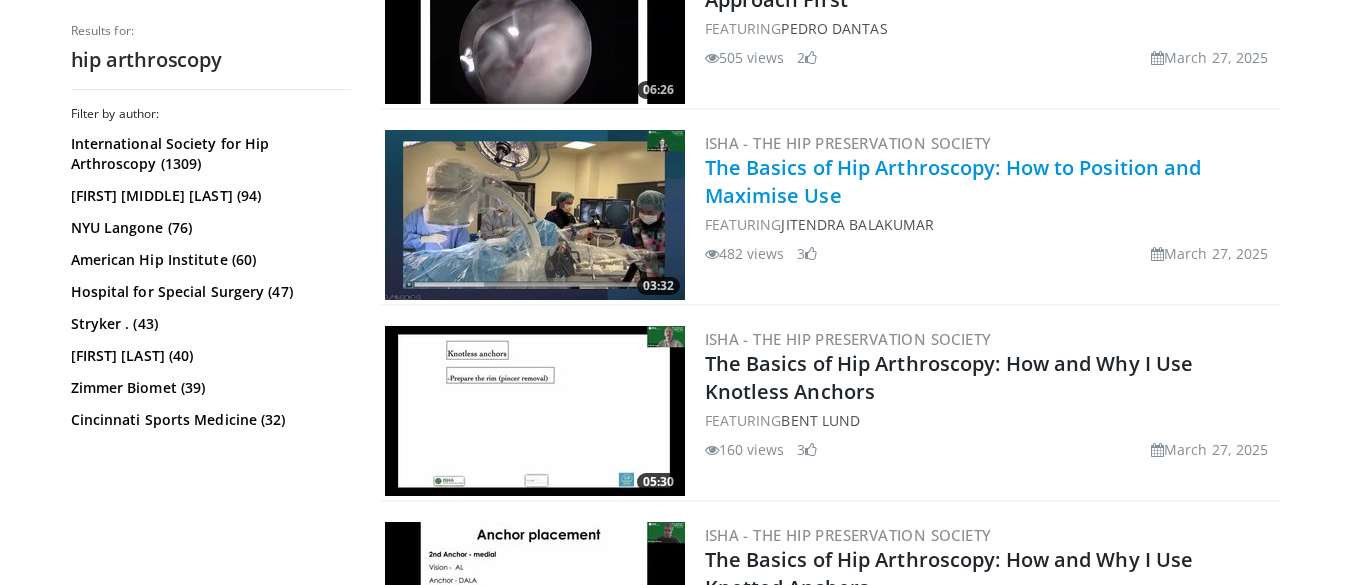 scroll, scrollTop: 700, scrollLeft: 0, axis: vertical 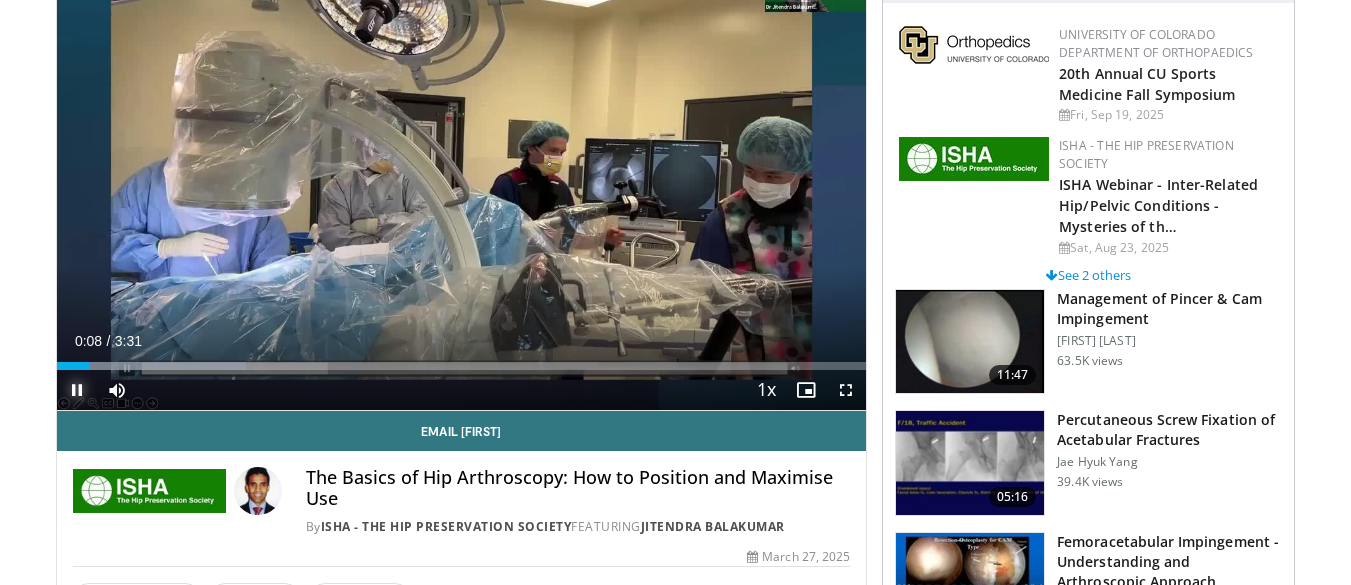 click at bounding box center (77, 390) 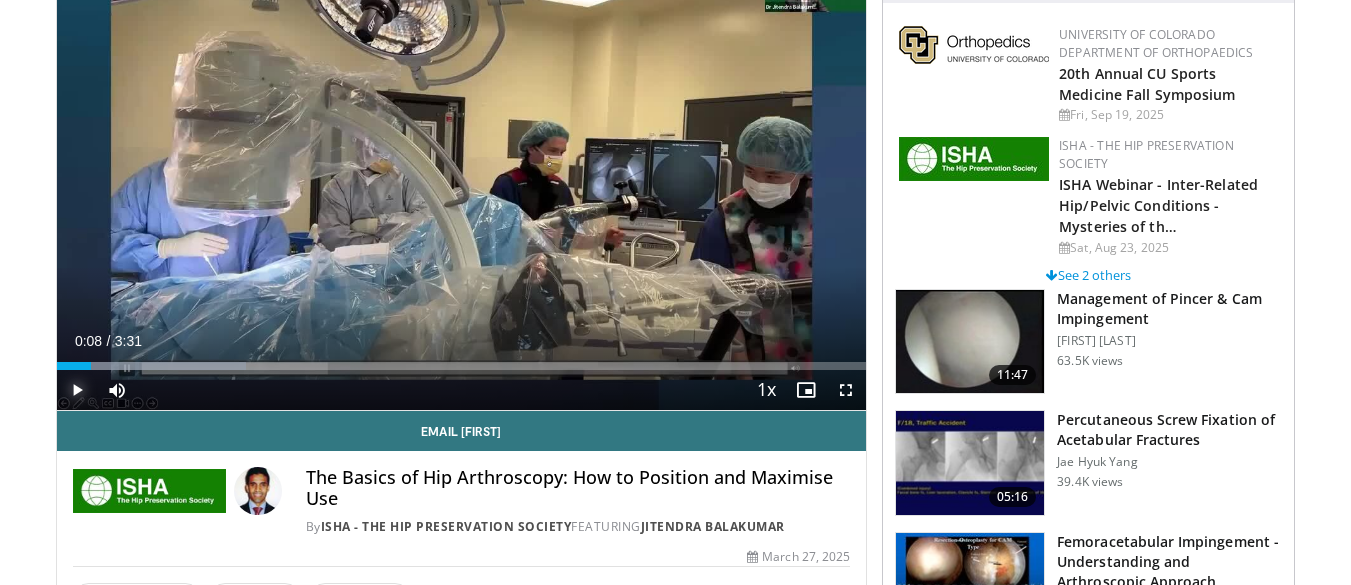 click at bounding box center [77, 390] 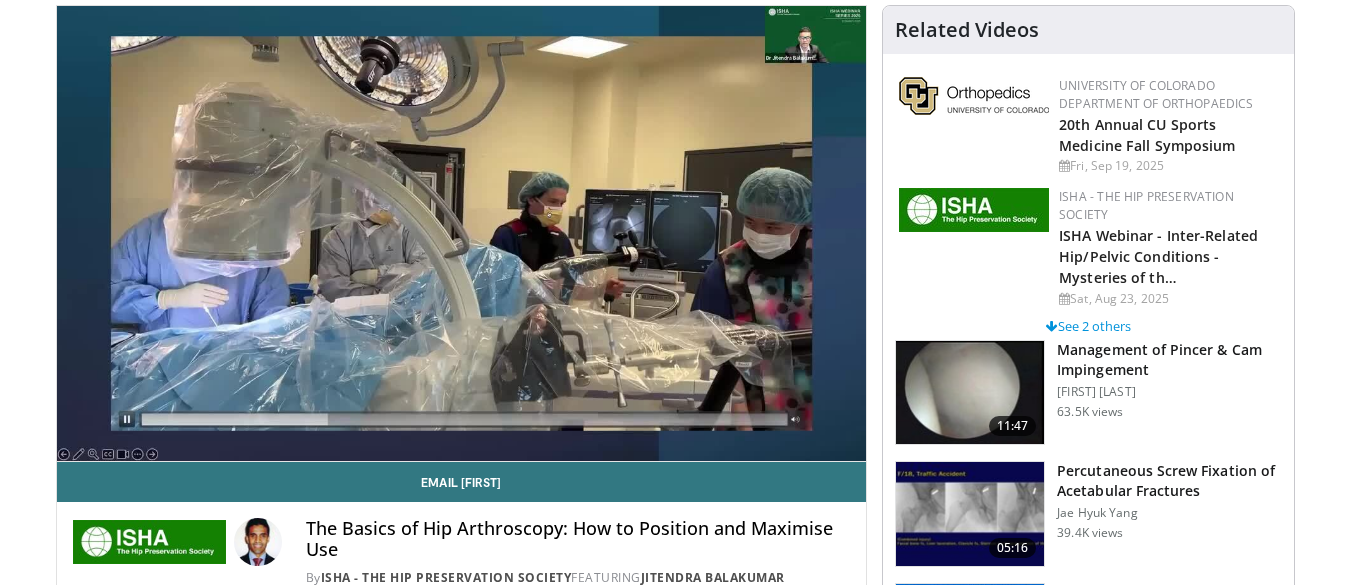 scroll, scrollTop: 100, scrollLeft: 0, axis: vertical 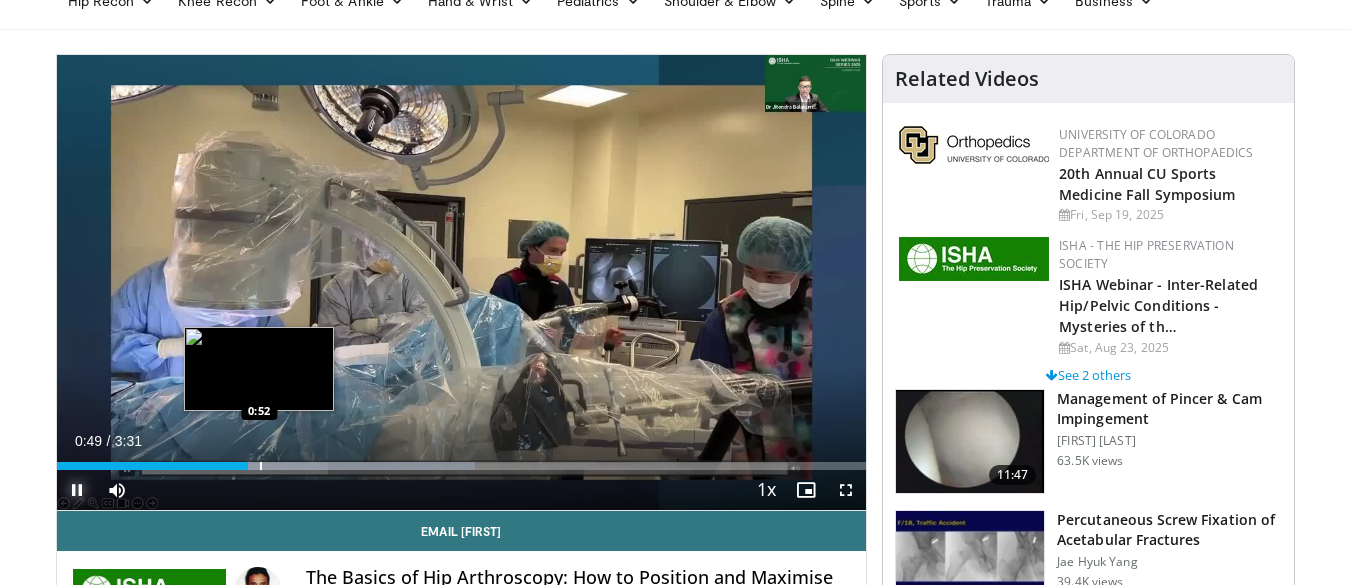 click at bounding box center [261, 466] 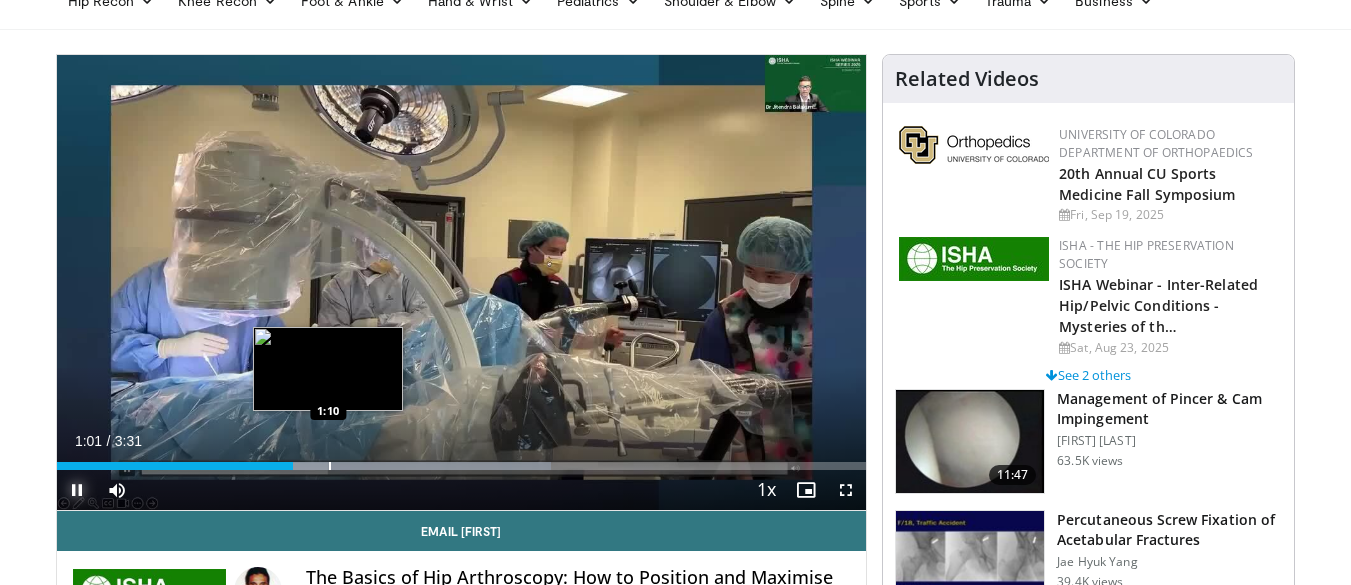 click at bounding box center [330, 466] 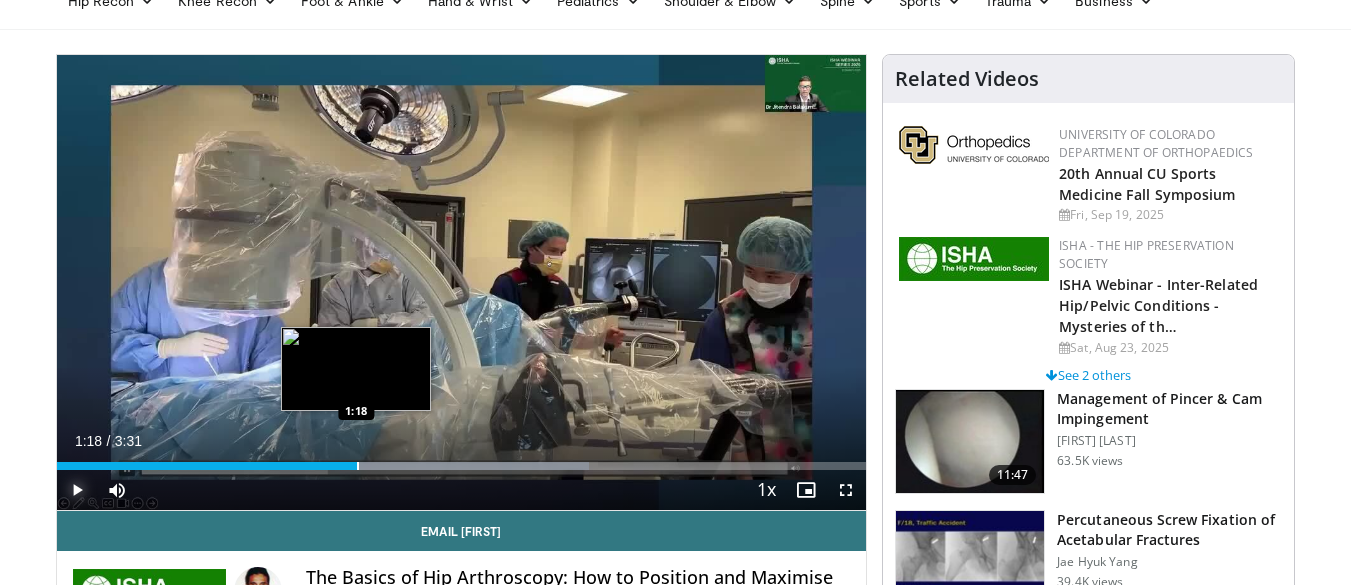 click at bounding box center [358, 466] 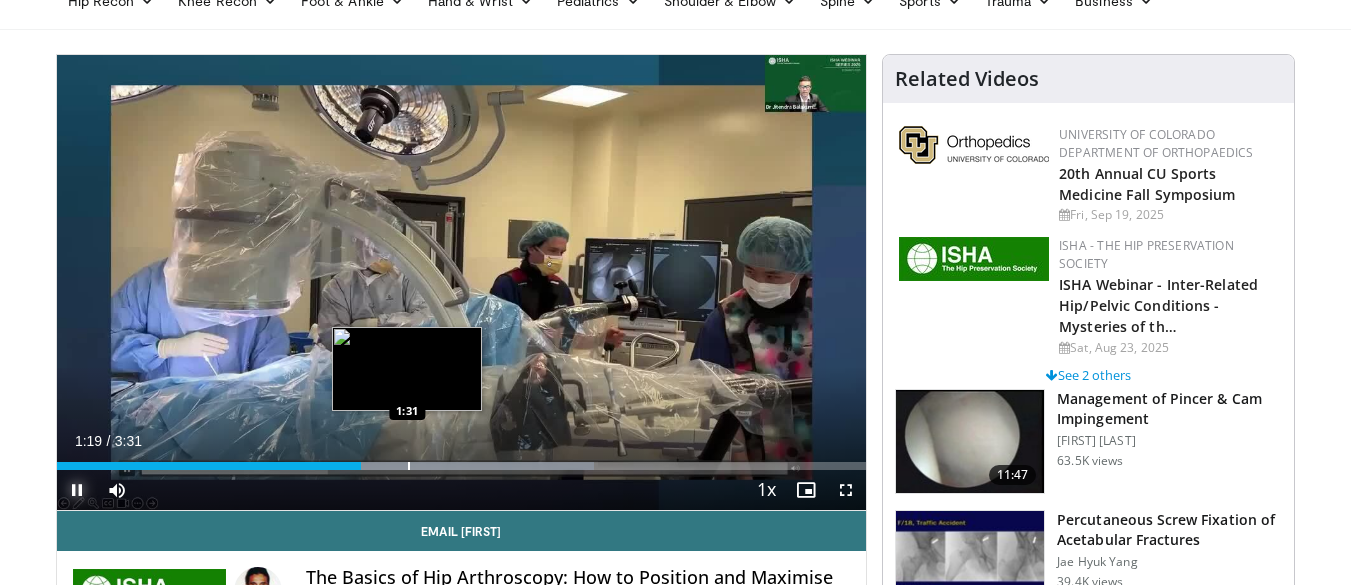 click at bounding box center (409, 466) 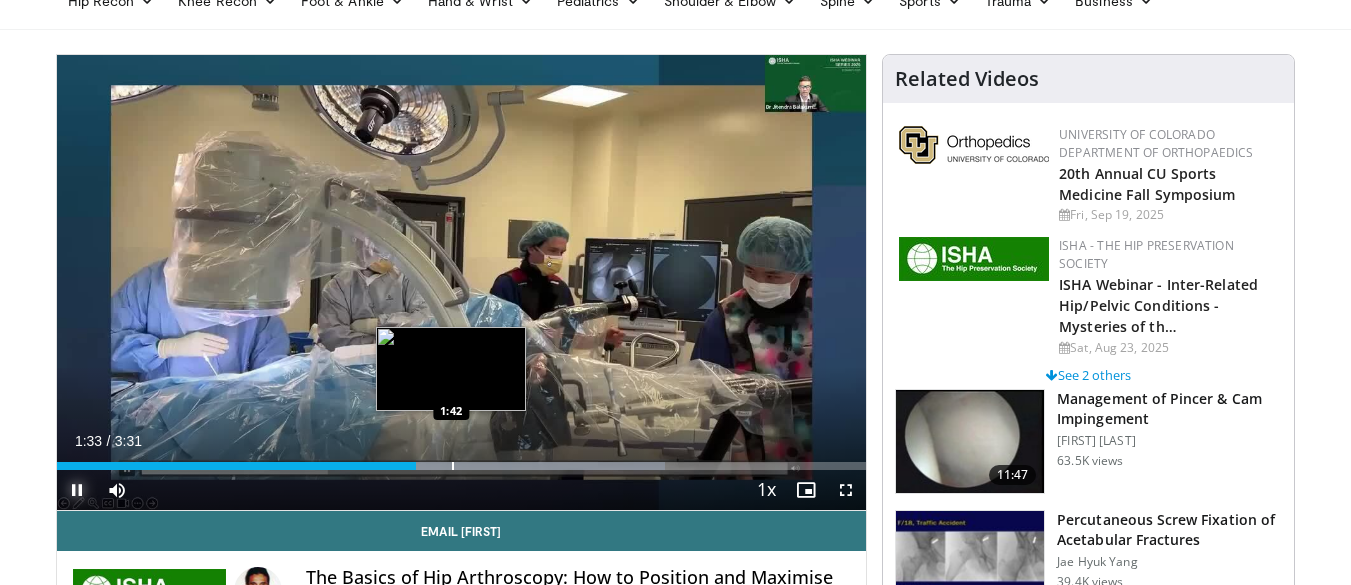 click at bounding box center [453, 466] 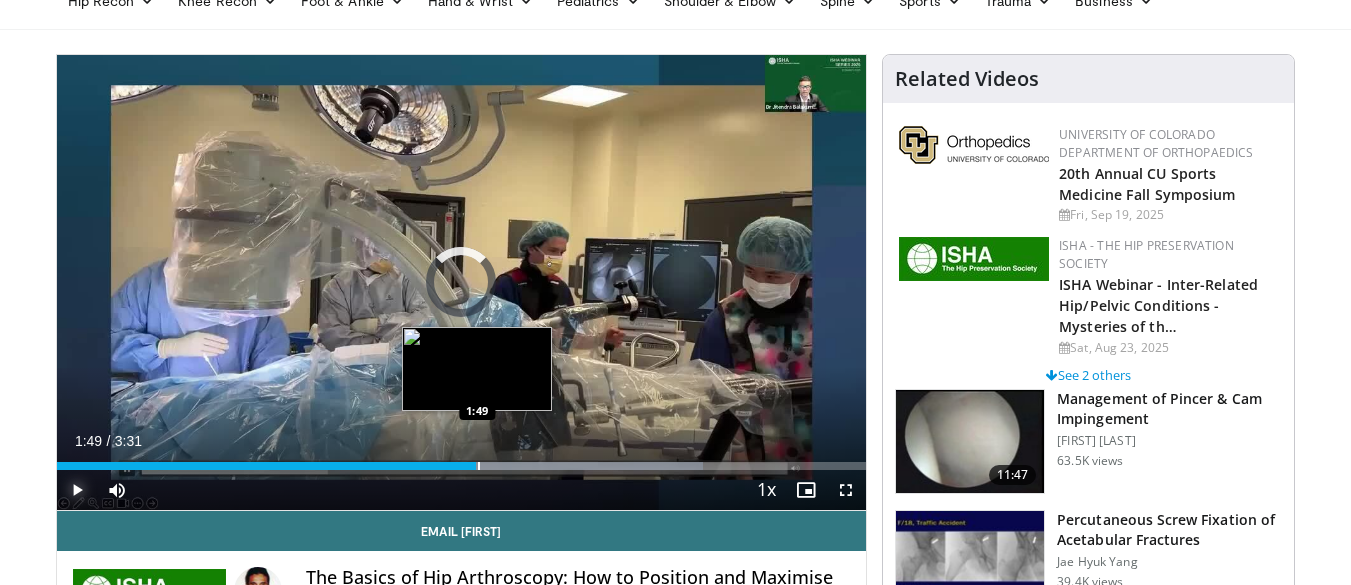 click at bounding box center [479, 466] 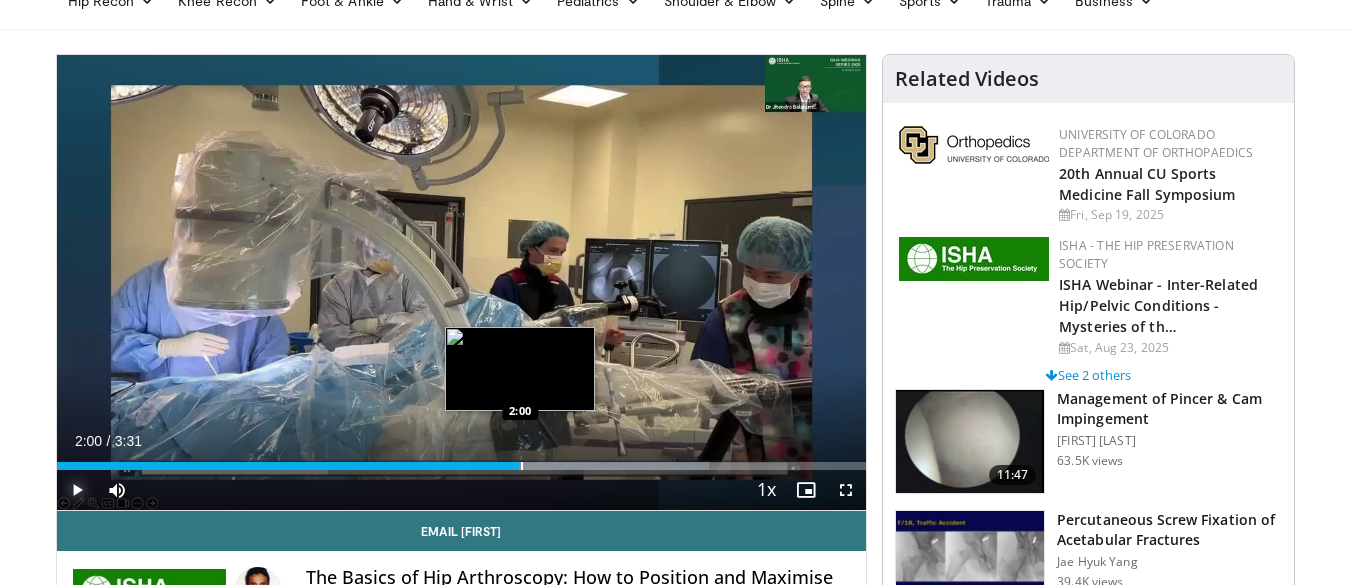 click at bounding box center [522, 466] 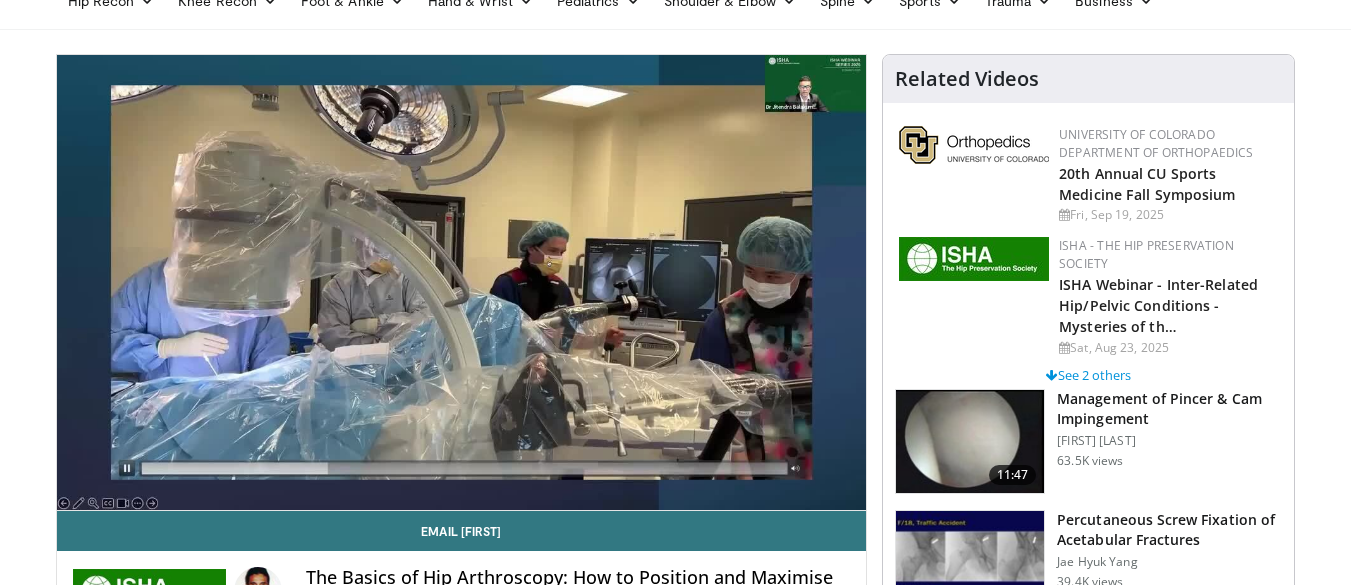 click on "10 seconds
Tap to unmute" at bounding box center [462, 282] 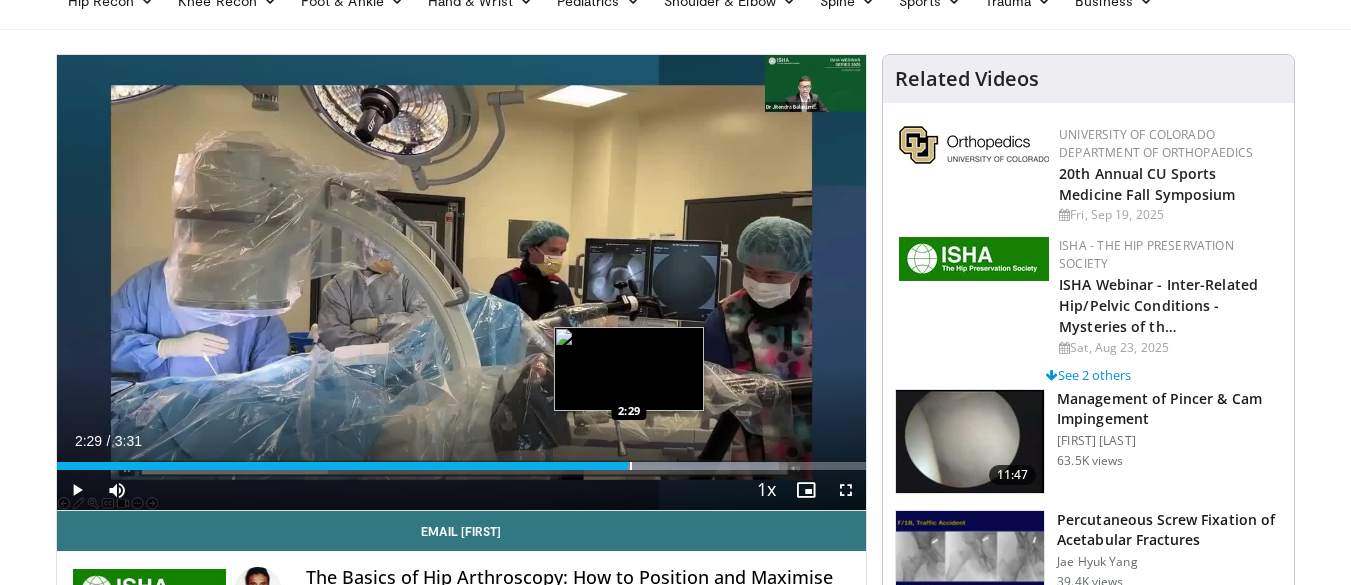 click at bounding box center [631, 466] 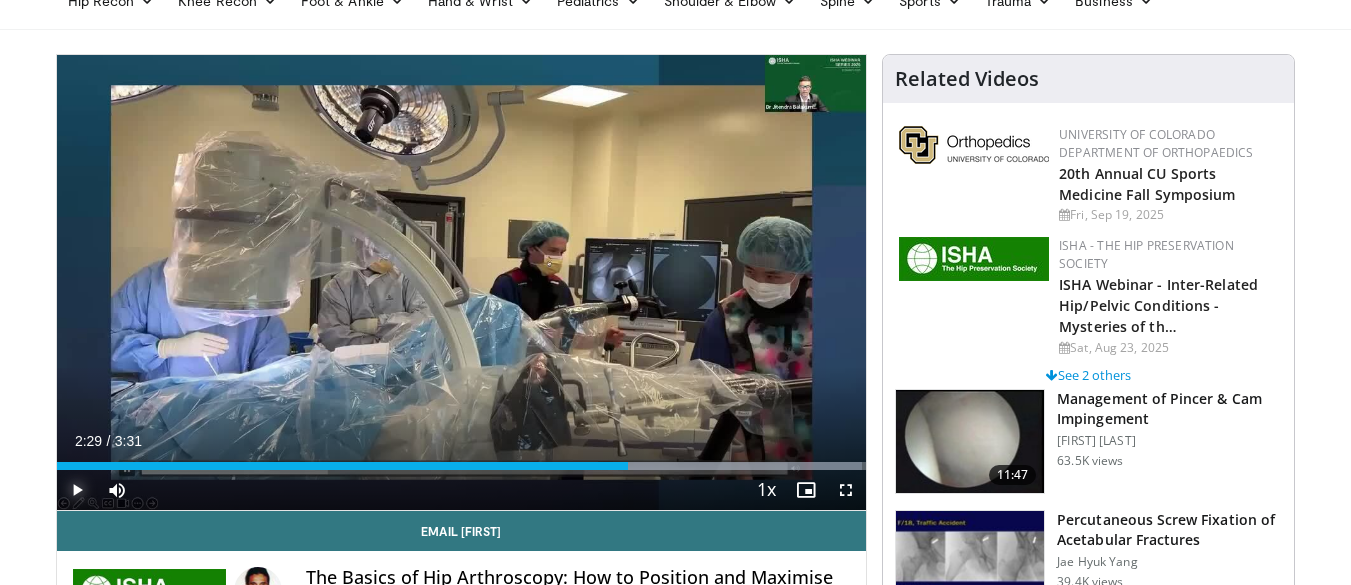 click at bounding box center [77, 490] 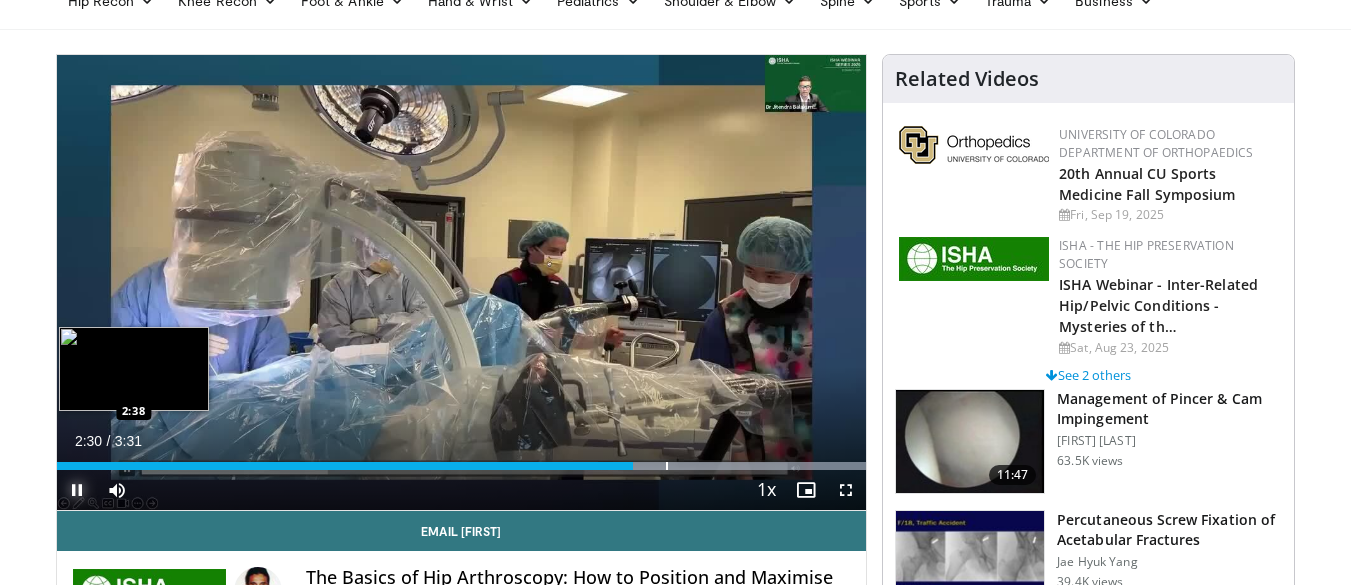 click at bounding box center (667, 466) 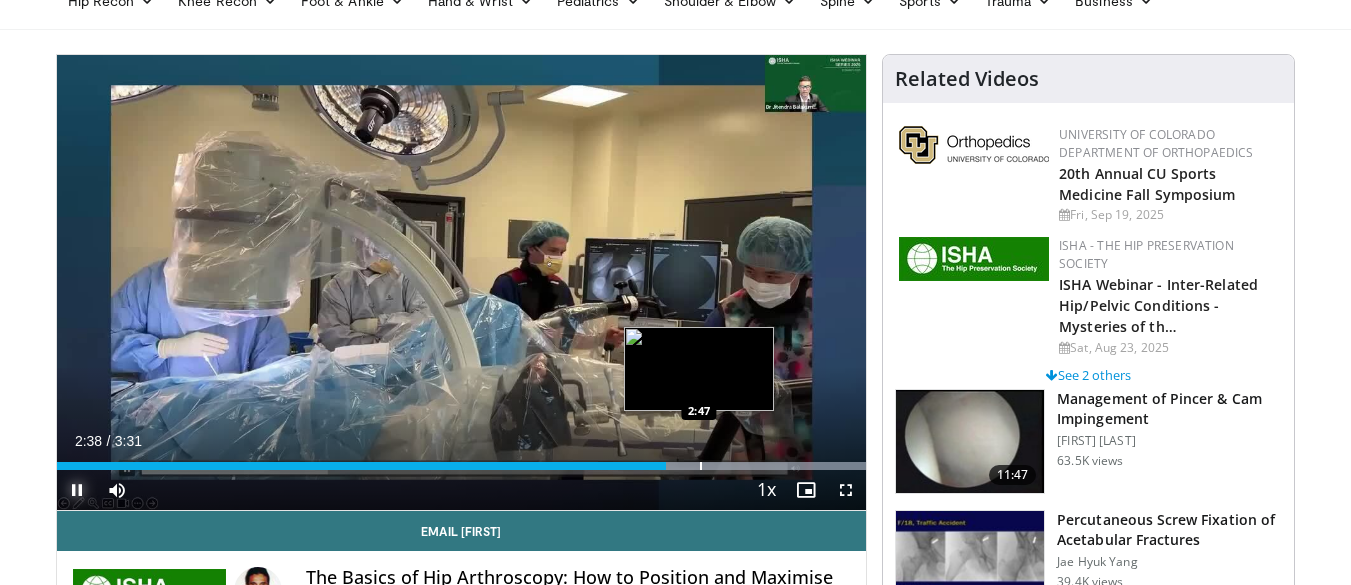 click on "Loaded :  100.00% 2:38 2:47" at bounding box center [462, 460] 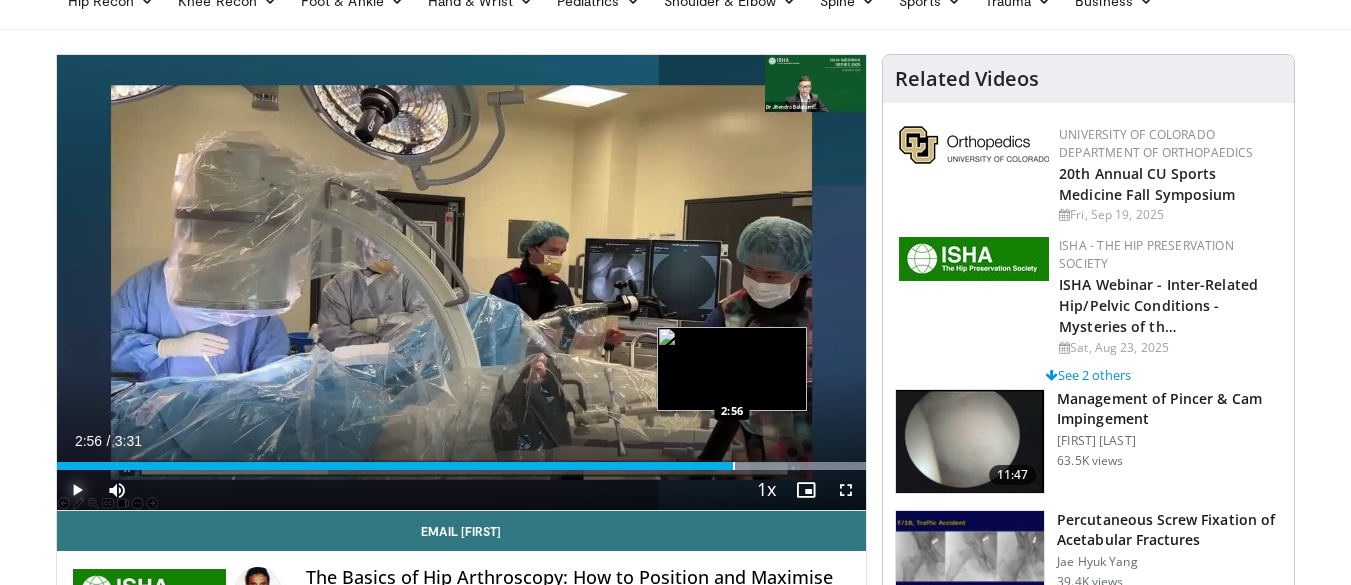 click at bounding box center (734, 466) 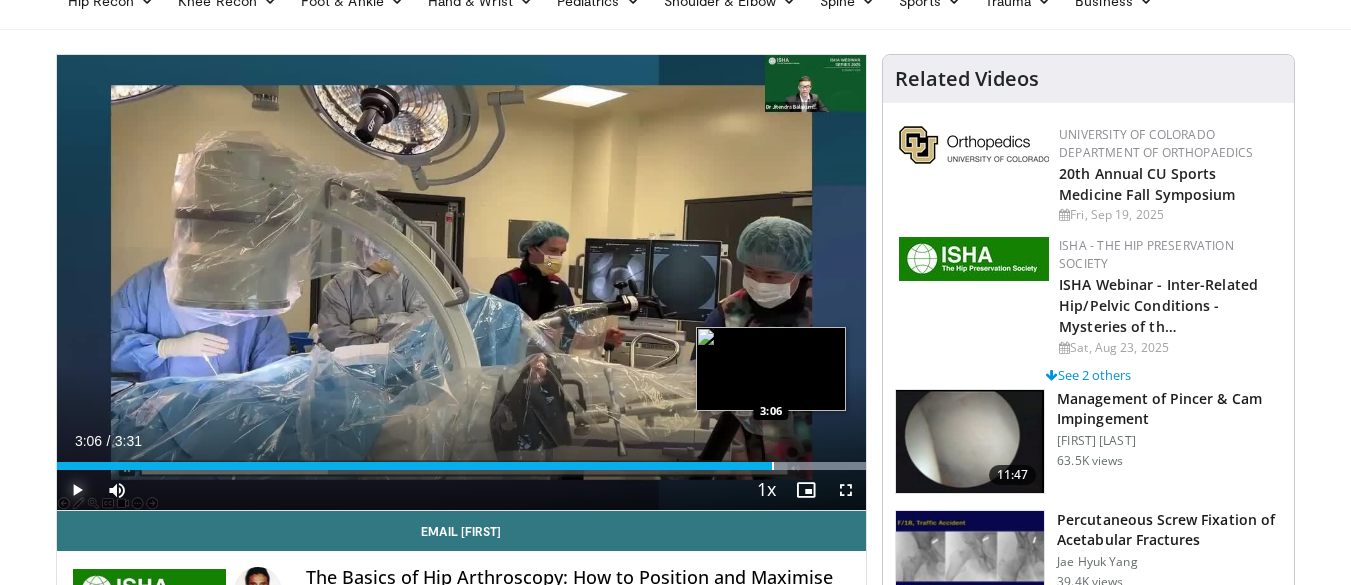 click at bounding box center (773, 466) 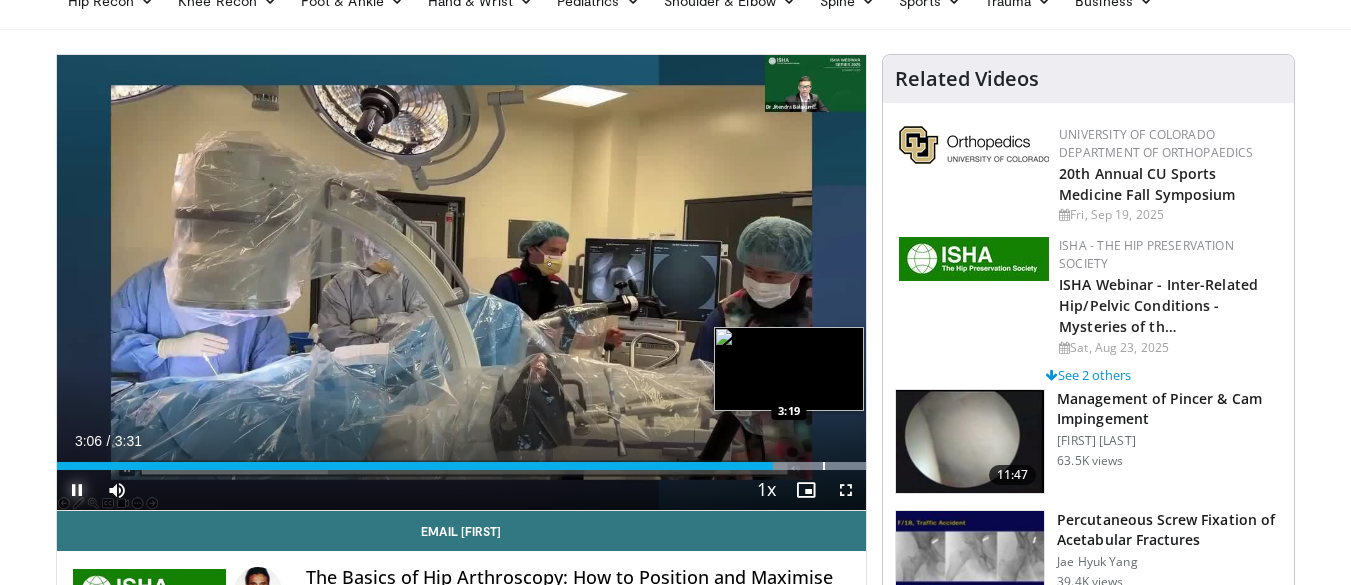 click at bounding box center (824, 466) 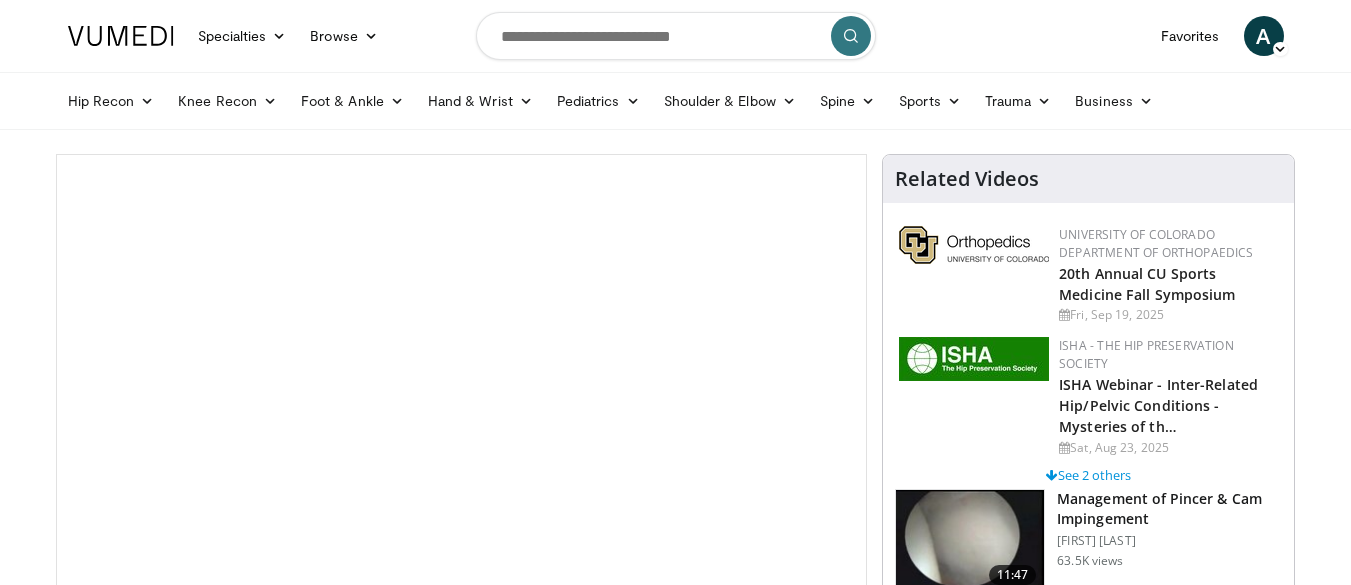 scroll, scrollTop: 0, scrollLeft: 0, axis: both 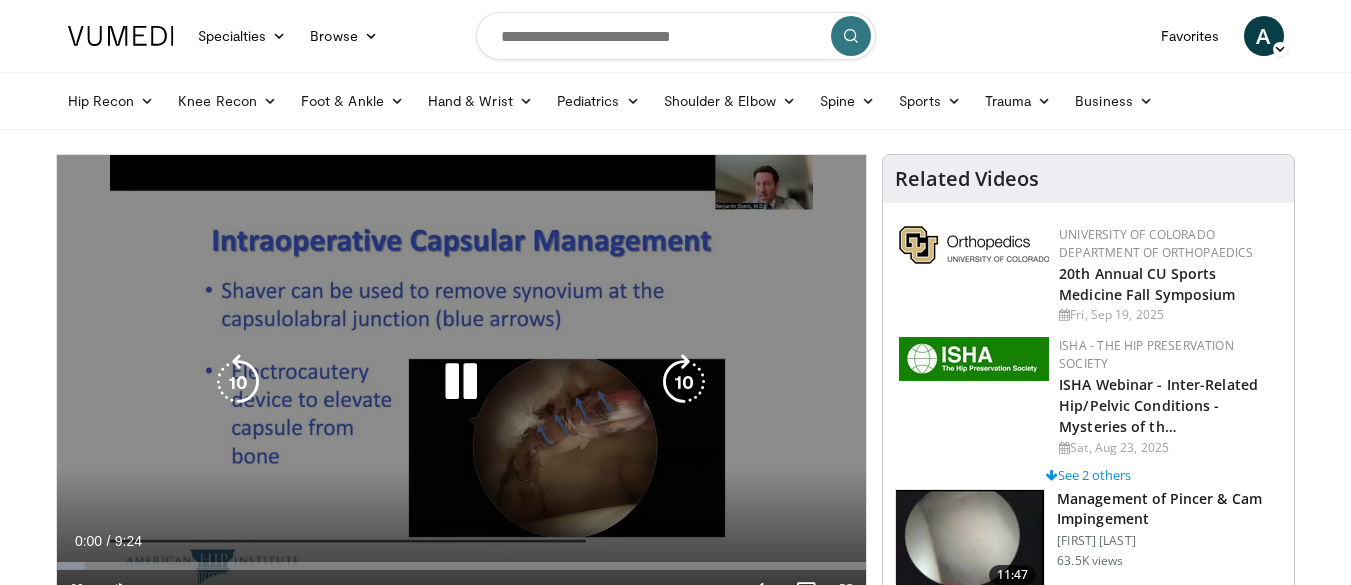 click at bounding box center [461, 382] 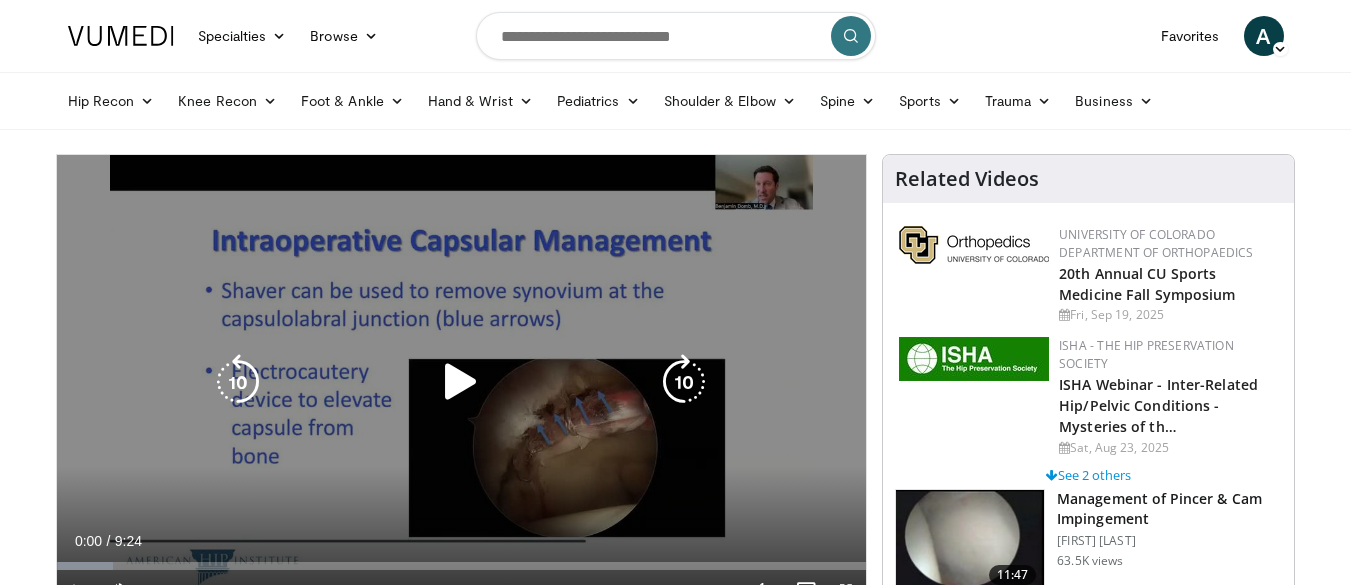 click at bounding box center [461, 382] 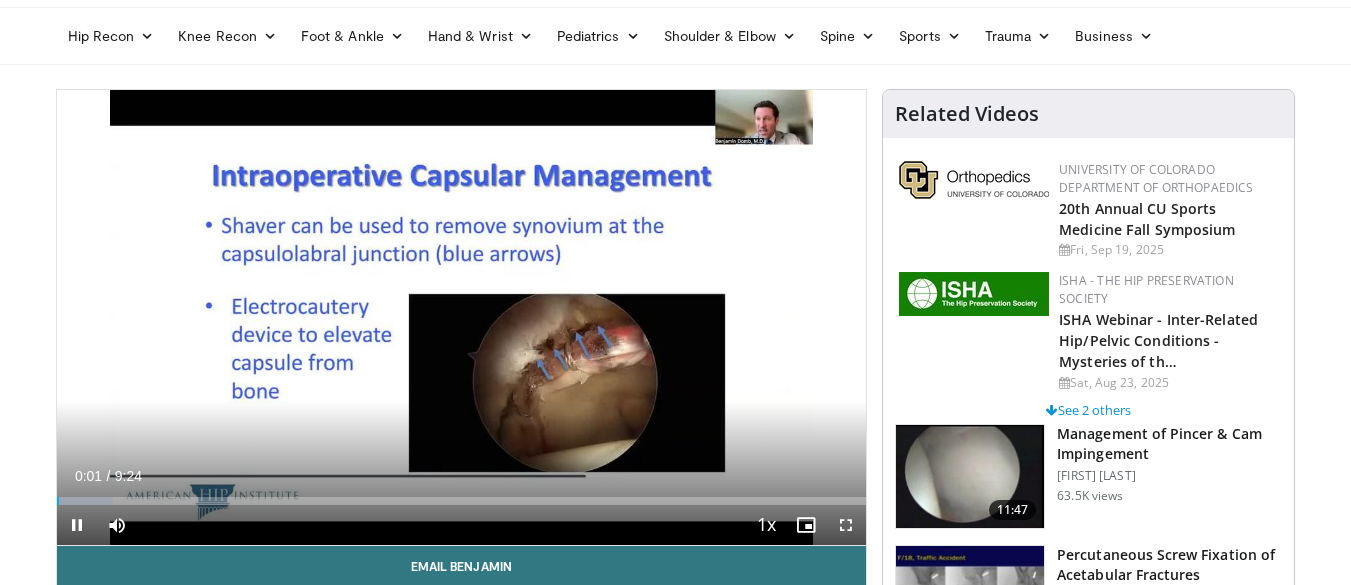 scroll, scrollTop: 100, scrollLeft: 0, axis: vertical 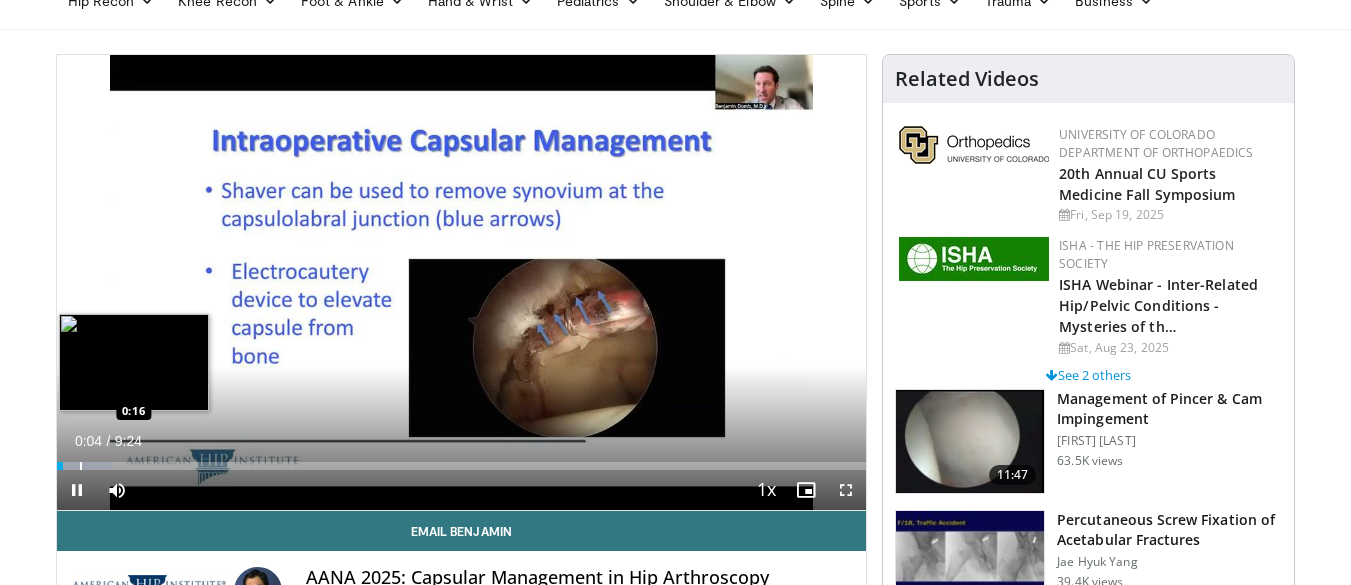 click at bounding box center [81, 466] 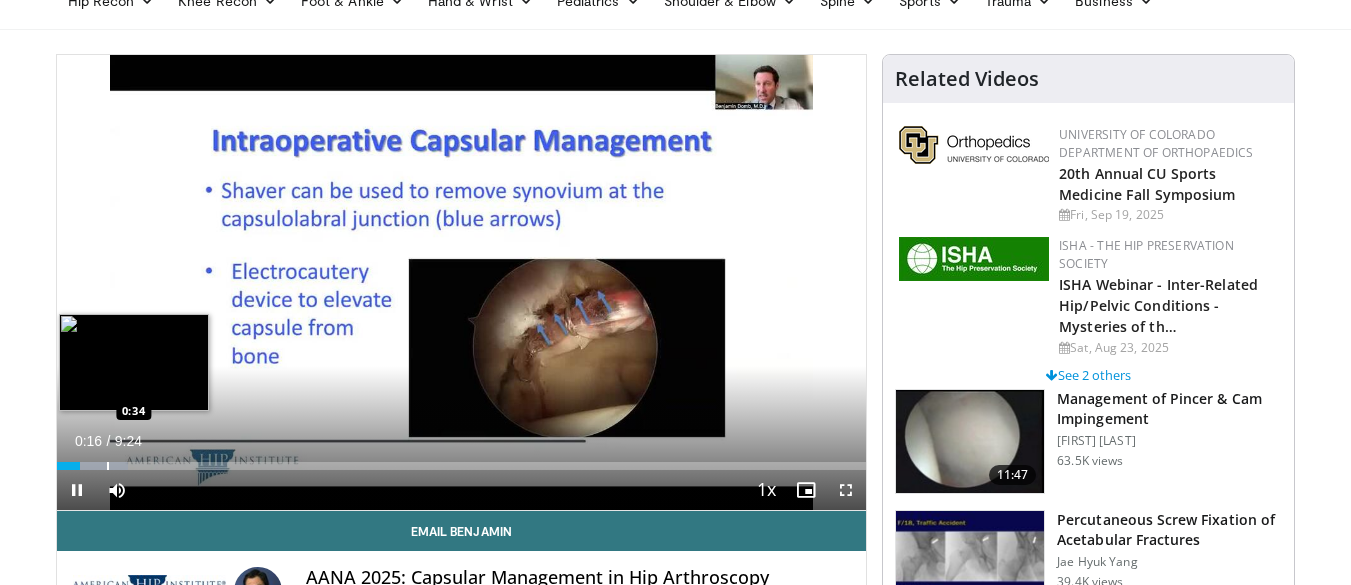 click on "Loaded :  8.77% 0:16 0:34" at bounding box center (462, 460) 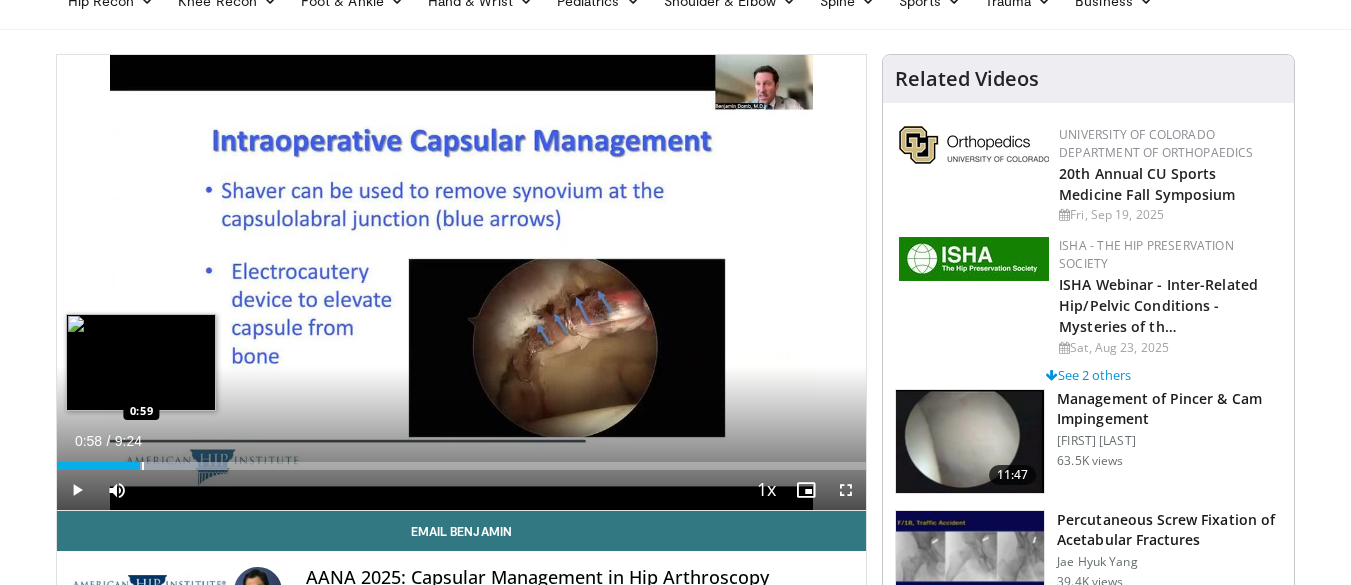 click on "Loaded :  21.08% 0:58 0:59" at bounding box center (462, 466) 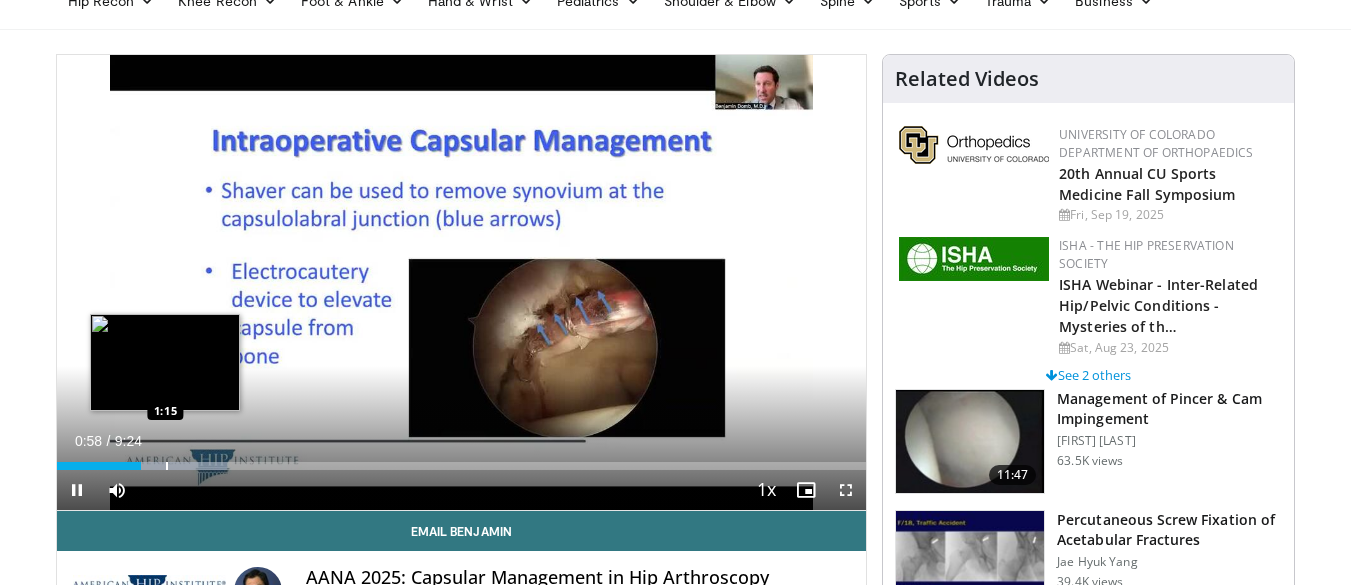 click at bounding box center (167, 466) 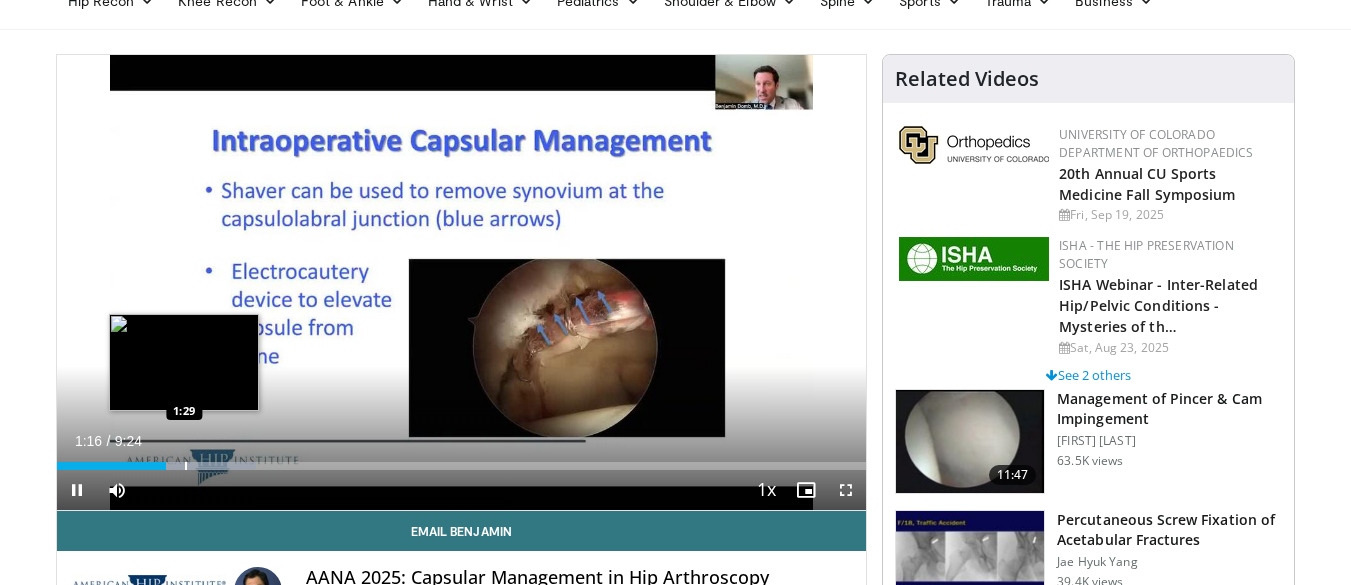 click at bounding box center (186, 466) 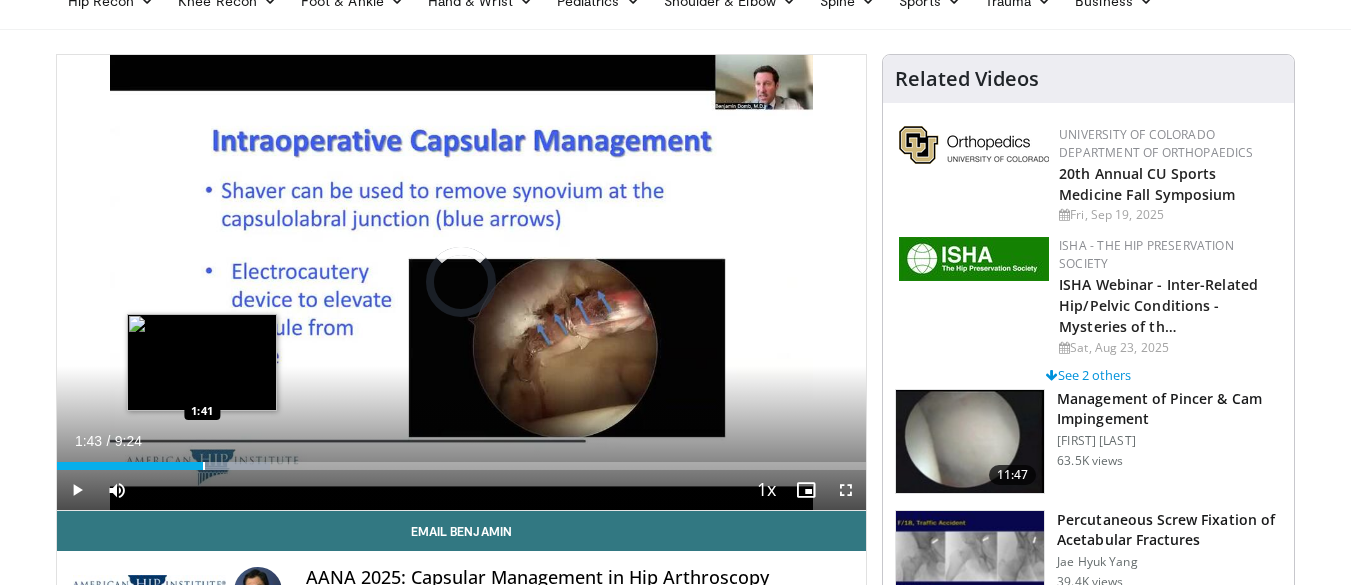 click at bounding box center [204, 466] 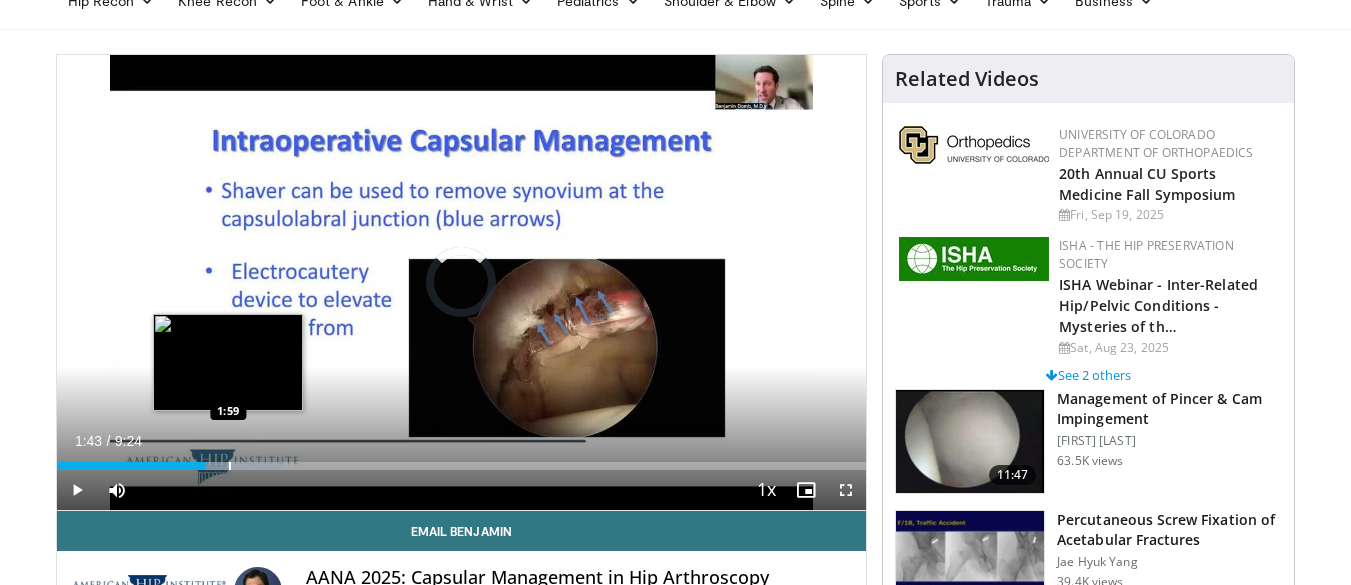 click at bounding box center (230, 466) 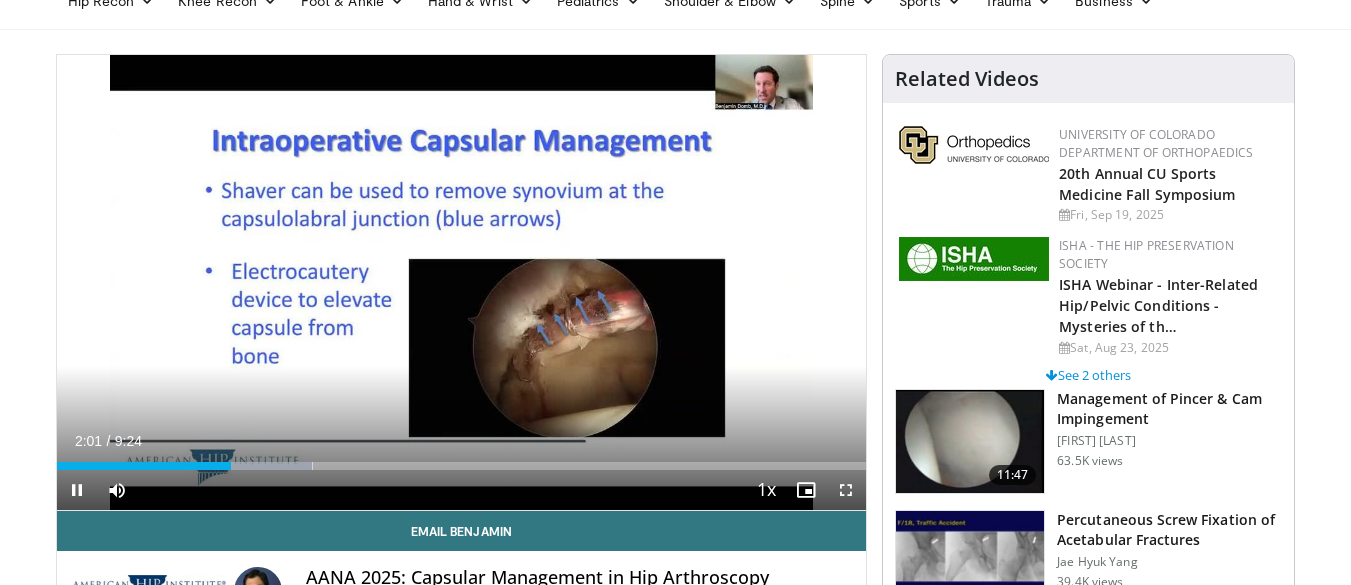 click on "Current Time  2:01 / Duration  9:24 Pause Skip Backward Skip Forward Mute 0% Loaded :  31.62% 2:01 2:06 Stream Type  LIVE Seek to live, currently behind live LIVE   1x Playback Rate 0.5x 0.75x 1x , selected 1.25x 1.5x 1.75x 2x Chapters Chapters Descriptions descriptions off , selected Captions captions settings , opens captions settings dialog captions off , selected Audio Track en (Main) , selected Fullscreen Enable picture-in-picture mode" at bounding box center [462, 490] 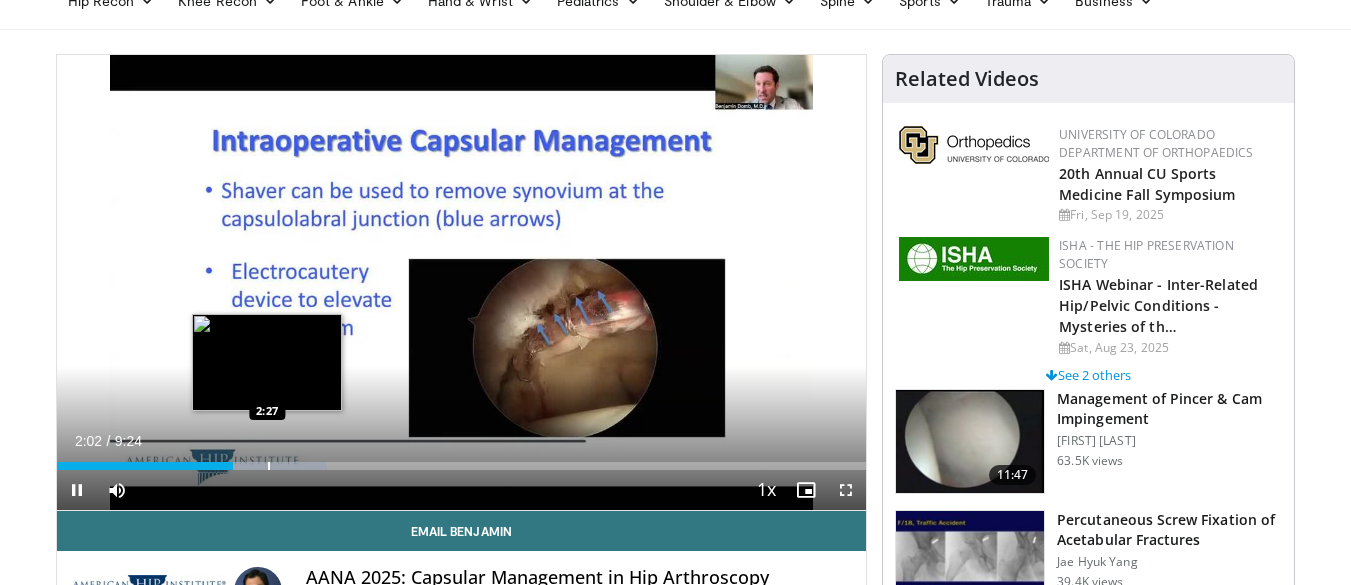 click at bounding box center [269, 466] 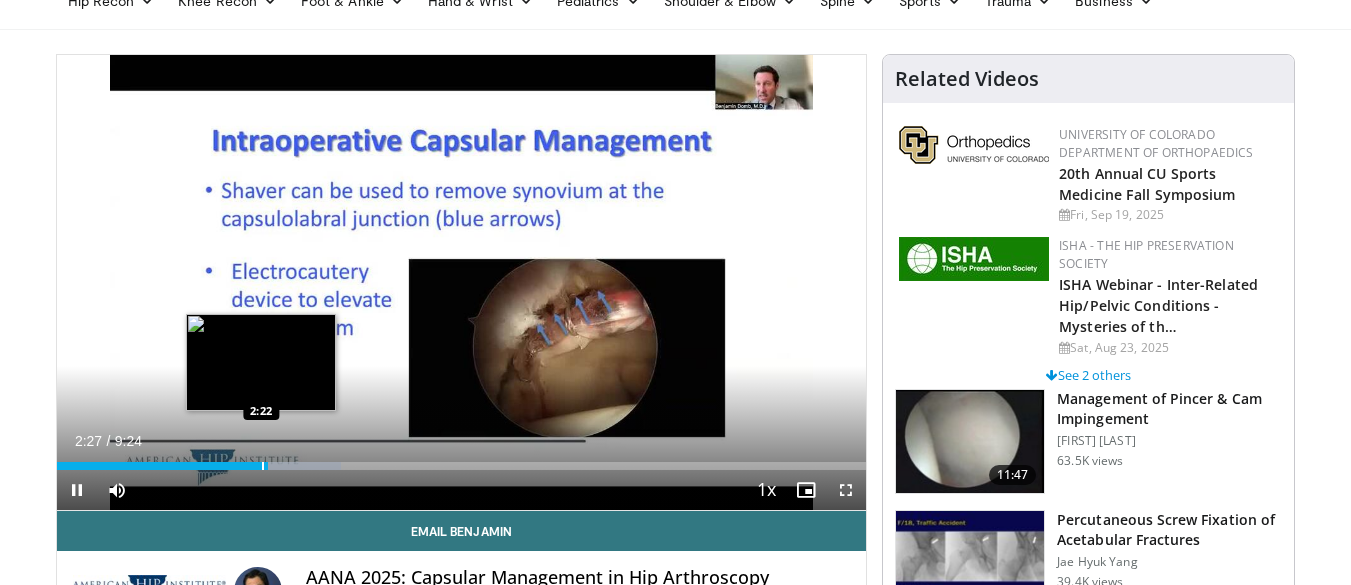 click at bounding box center [263, 466] 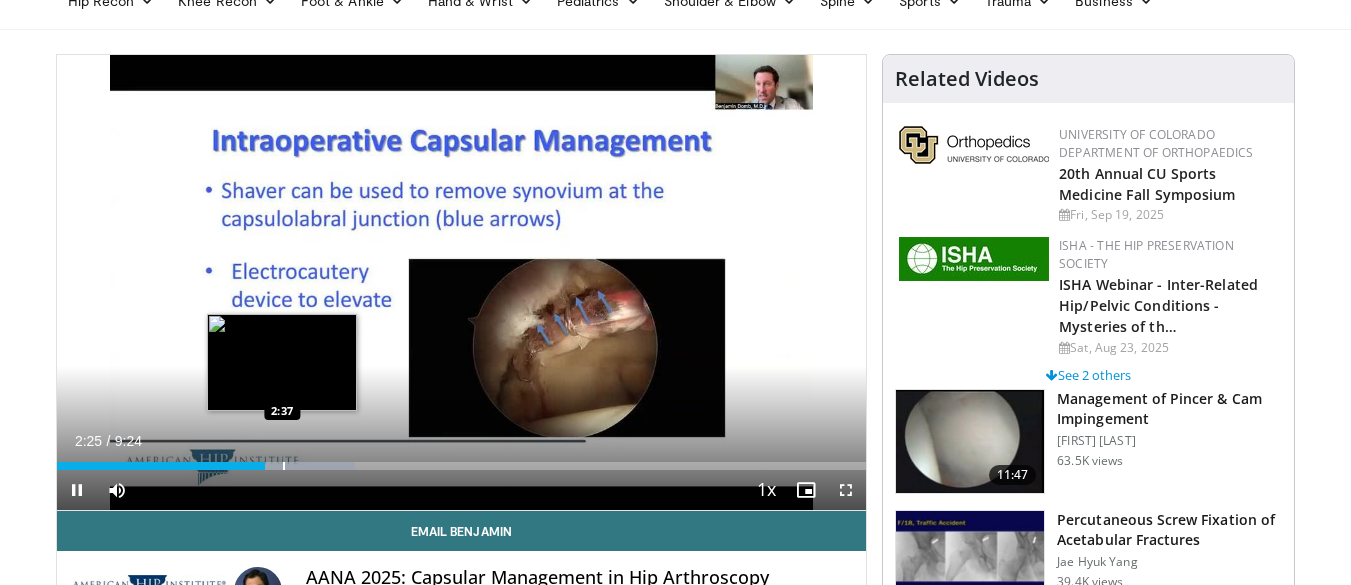 click at bounding box center (290, 466) 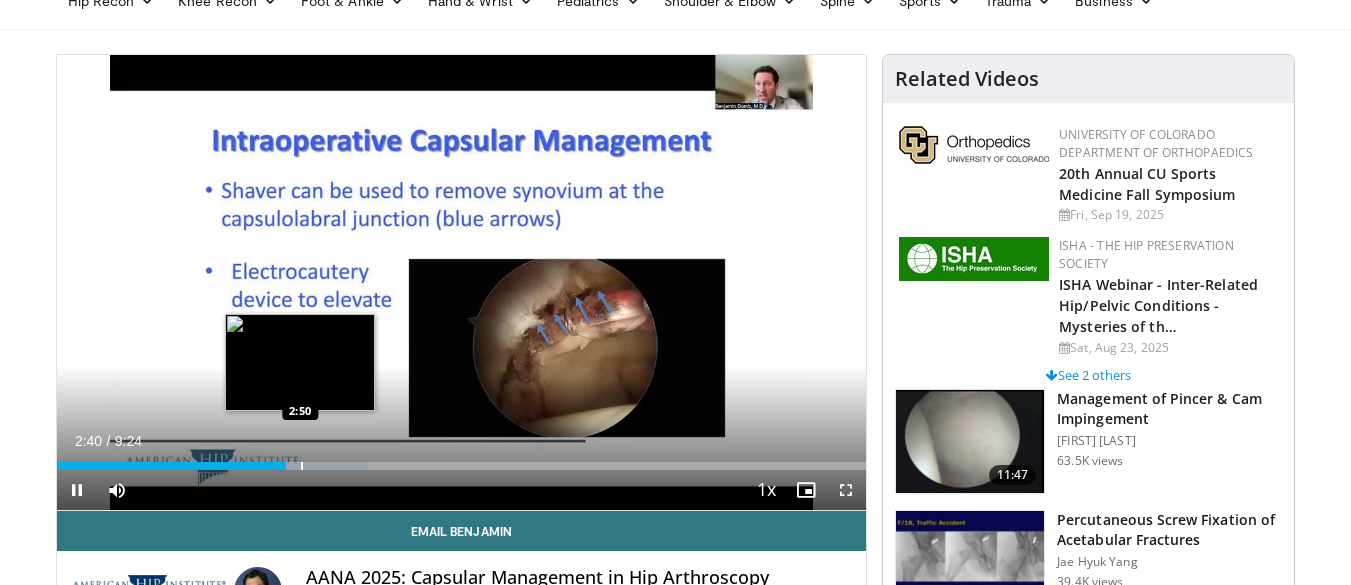 click at bounding box center (302, 466) 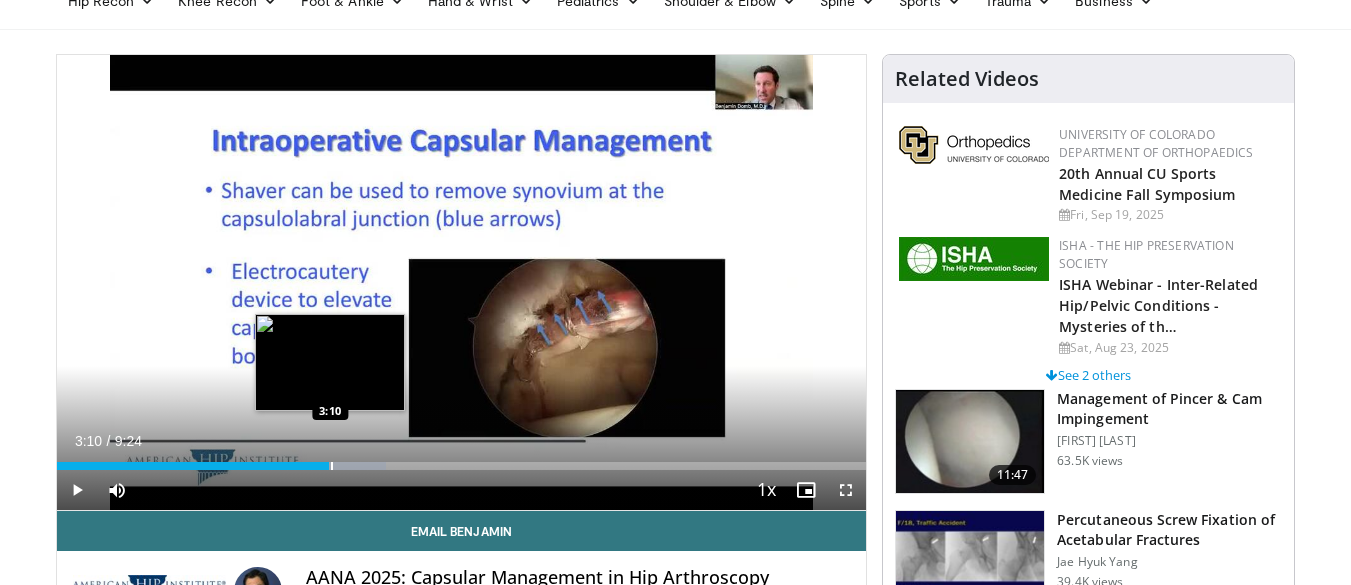 click at bounding box center [332, 466] 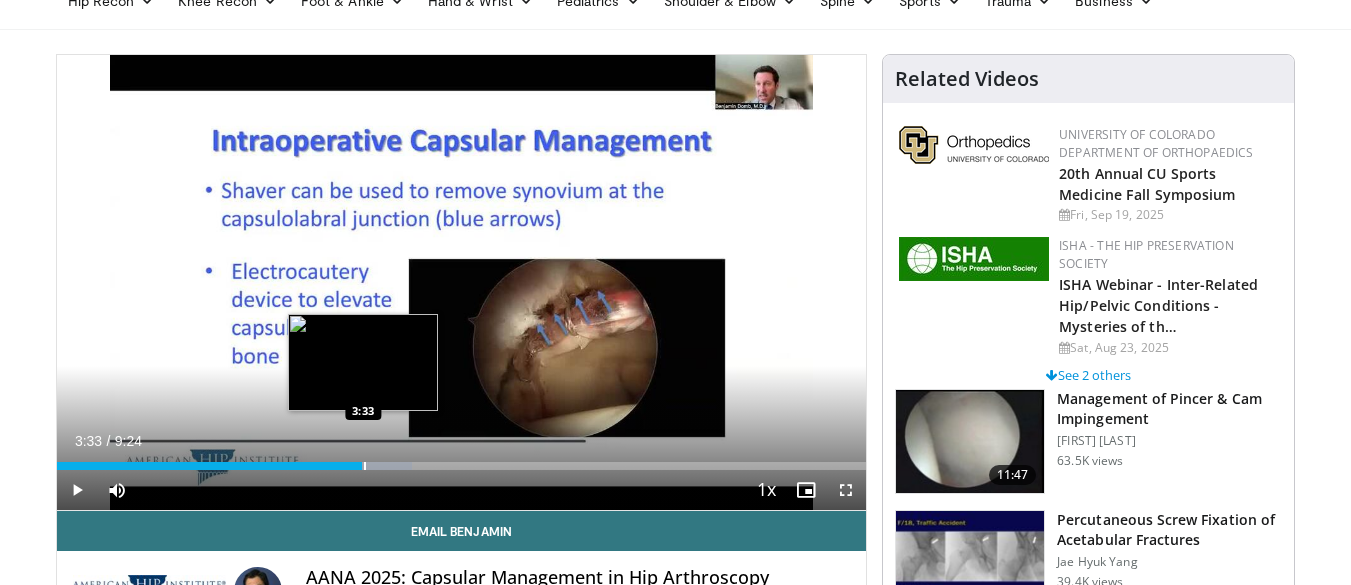 click at bounding box center (365, 466) 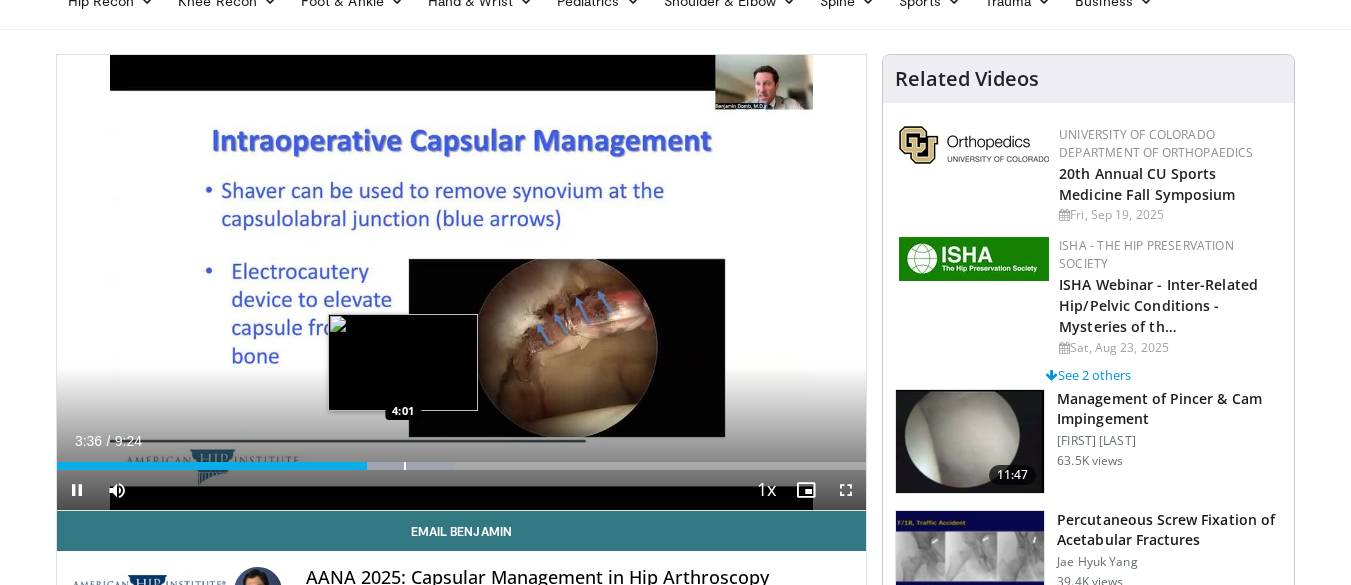 click at bounding box center (405, 466) 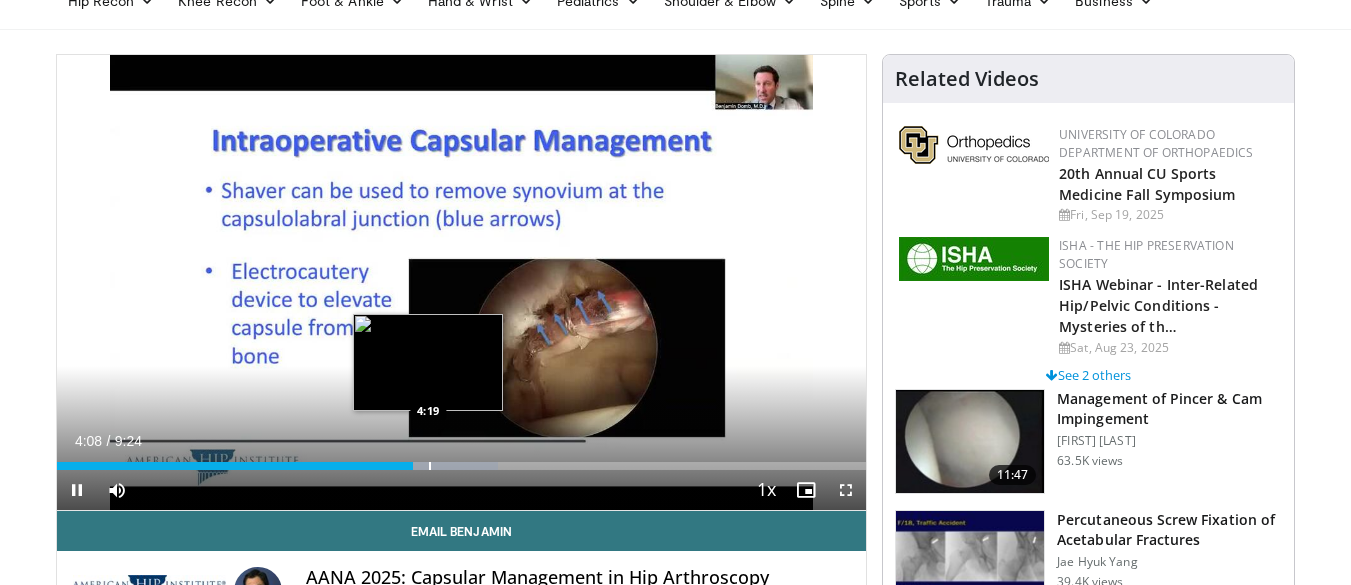 click on "Loaded :  54.47% 4:08 4:19" at bounding box center (462, 460) 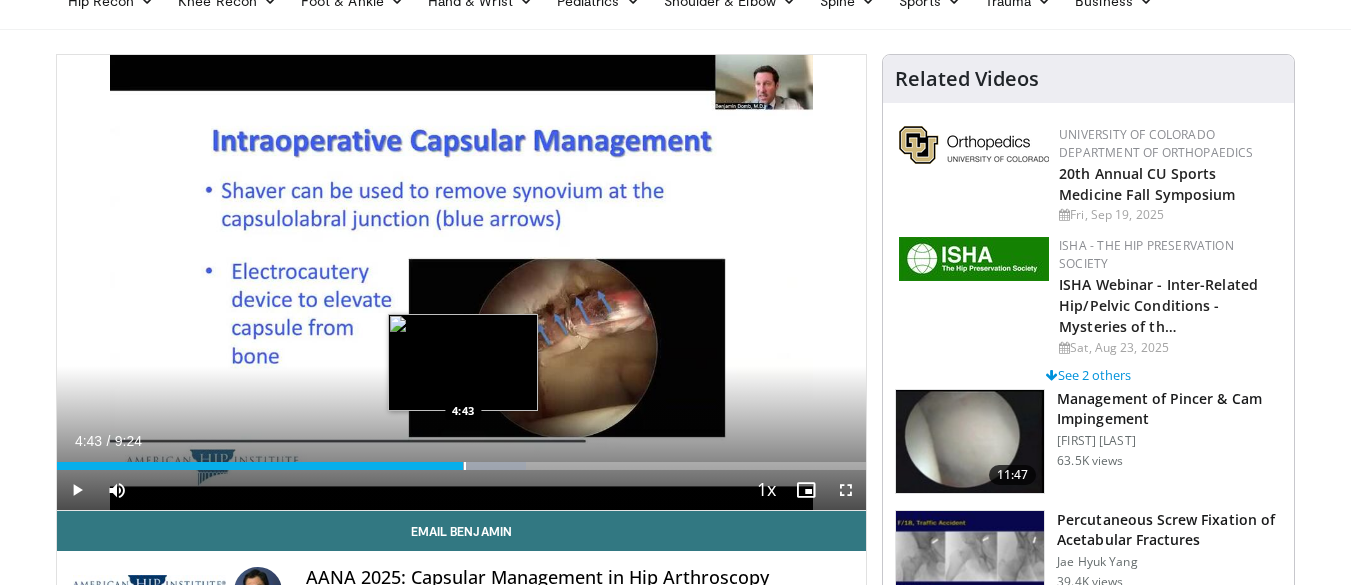 click on "Loaded :  57.99% 4:43 4:43" at bounding box center [462, 460] 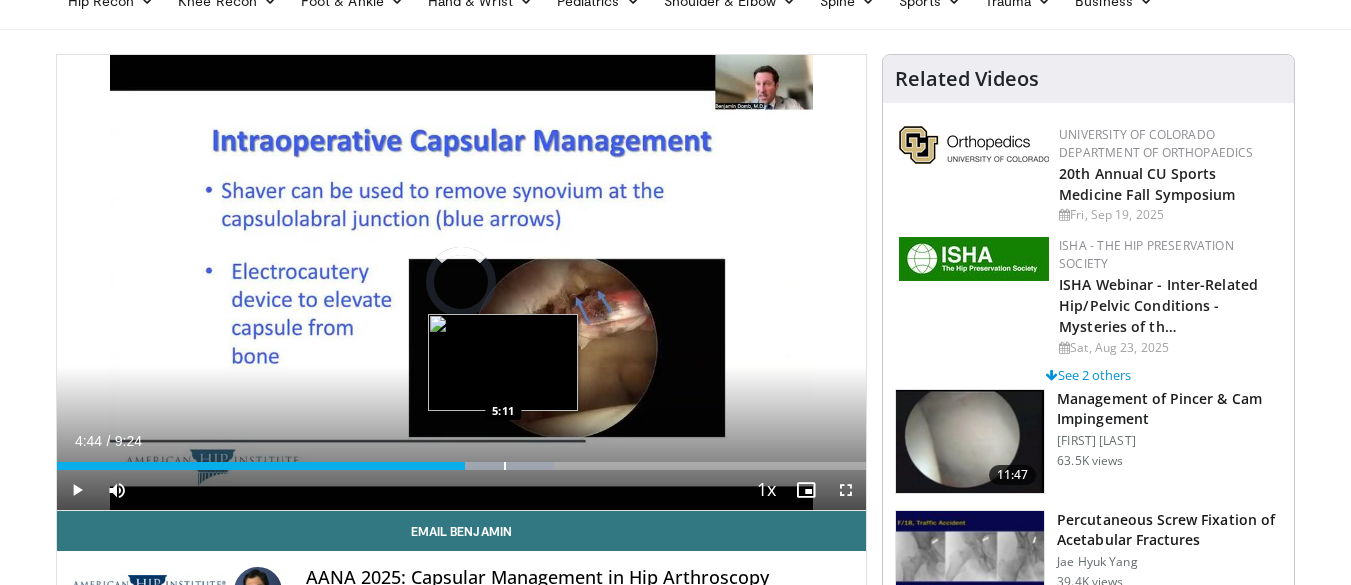 click at bounding box center (505, 466) 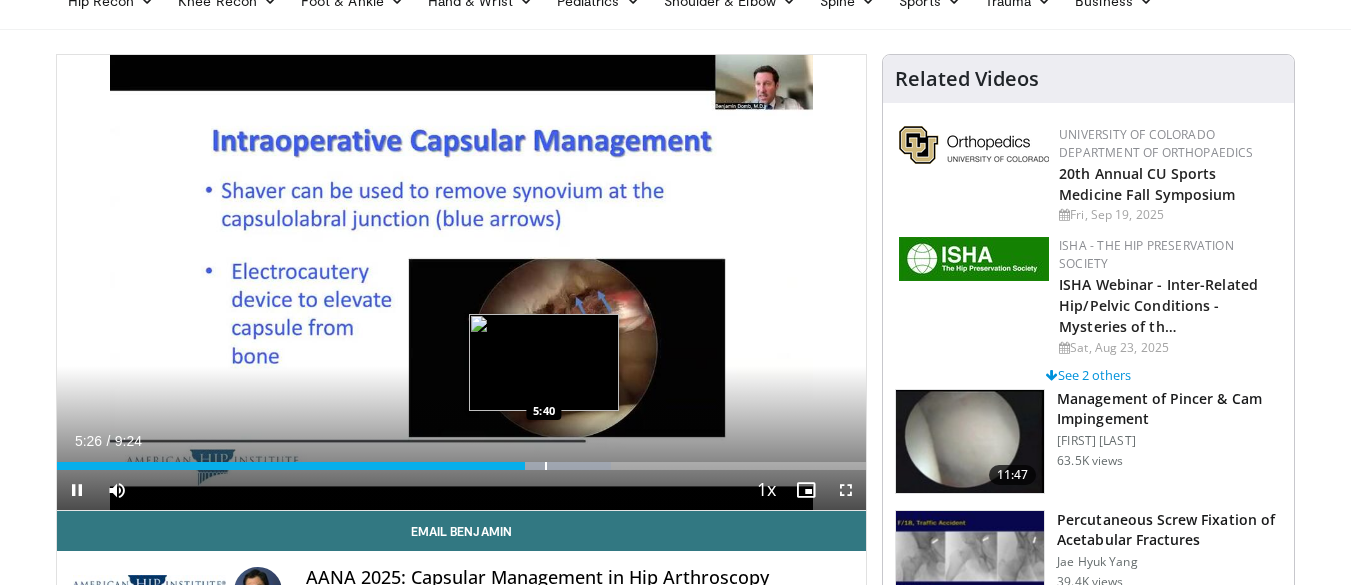 click at bounding box center (546, 466) 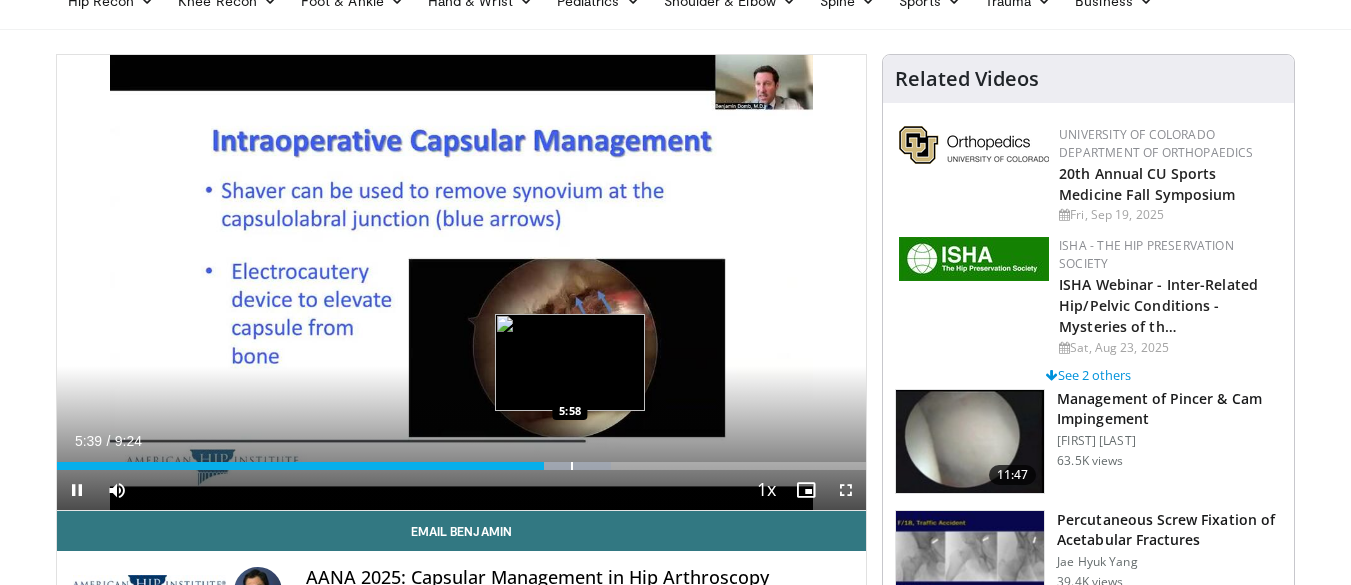 click at bounding box center [572, 466] 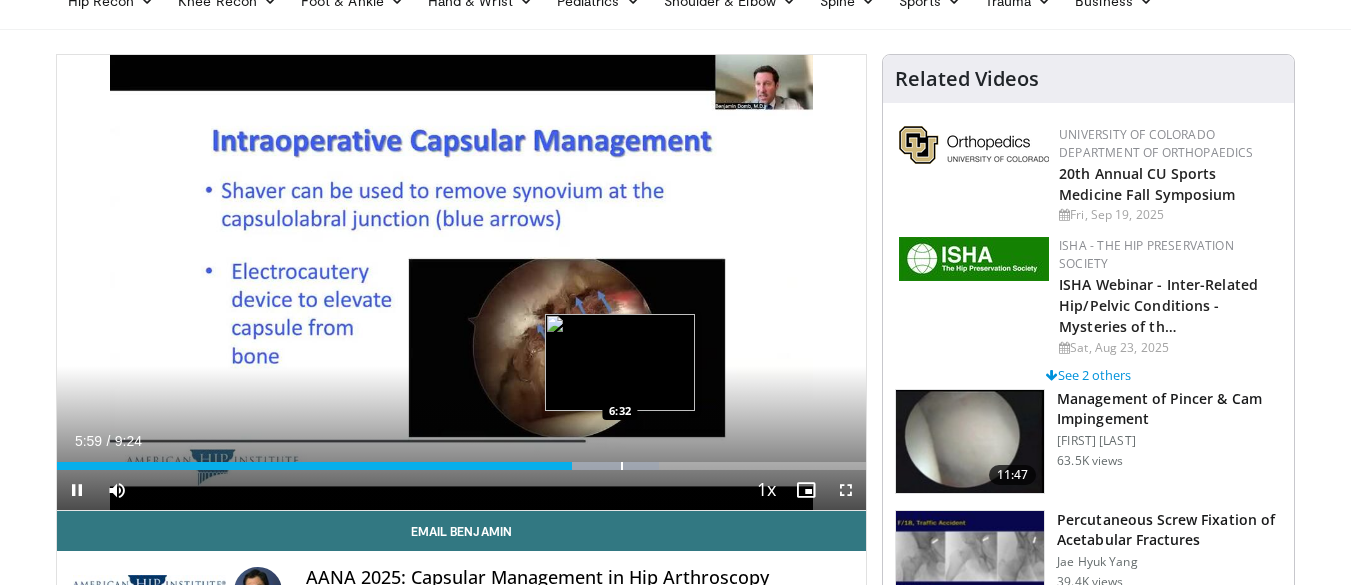 click at bounding box center [622, 466] 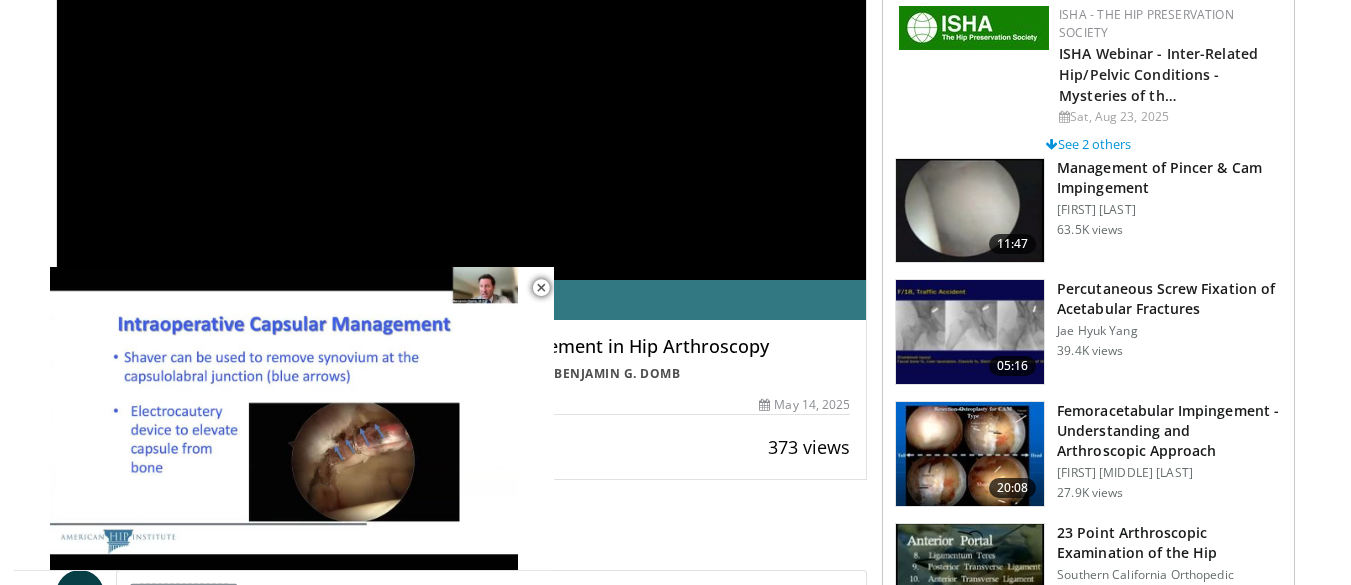 scroll, scrollTop: 400, scrollLeft: 0, axis: vertical 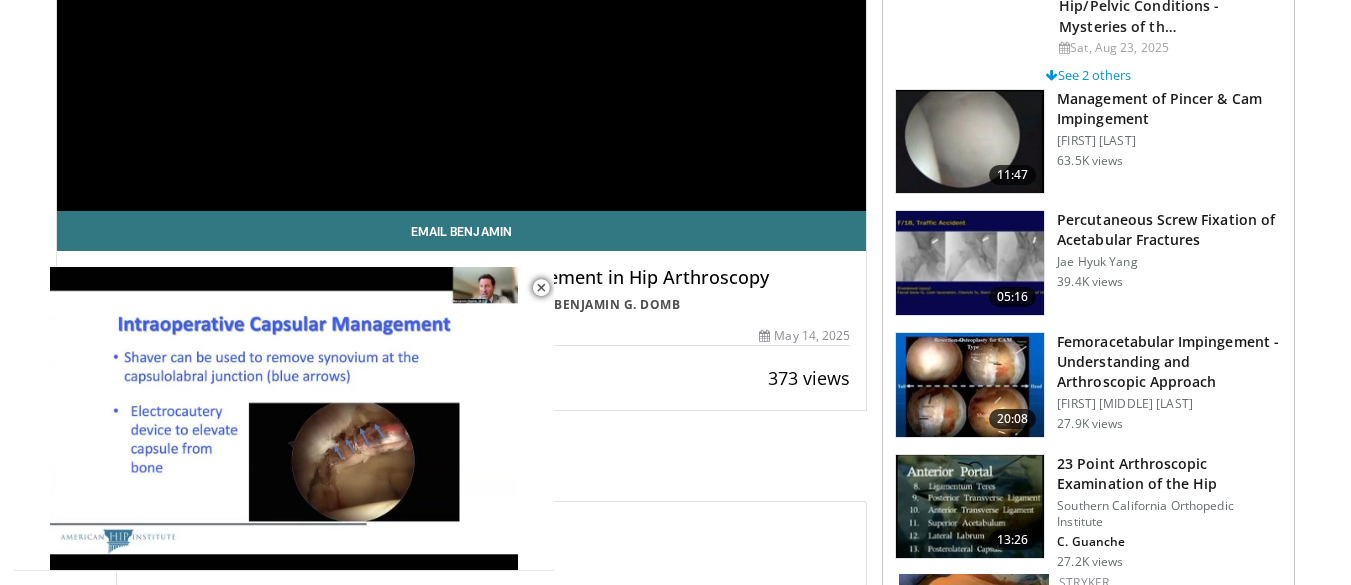 click on "Femoracetabular Impingement - Understanding and Arthroscopic Approach" at bounding box center (1169, 362) 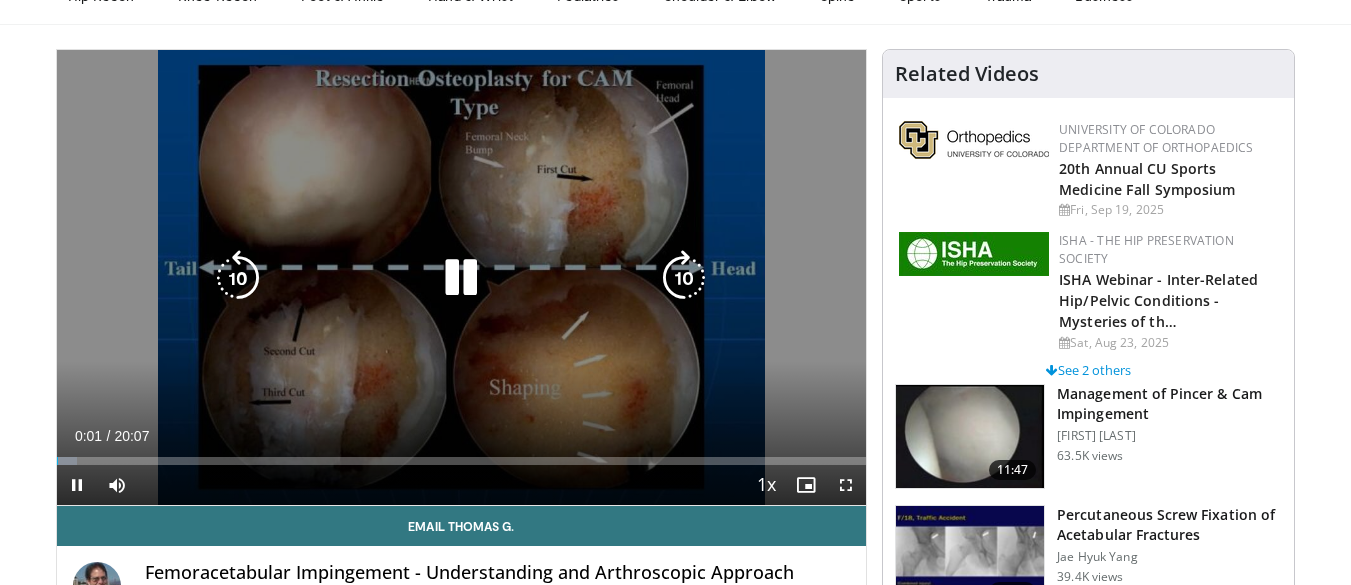 scroll, scrollTop: 100, scrollLeft: 0, axis: vertical 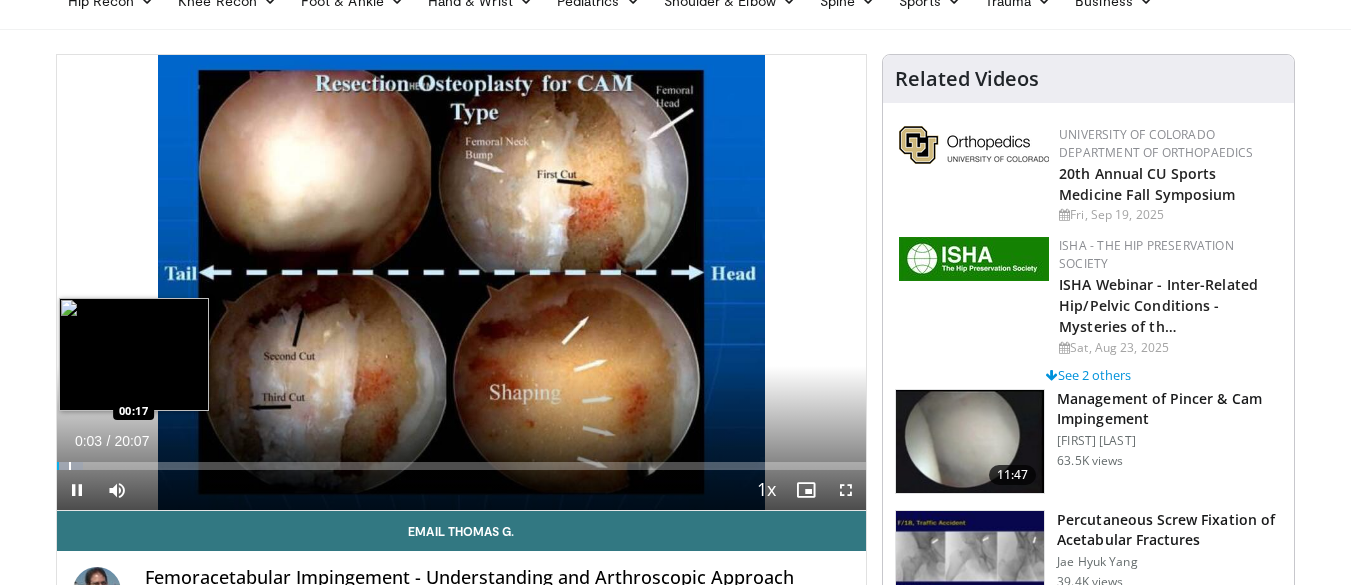 click at bounding box center (70, 466) 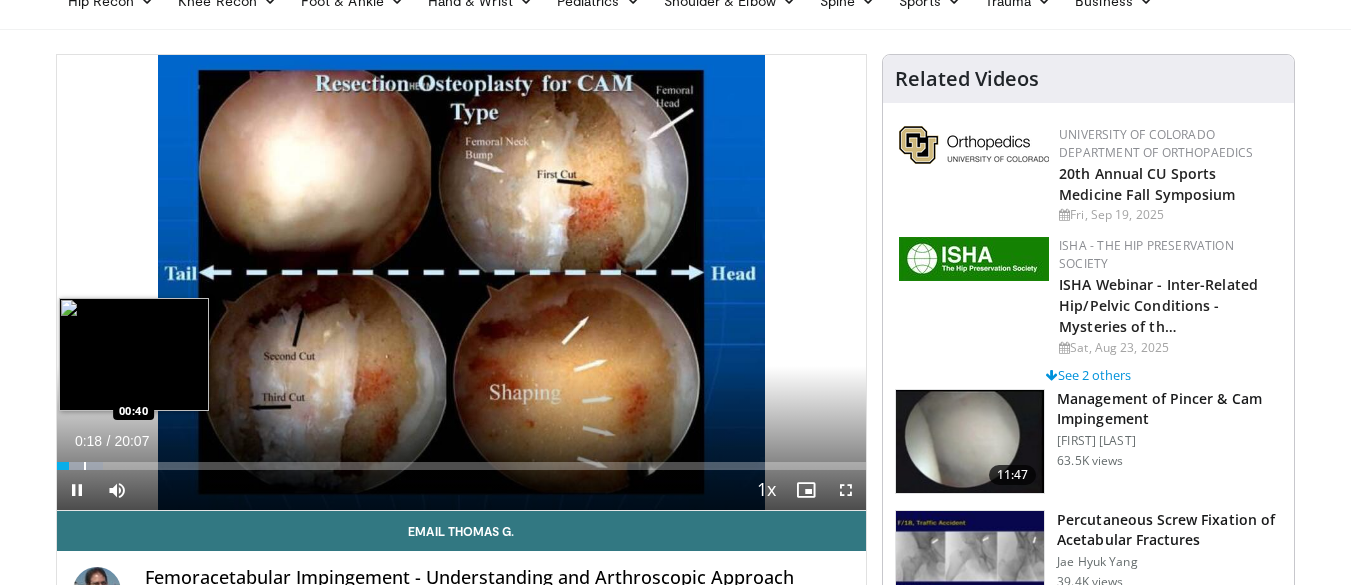 click at bounding box center (85, 466) 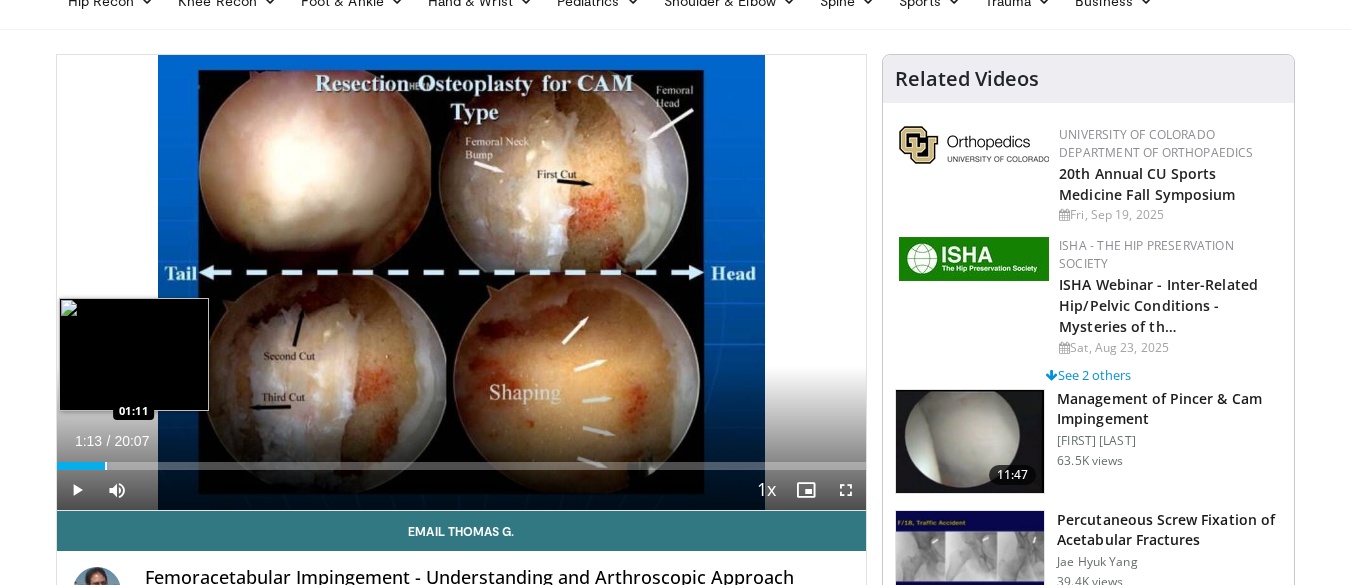 click at bounding box center (106, 466) 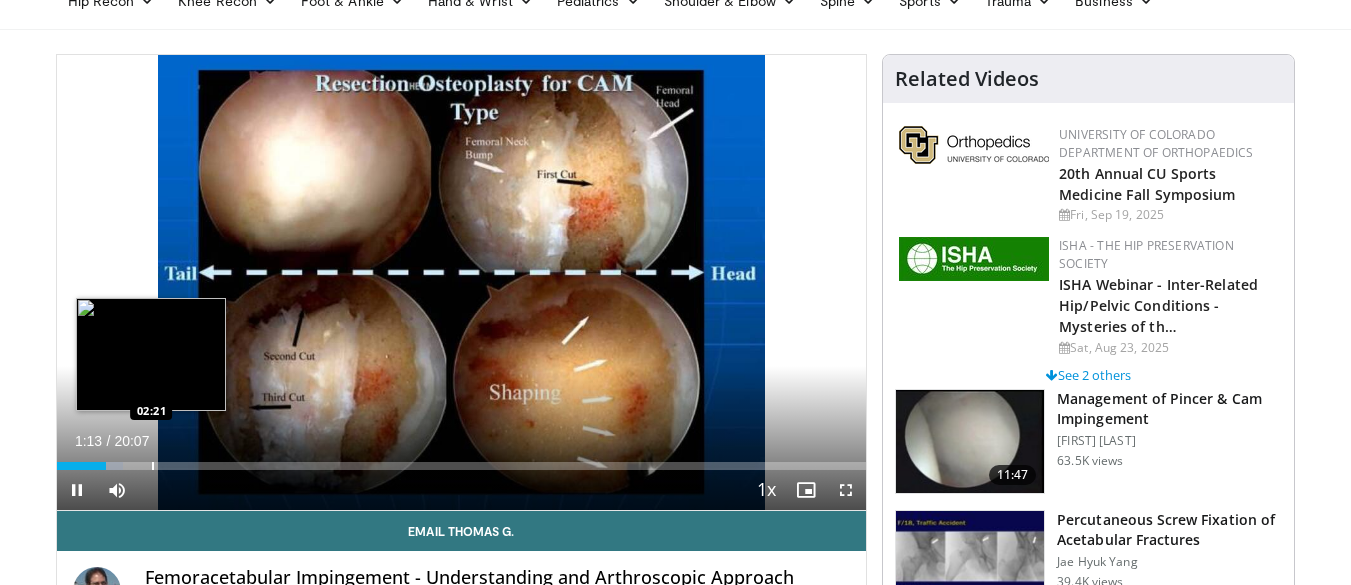 click on "Loaded :  8.26% 01:13 02:21" at bounding box center [462, 460] 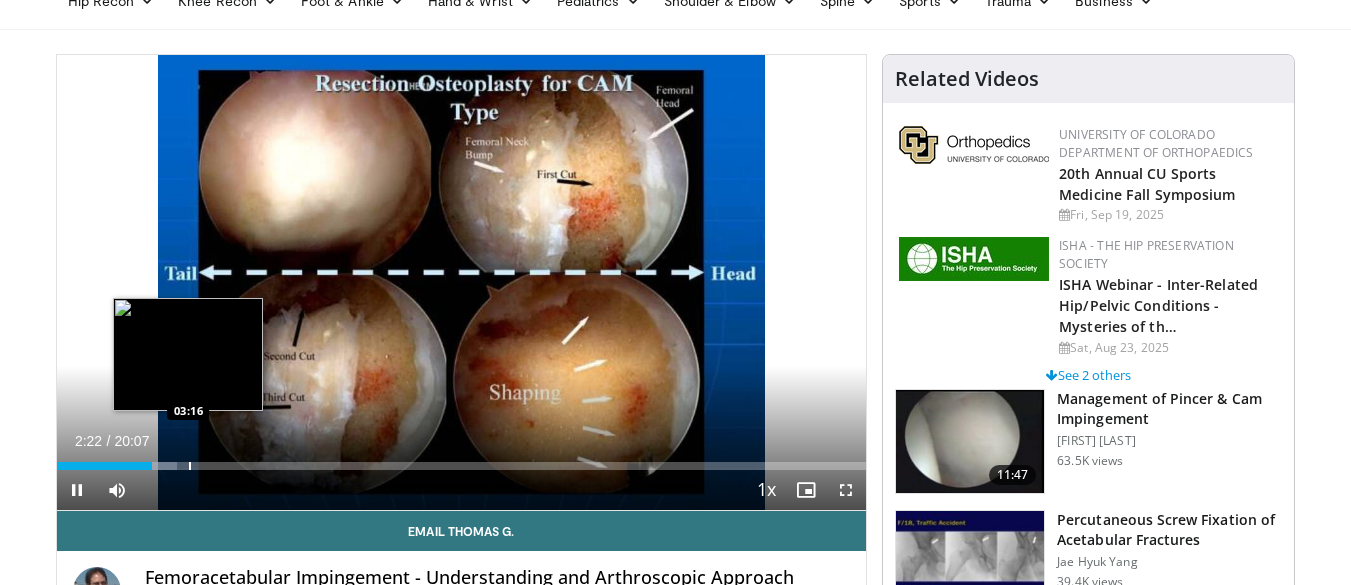 click on "Loaded :  14.91% 02:22 03:16" at bounding box center [462, 460] 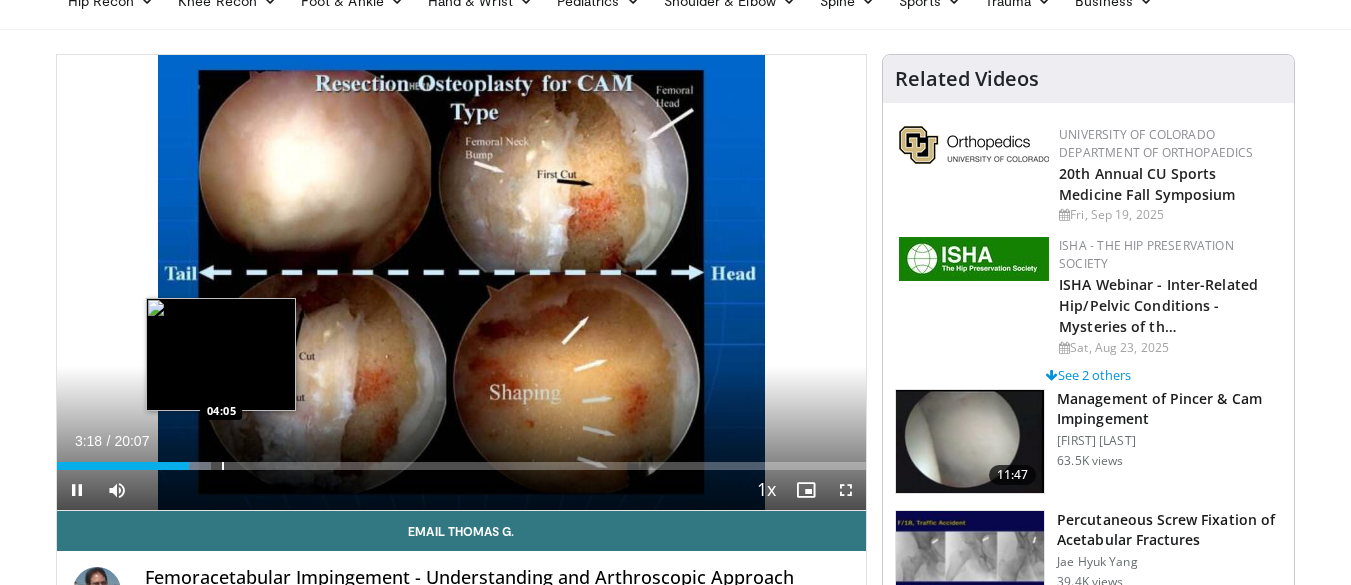 click at bounding box center [223, 466] 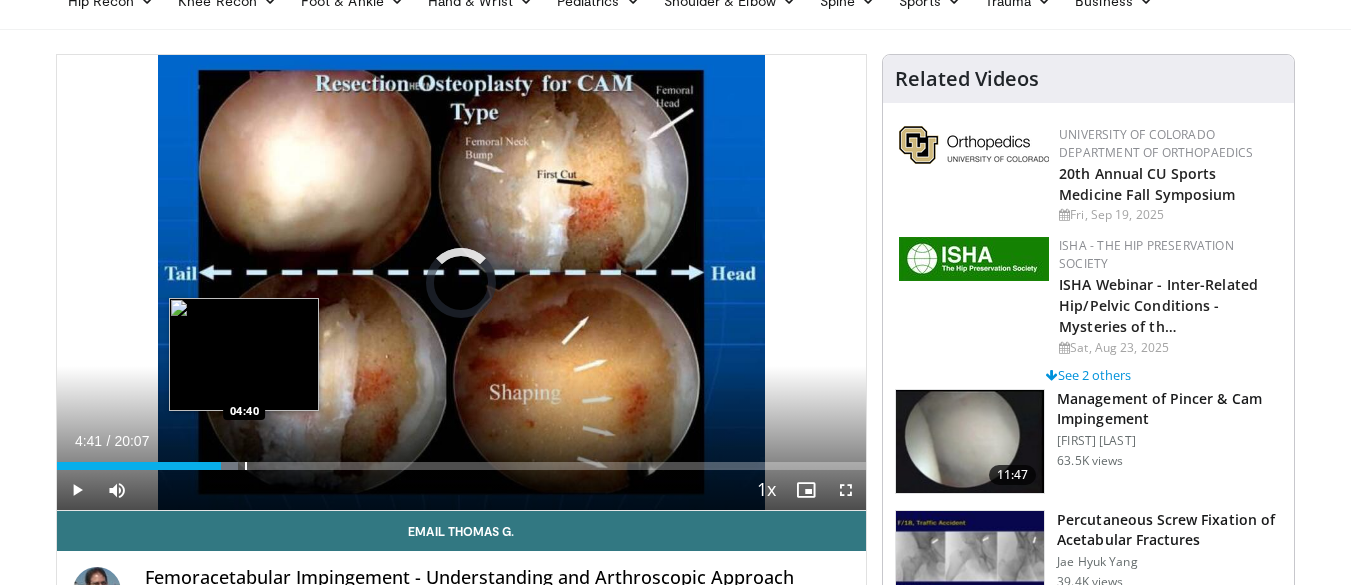 click at bounding box center [246, 466] 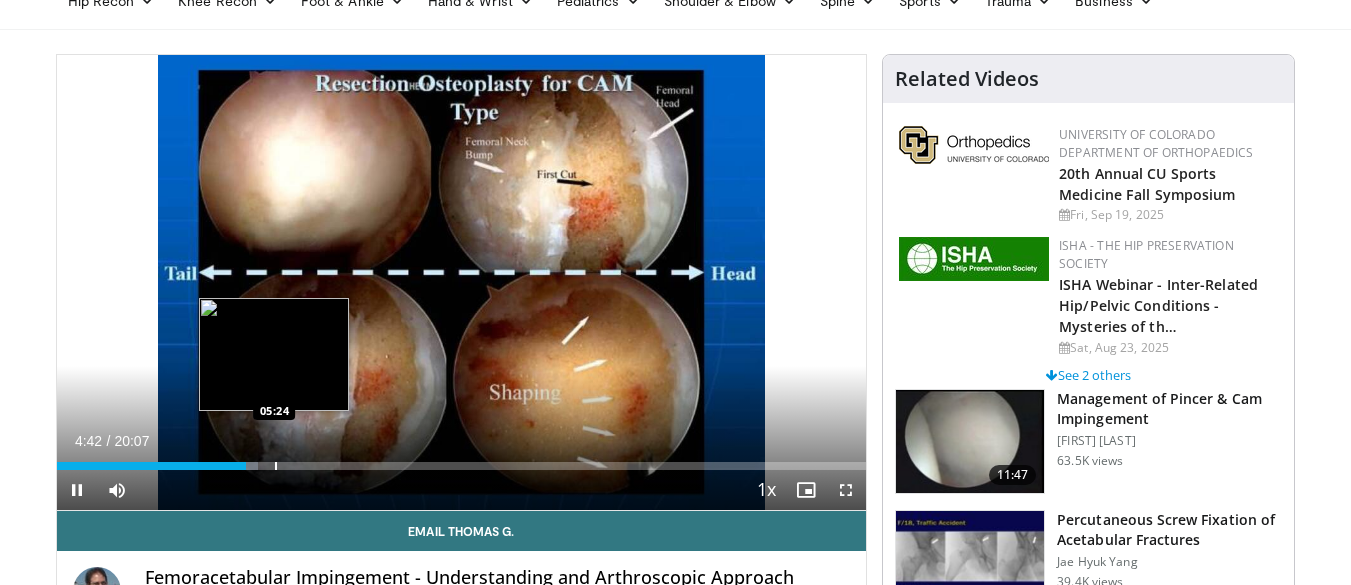 click at bounding box center (276, 466) 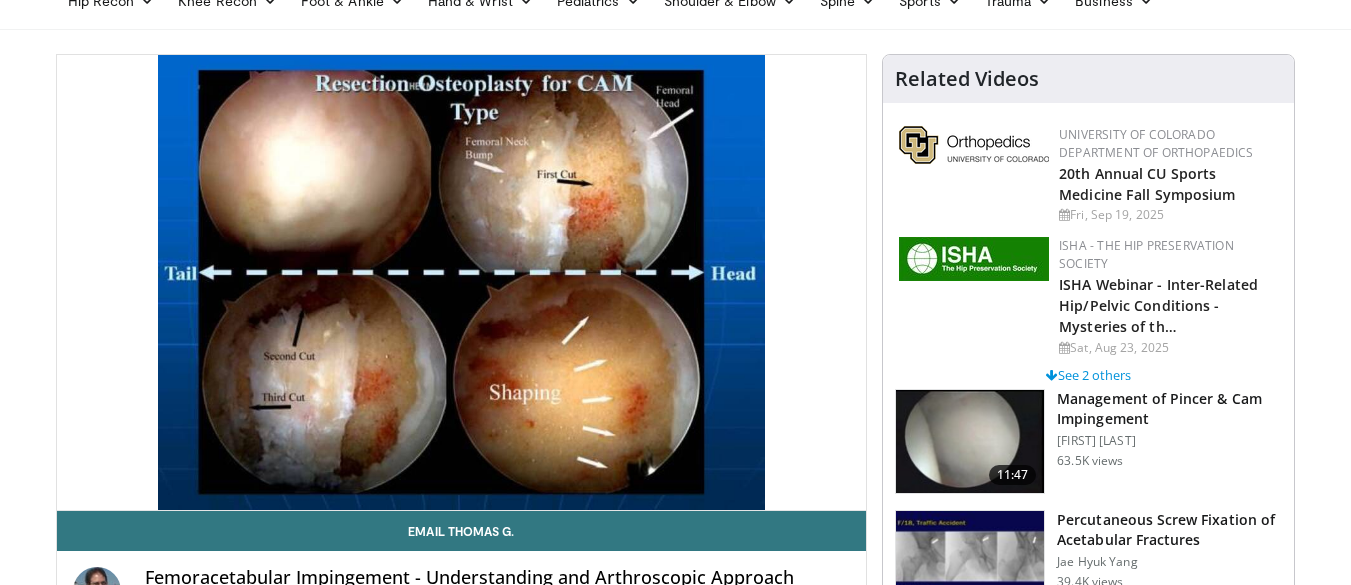 click on "10 seconds
Tap to unmute" at bounding box center [462, 282] 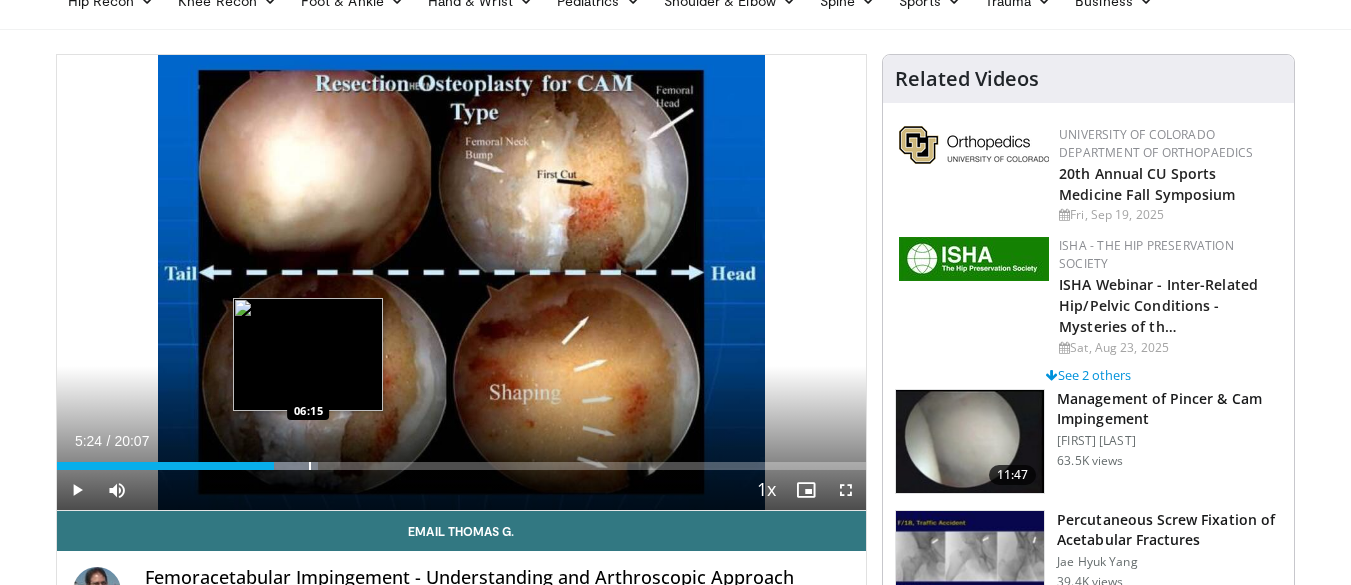 click at bounding box center [310, 466] 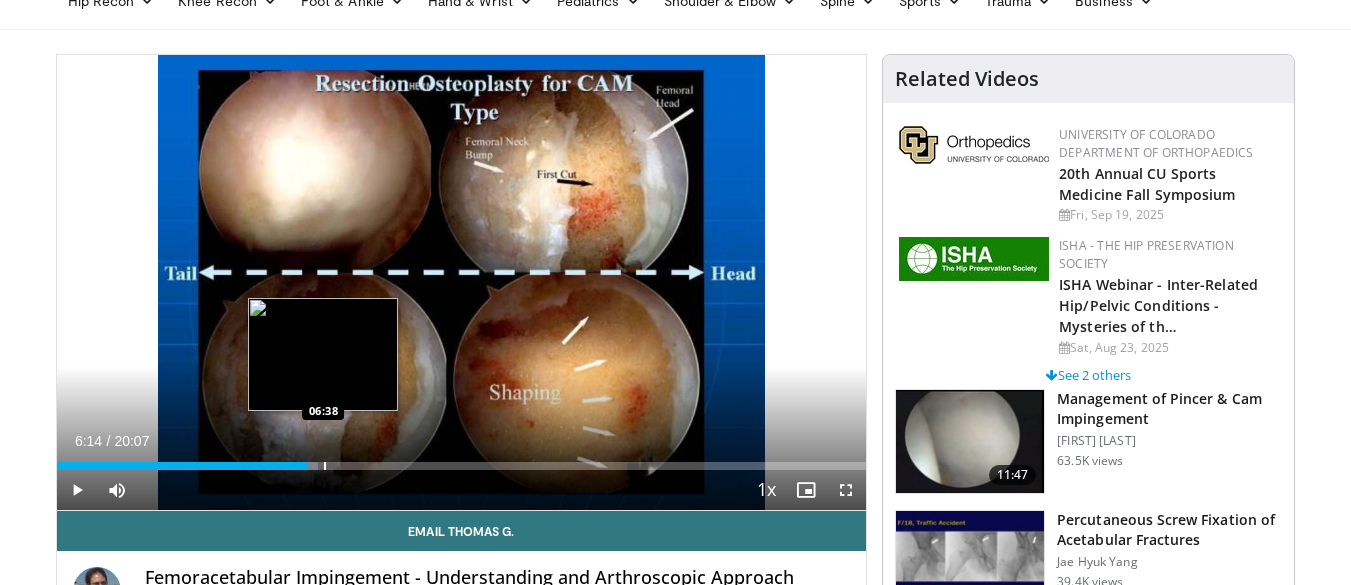 click at bounding box center (325, 466) 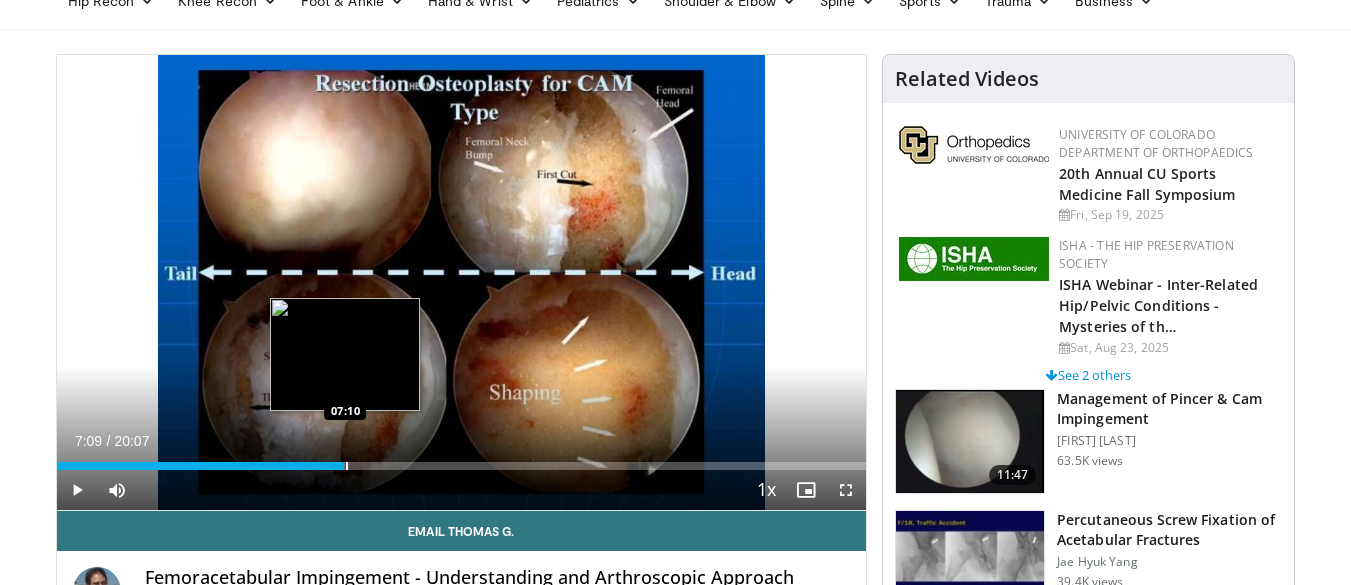 click at bounding box center [347, 466] 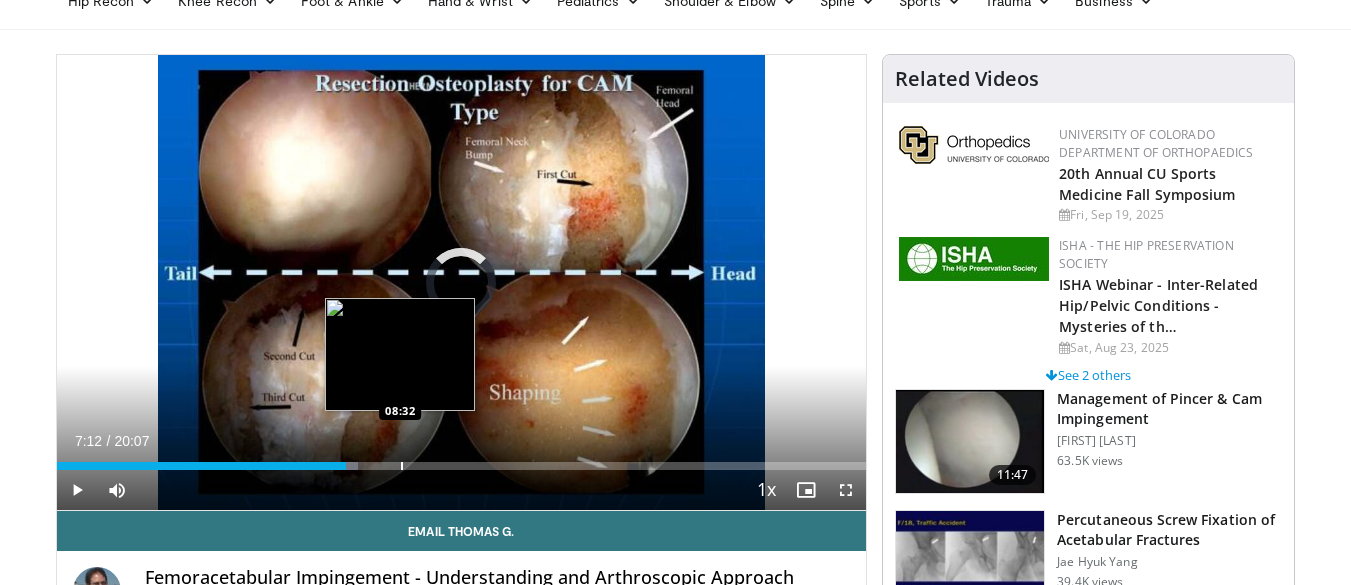 click on "Loaded :  37.27% 07:12 08:32" at bounding box center [462, 460] 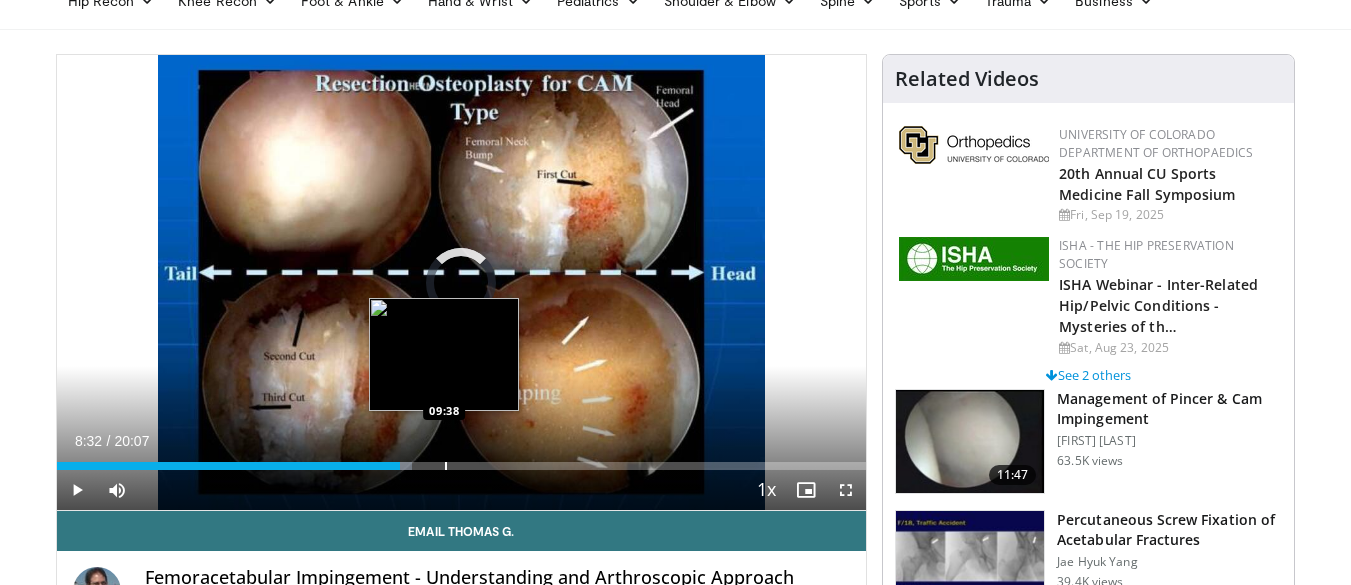click at bounding box center [446, 466] 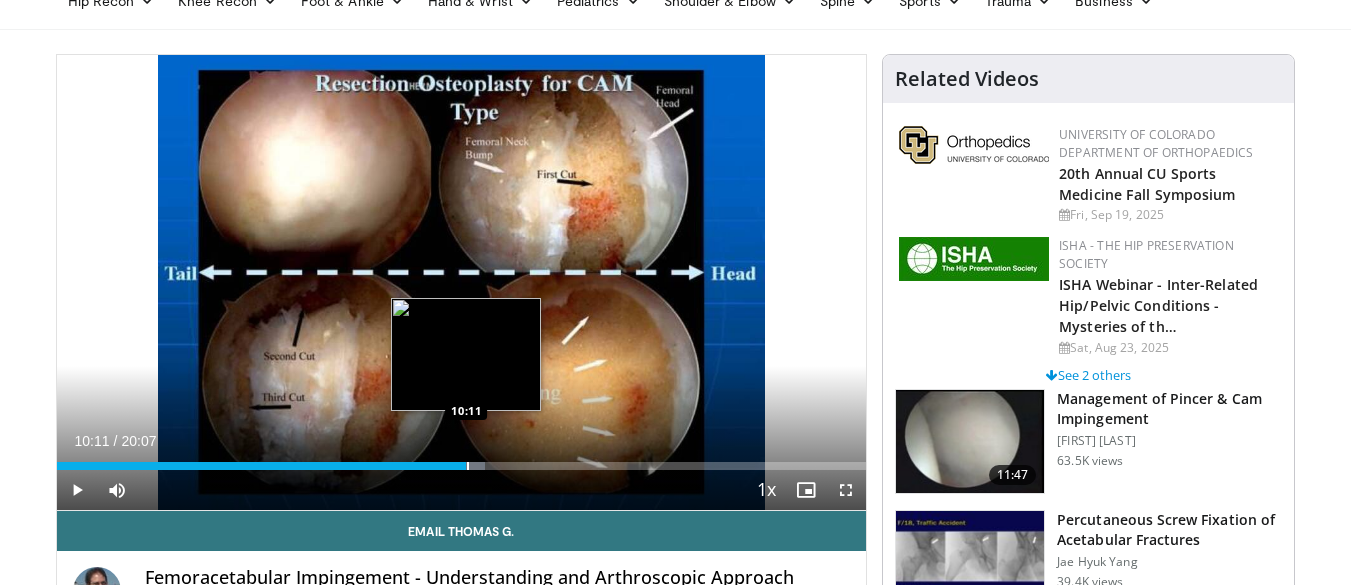 click on "Loaded :  52.91% 10:11 10:11" at bounding box center [462, 460] 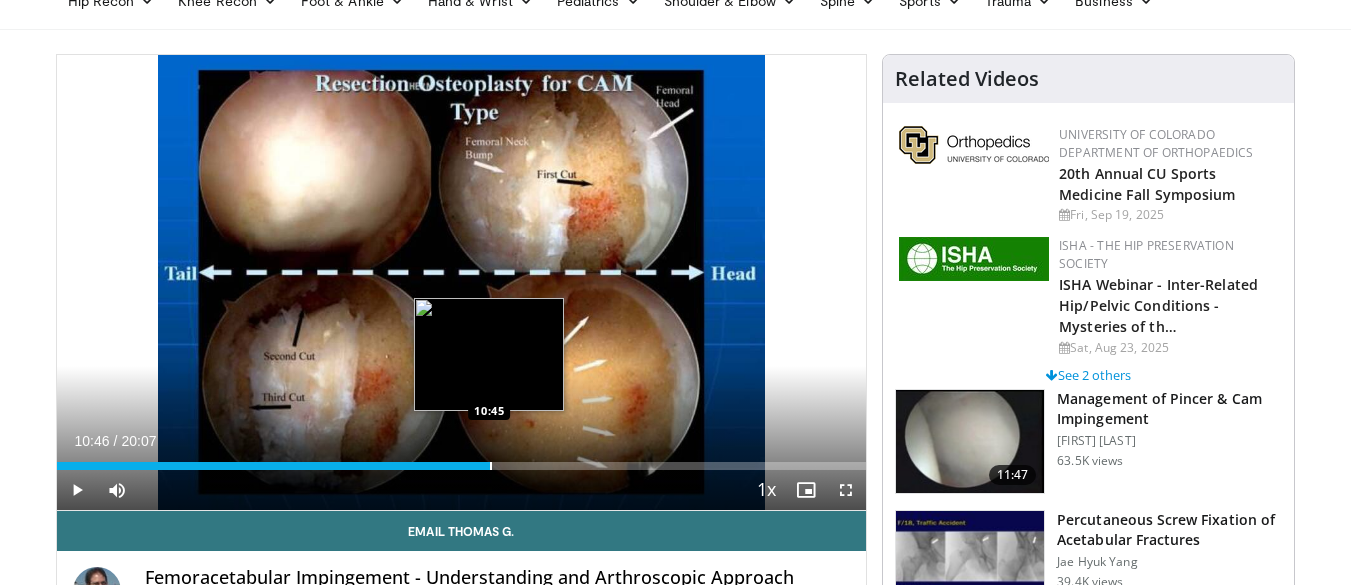 click on "Loaded :  53.73% 10:11 10:45" at bounding box center [462, 460] 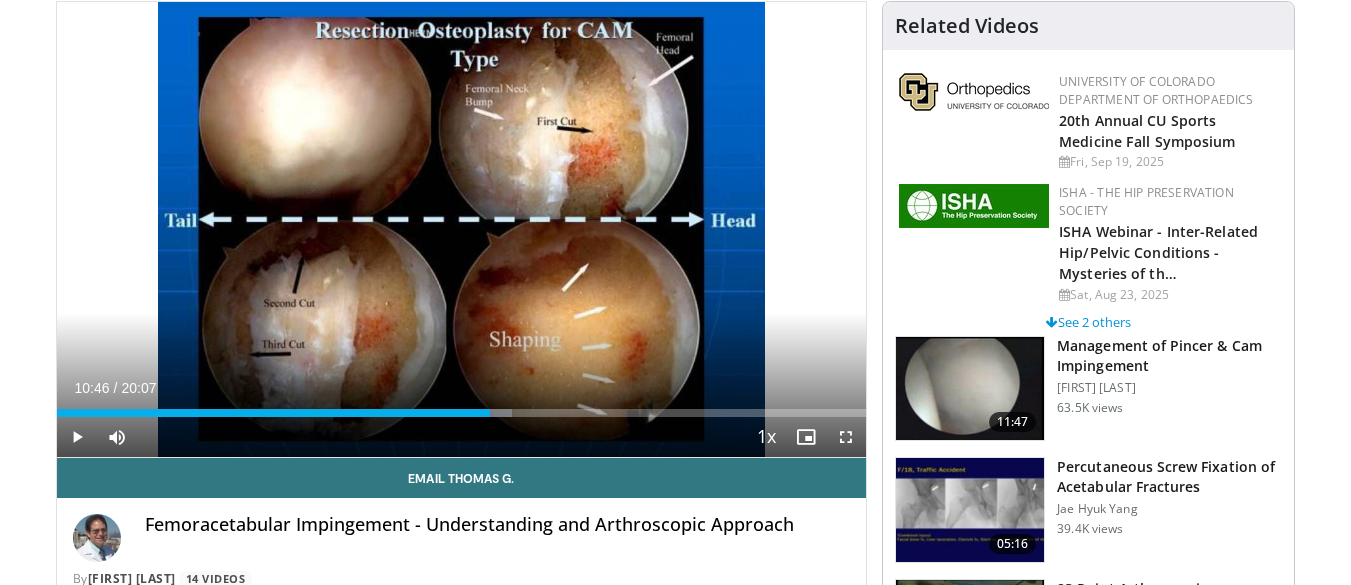 scroll, scrollTop: 200, scrollLeft: 0, axis: vertical 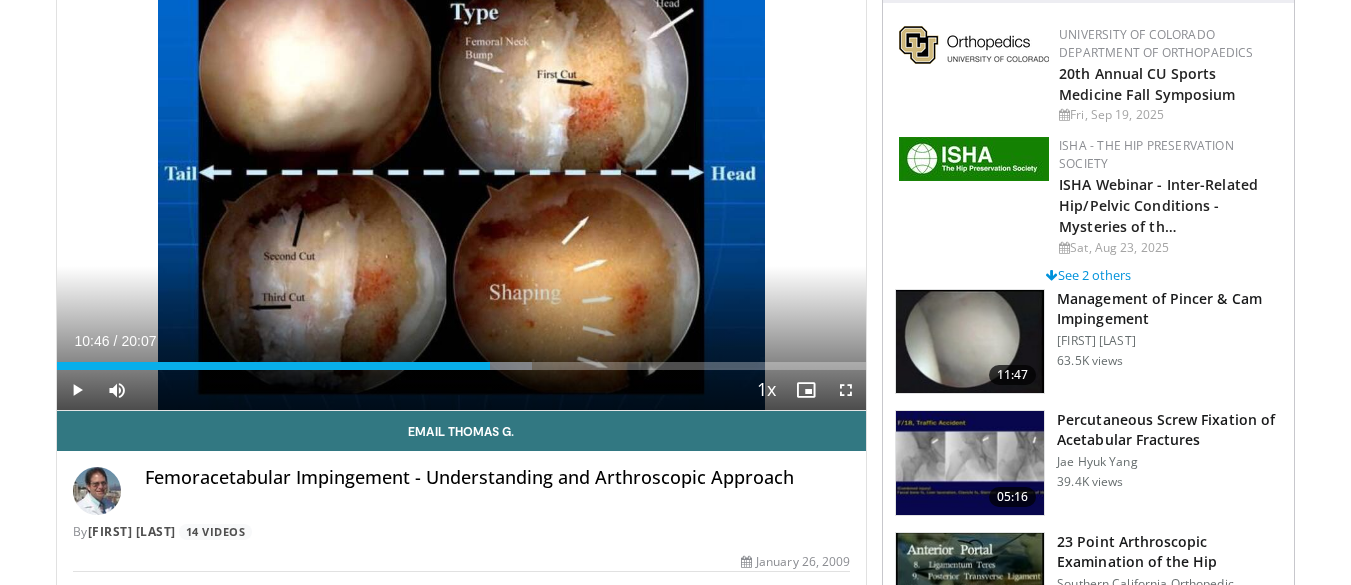 click on "Management of Pincer & Cam Impingement" at bounding box center (1169, 309) 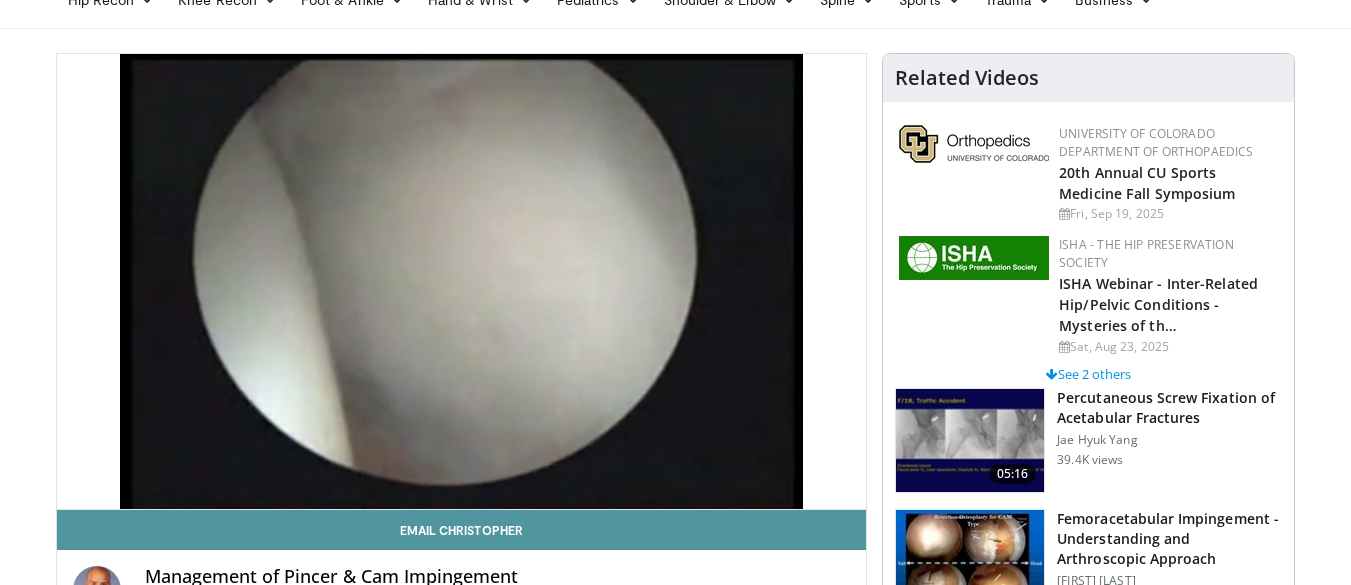 scroll, scrollTop: 100, scrollLeft: 0, axis: vertical 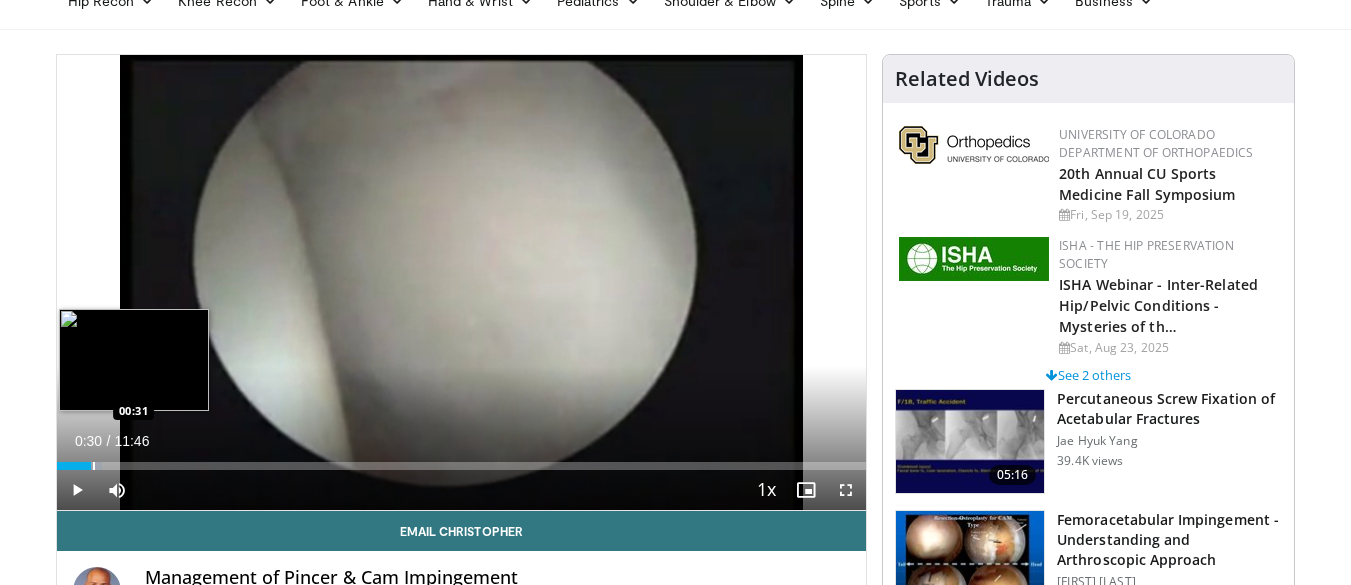 click at bounding box center (94, 466) 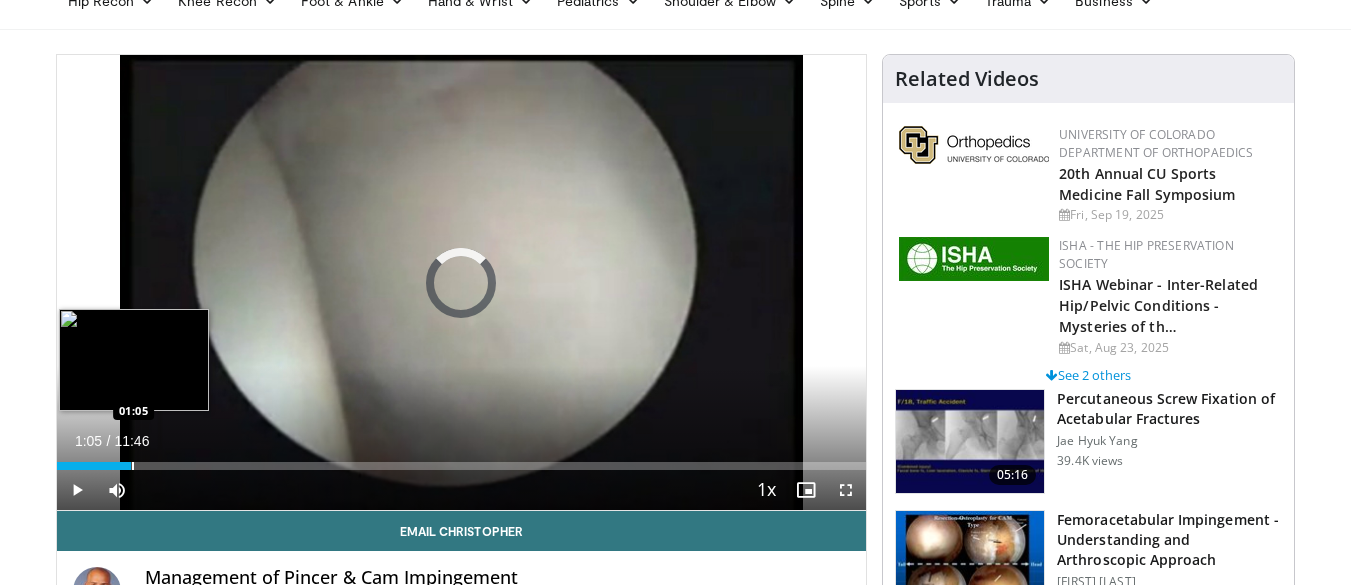 click on "Loaded :  0.00% 01:05 01:05" at bounding box center [462, 460] 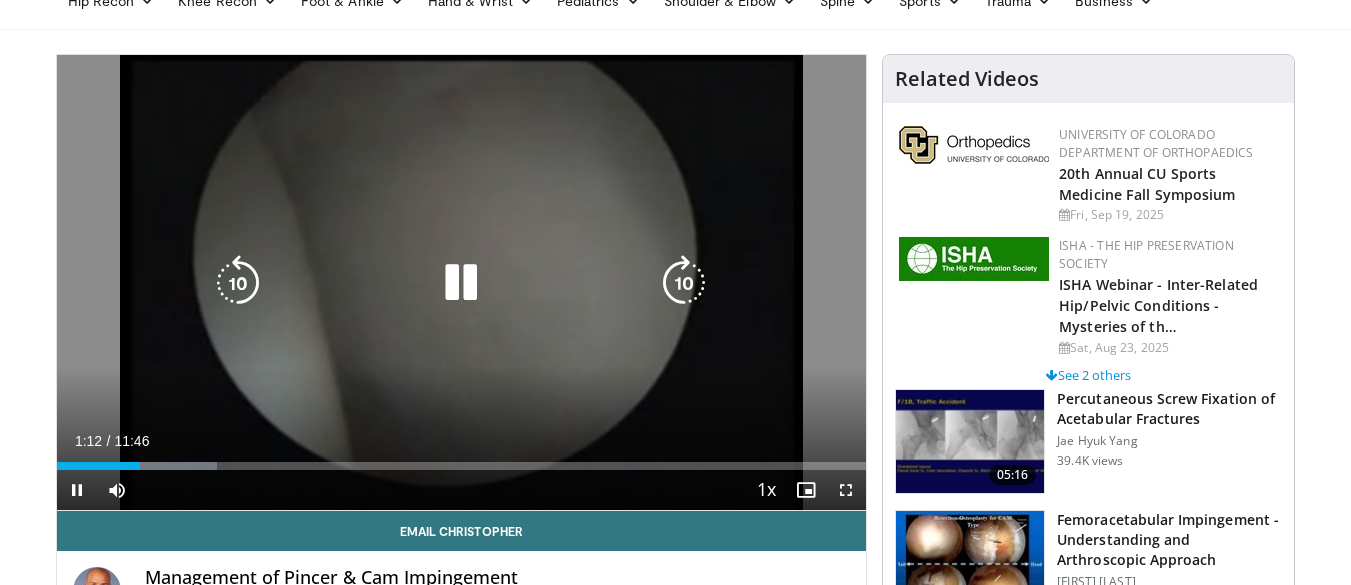 click at bounding box center [684, 283] 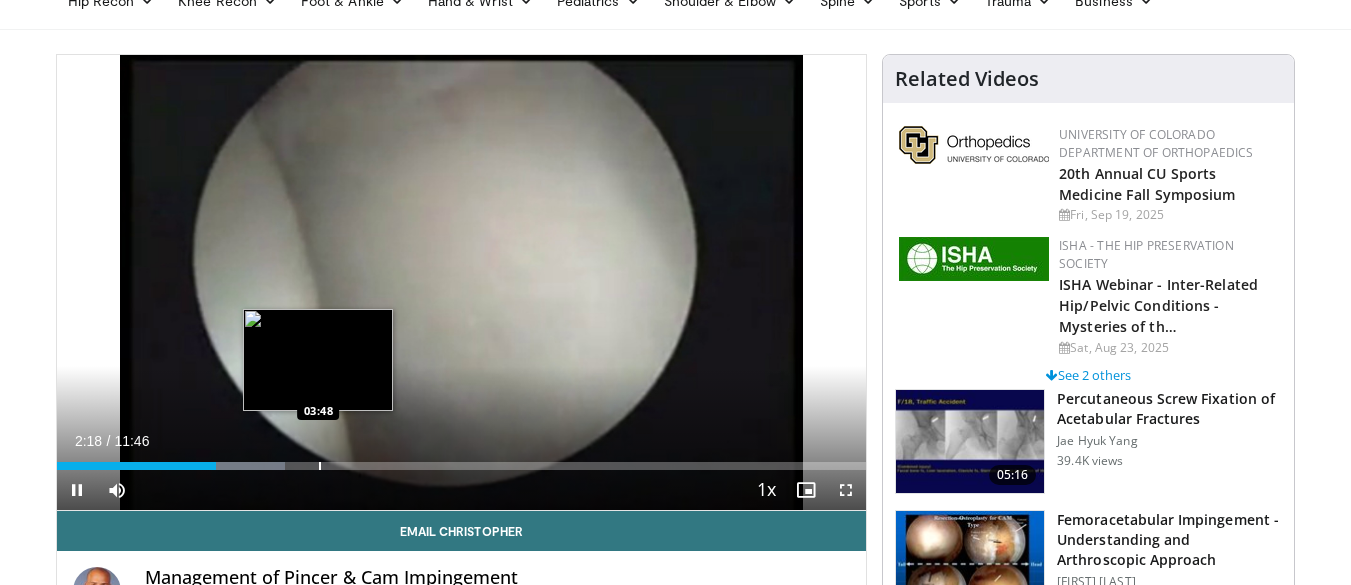 click at bounding box center (320, 466) 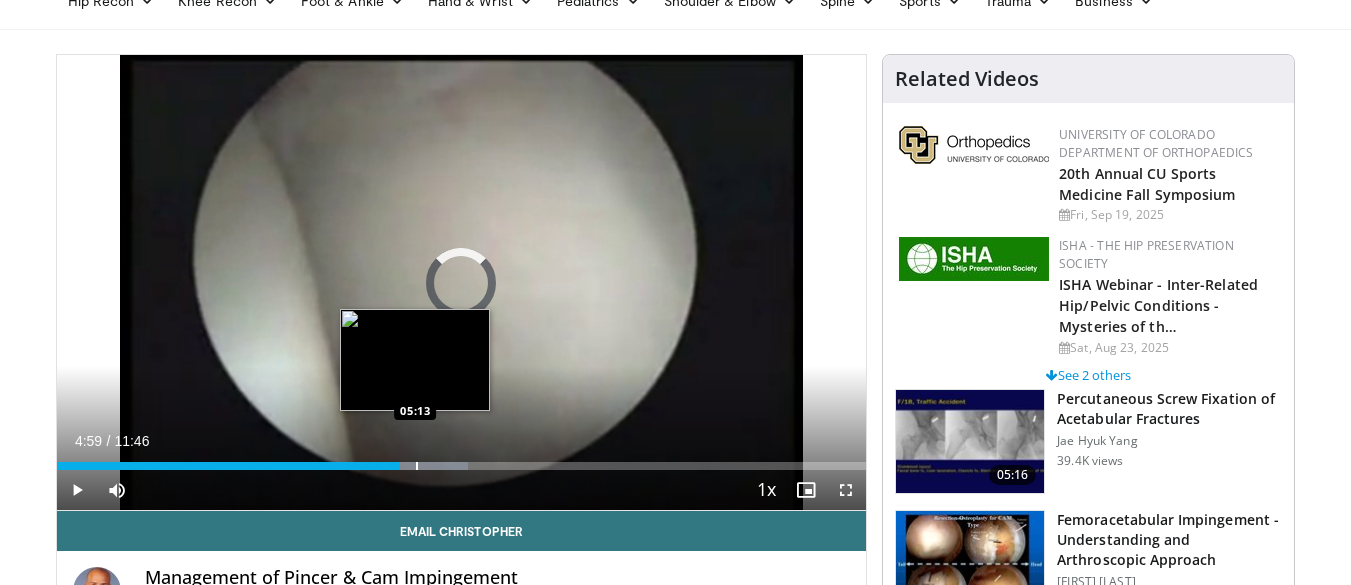 click at bounding box center [417, 466] 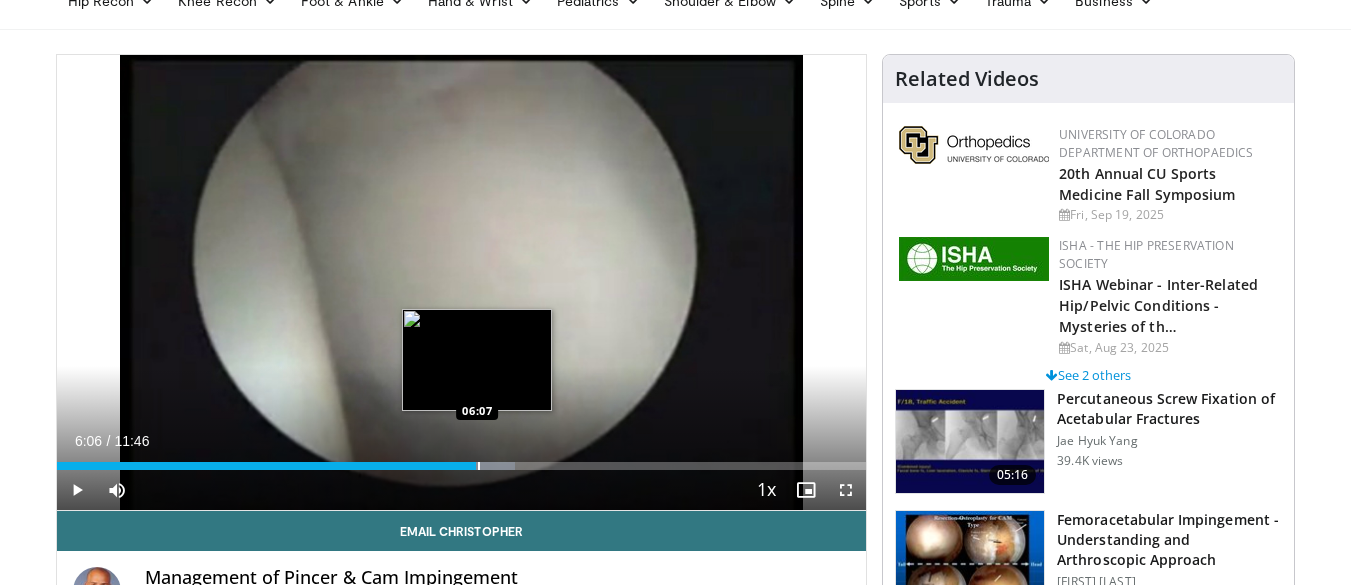 click at bounding box center (479, 466) 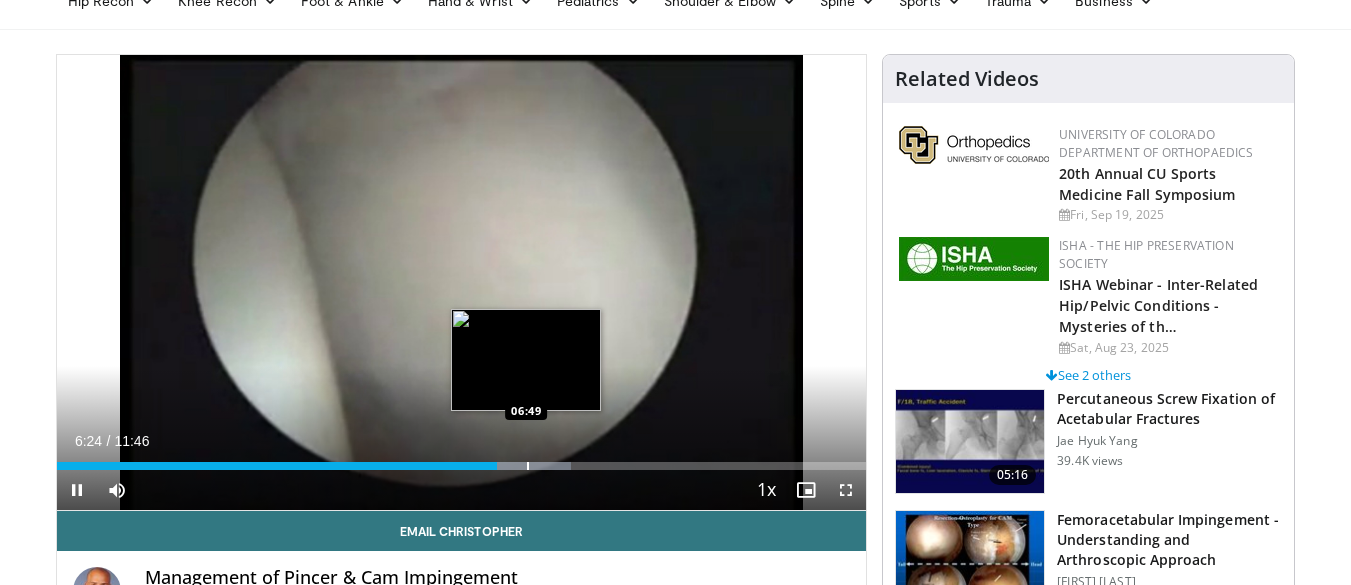 click at bounding box center (528, 466) 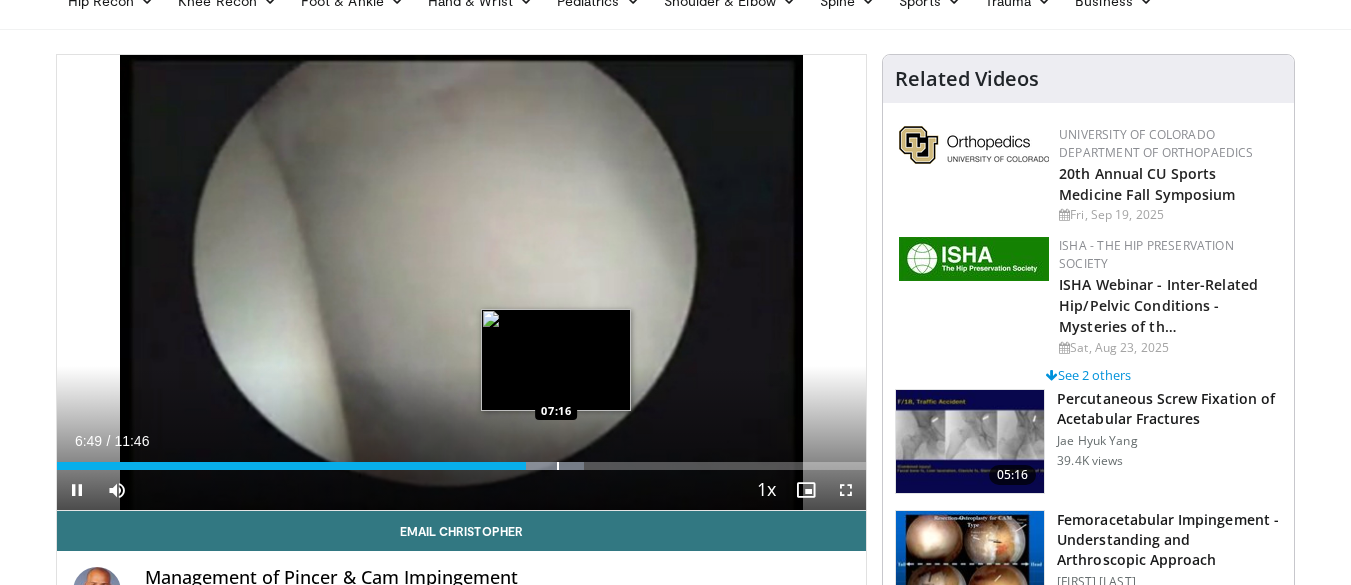 click at bounding box center [558, 466] 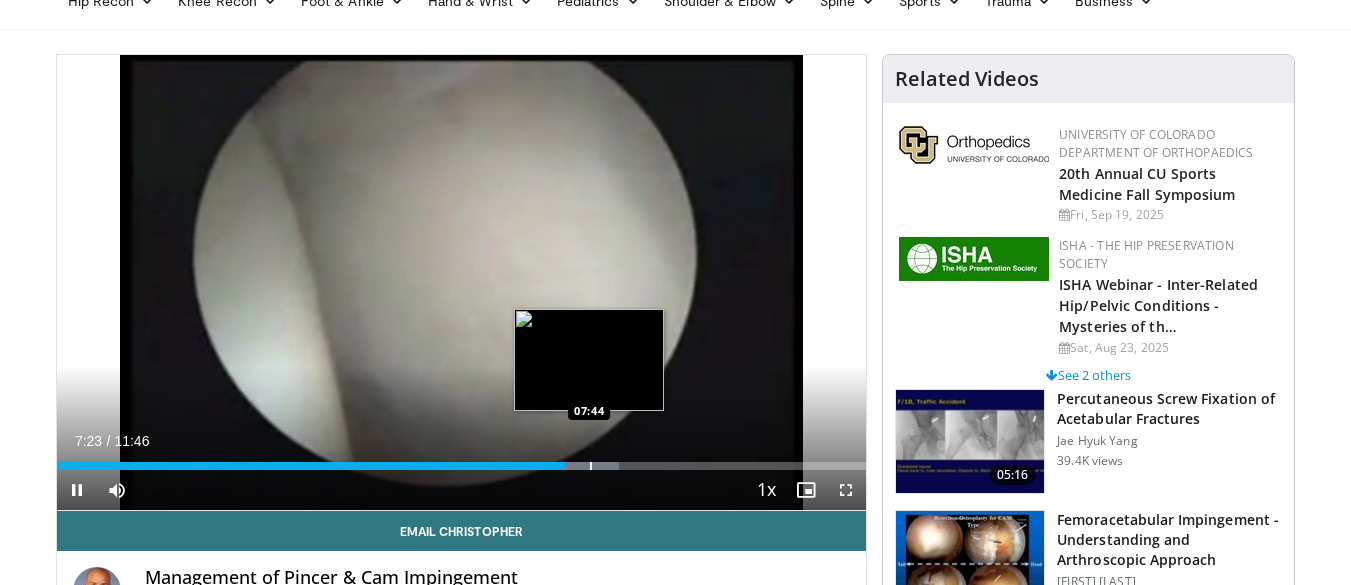 click at bounding box center (591, 466) 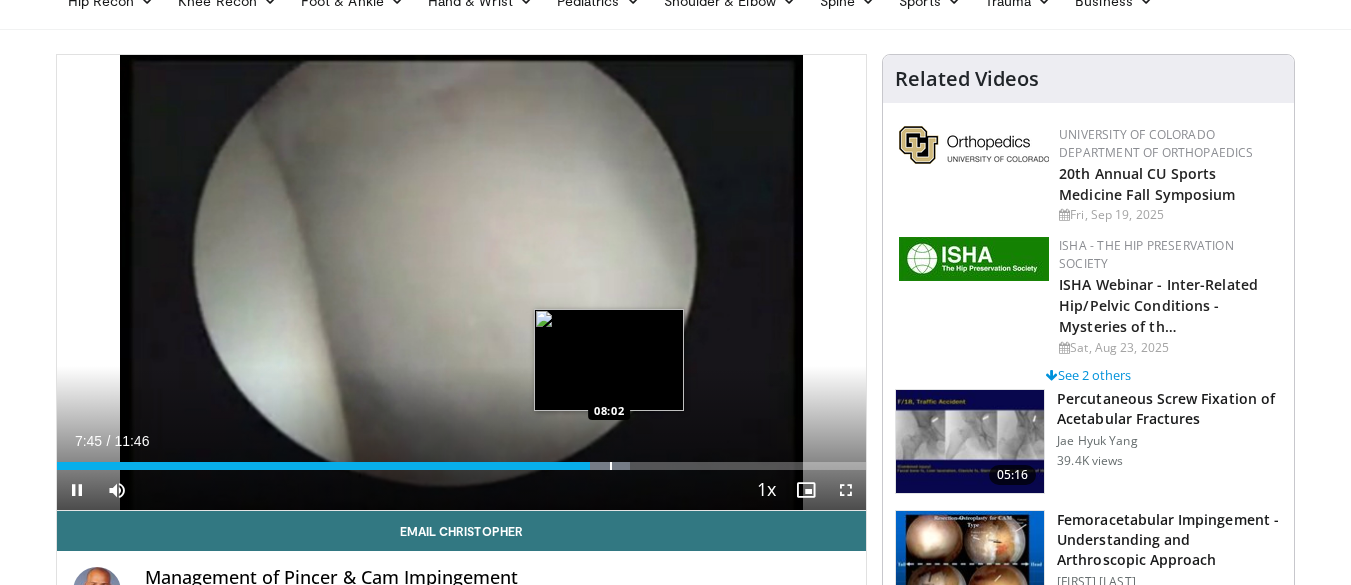 click at bounding box center [611, 466] 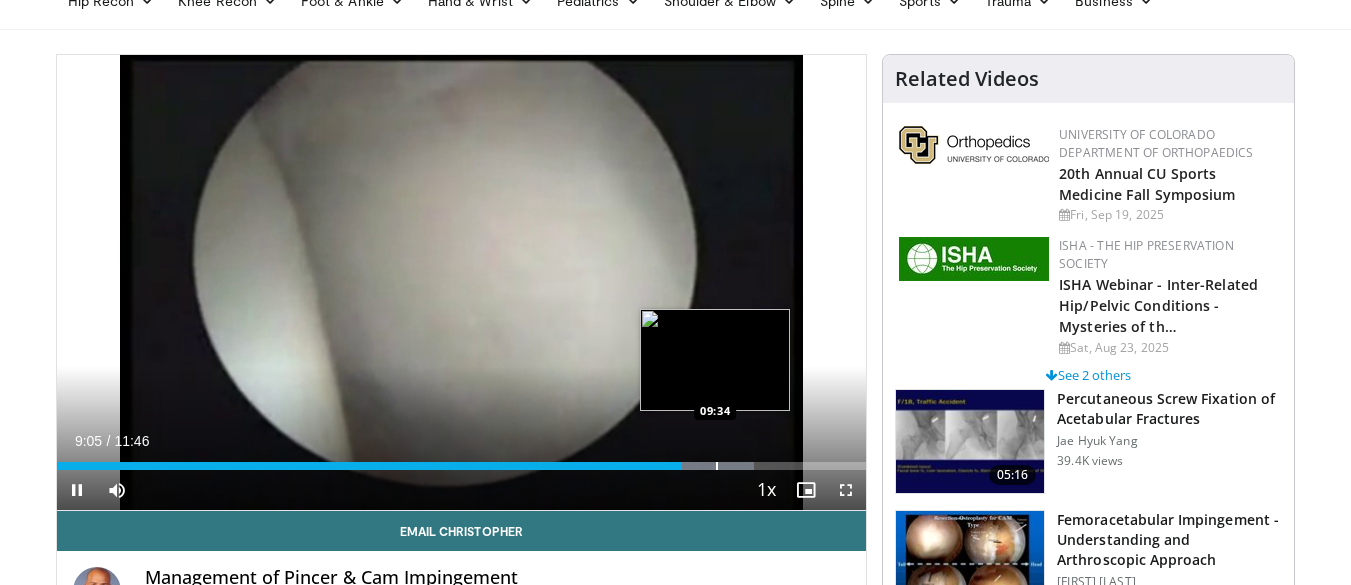 click at bounding box center [717, 466] 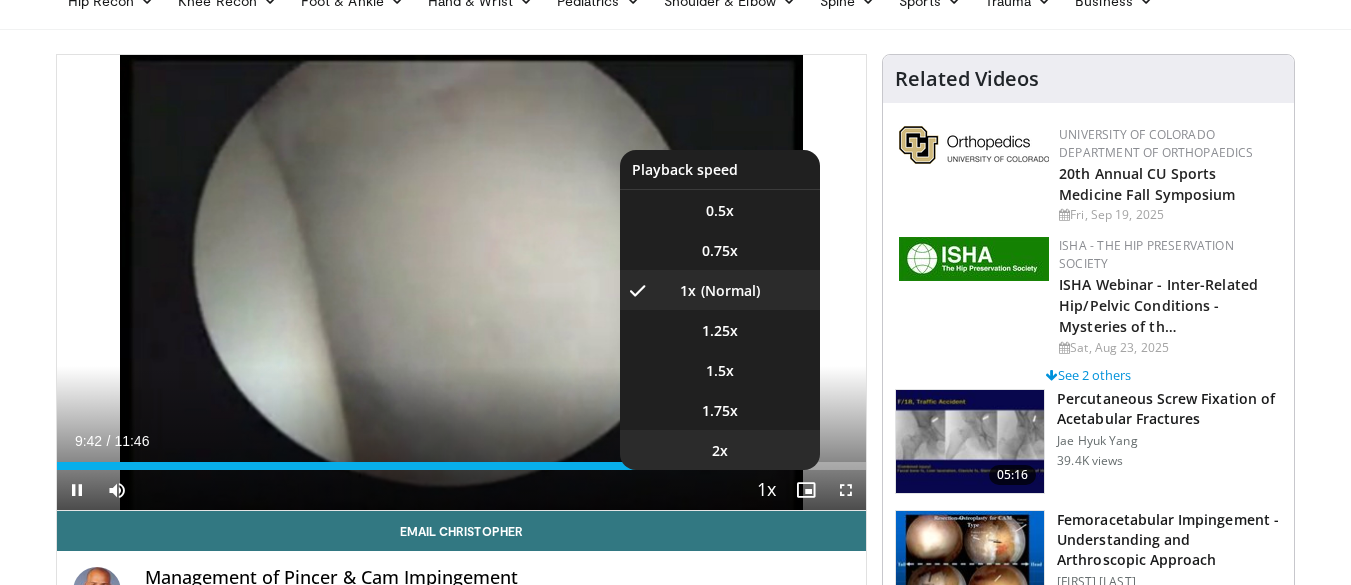 click on "2x" at bounding box center [720, 450] 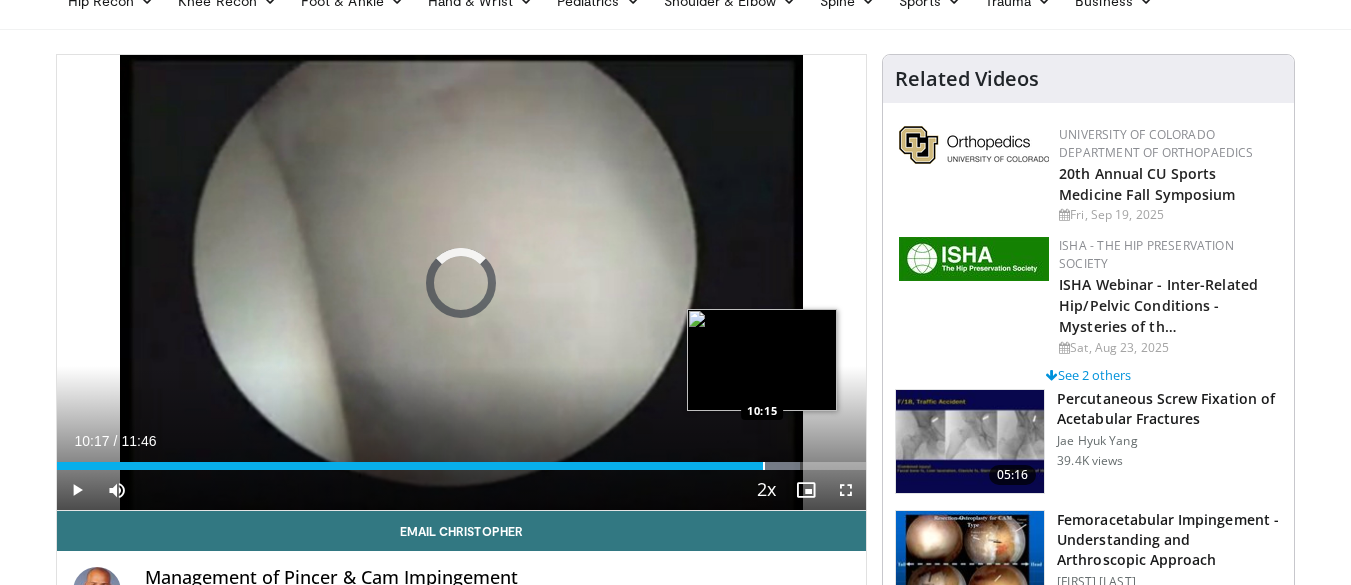 click at bounding box center [745, 466] 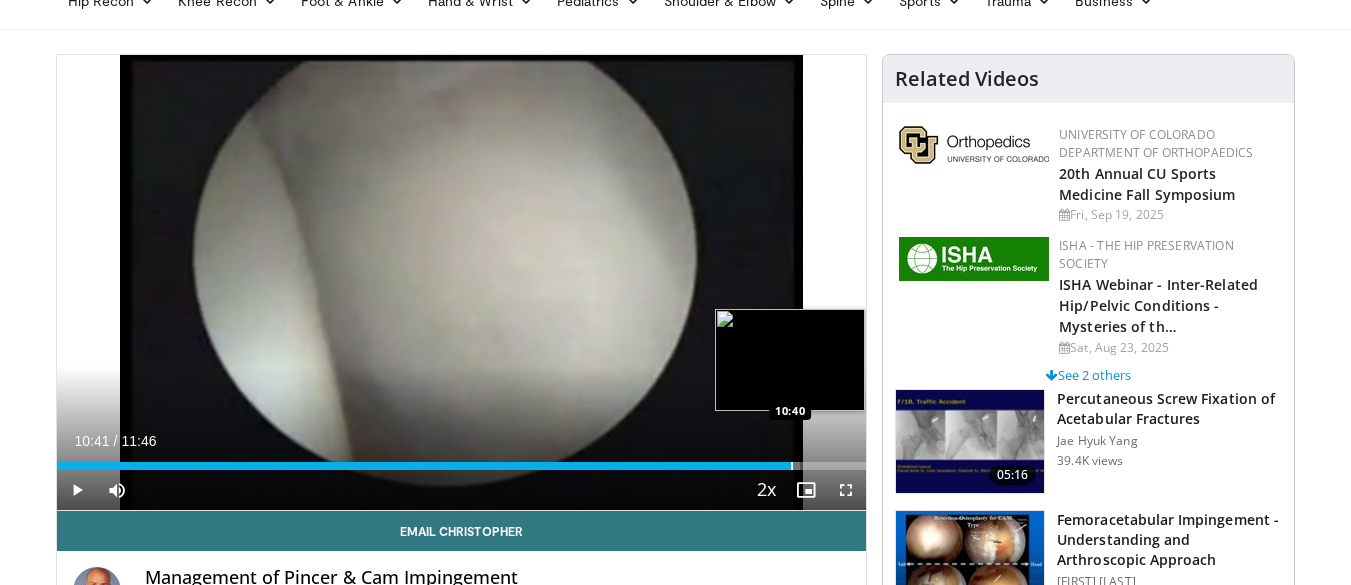 click at bounding box center [792, 466] 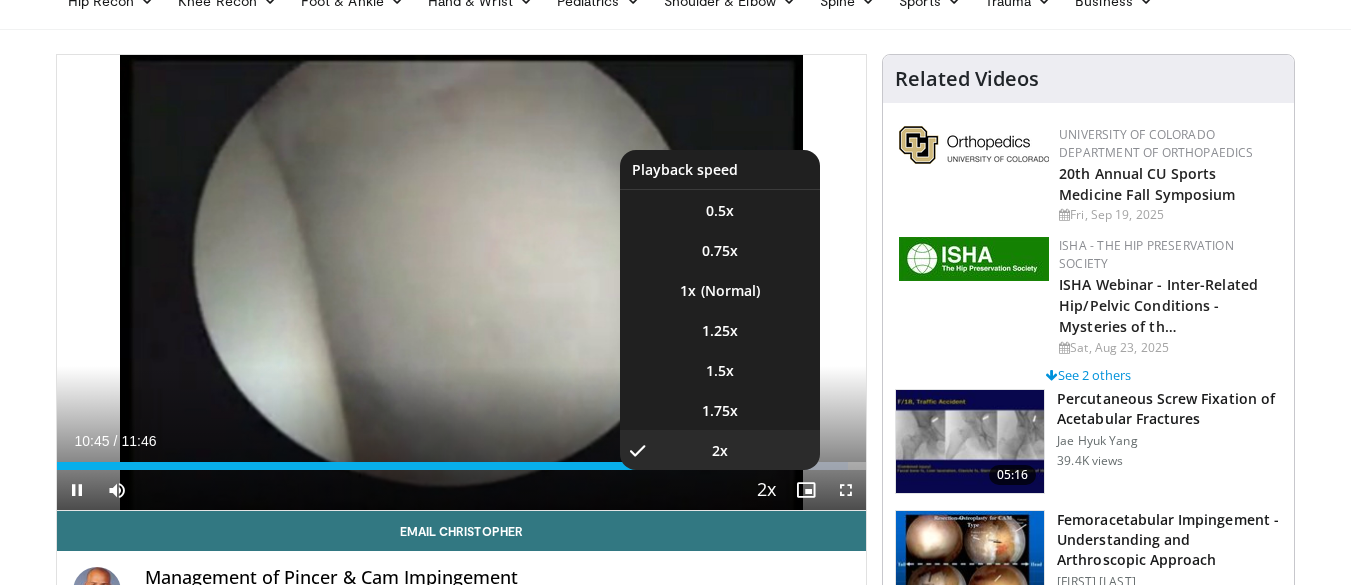 click at bounding box center [766, 491] 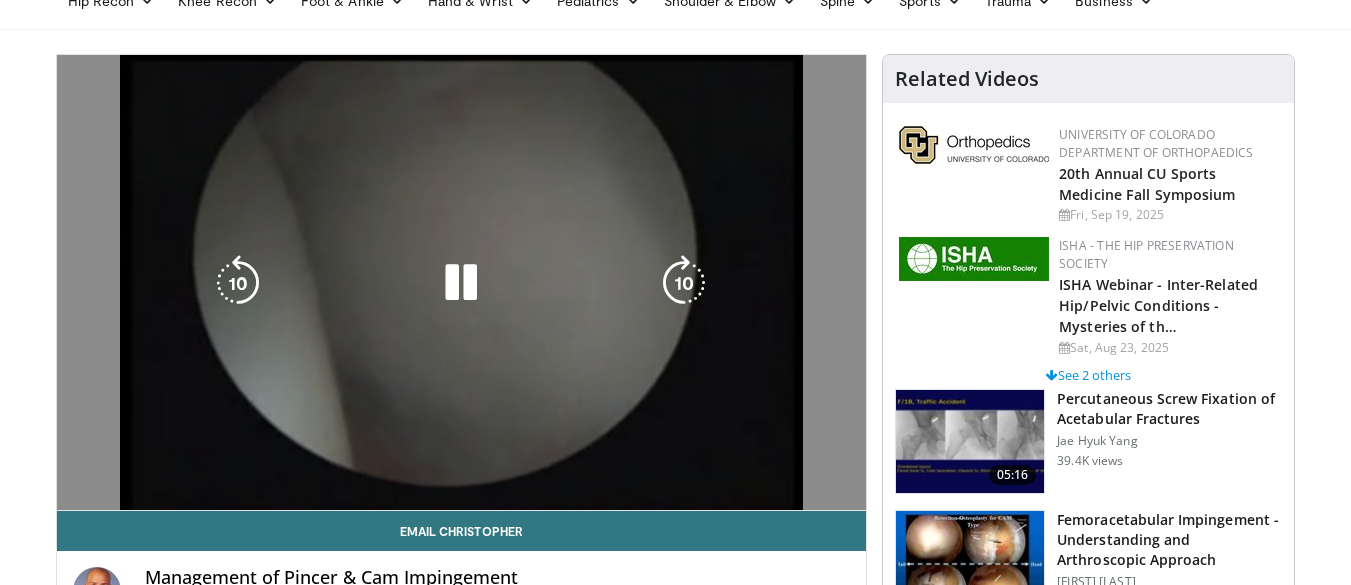 click on "**********" at bounding box center (462, 283) 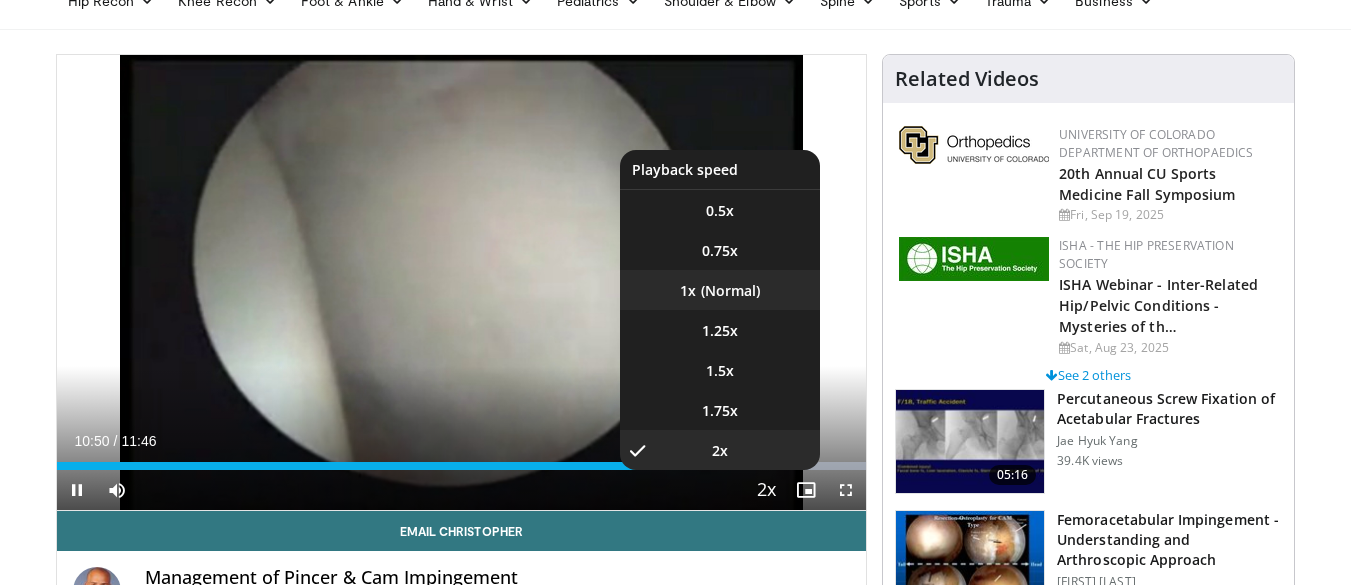 click on "1x" at bounding box center (720, 290) 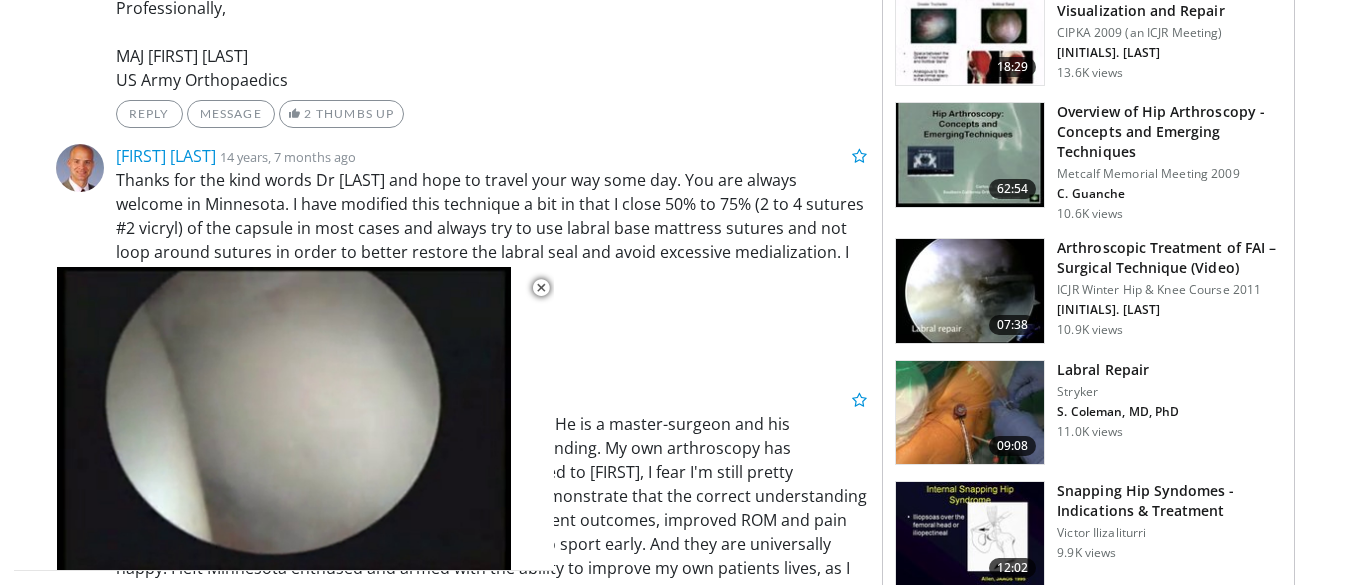 scroll, scrollTop: 1400, scrollLeft: 0, axis: vertical 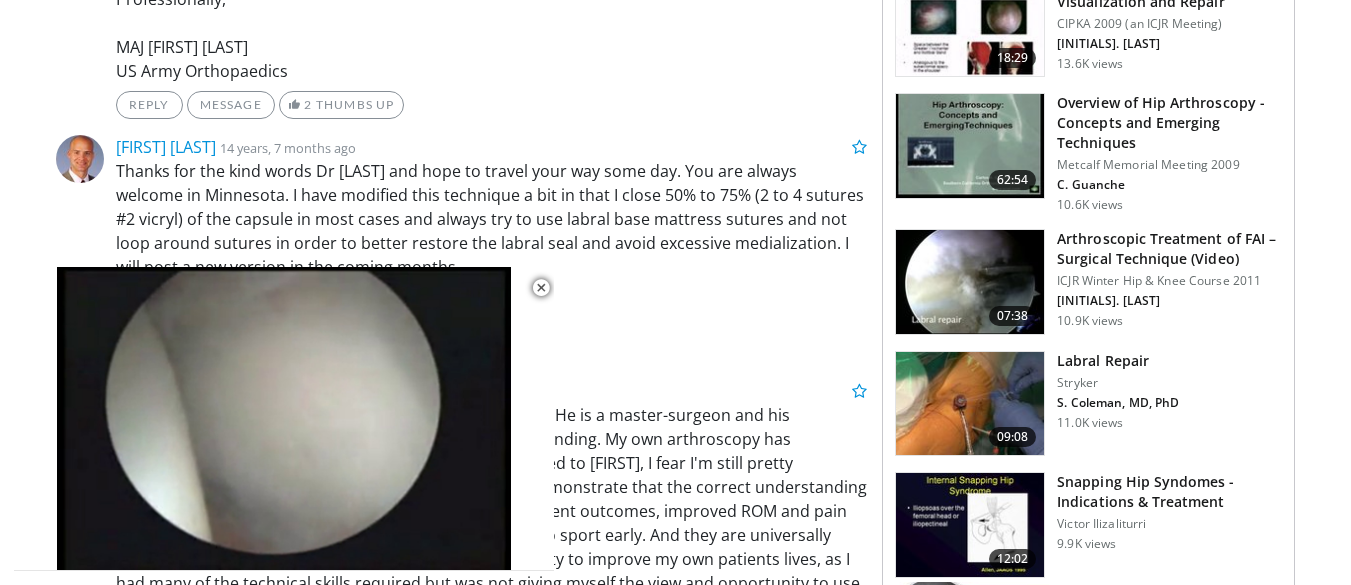 click on "Labral Repair" at bounding box center (1118, 361) 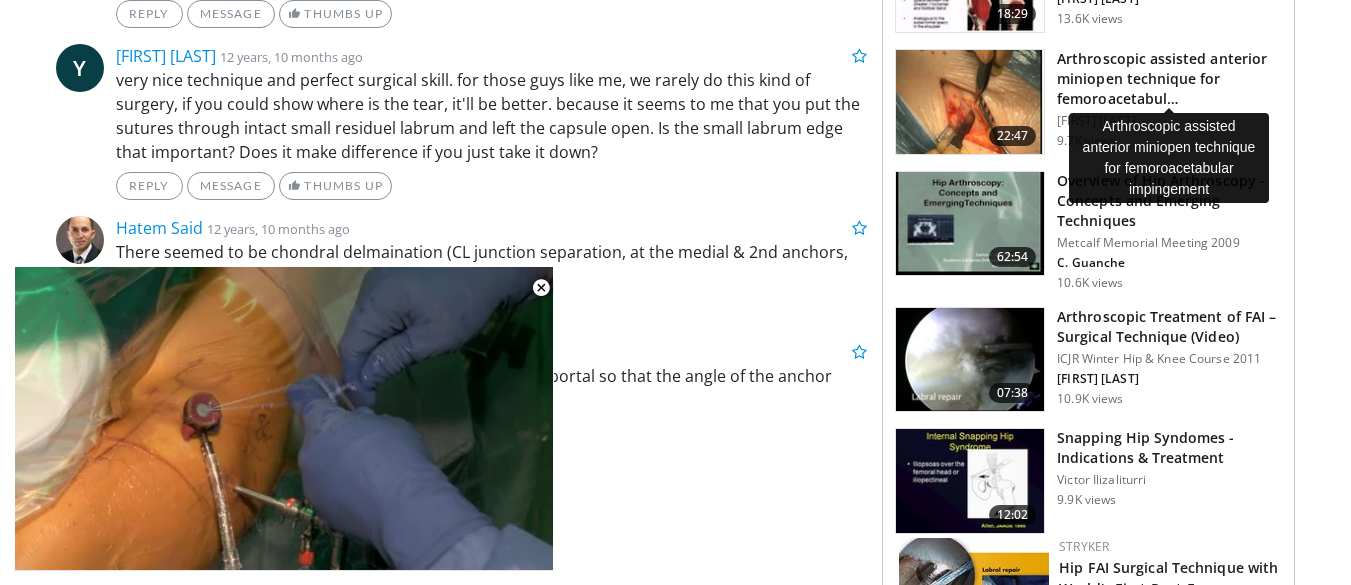 scroll, scrollTop: 1300, scrollLeft: 0, axis: vertical 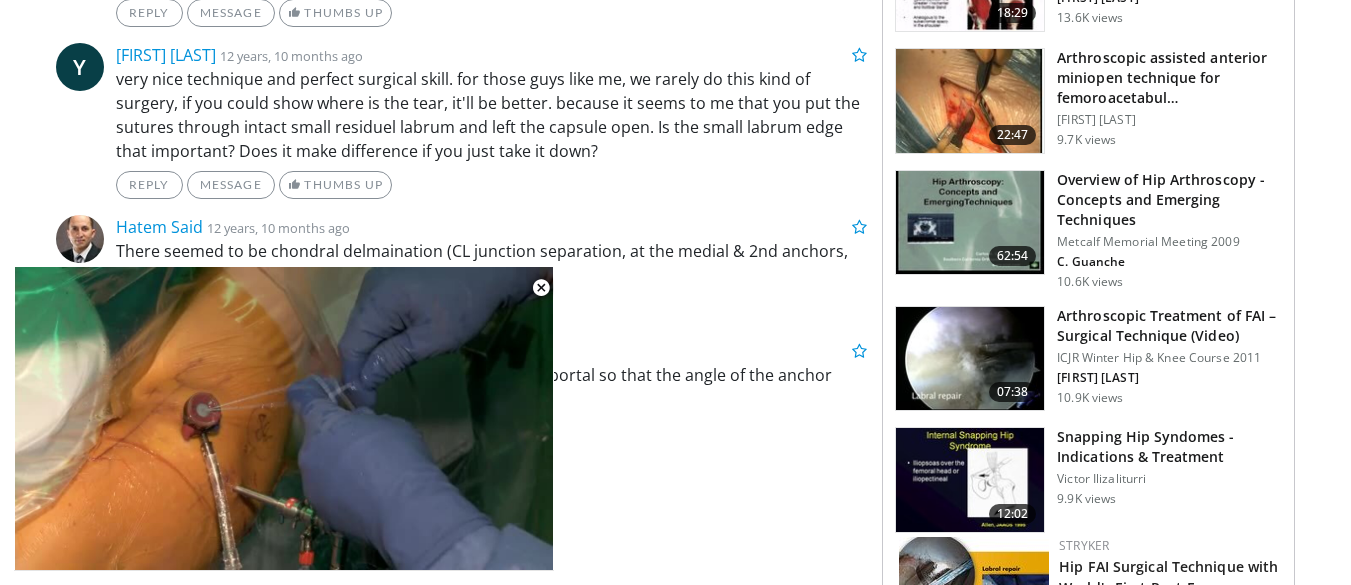 click on "Overview of Hip Arthroscopy - Concepts and Emerging Techniques" at bounding box center [1169, 200] 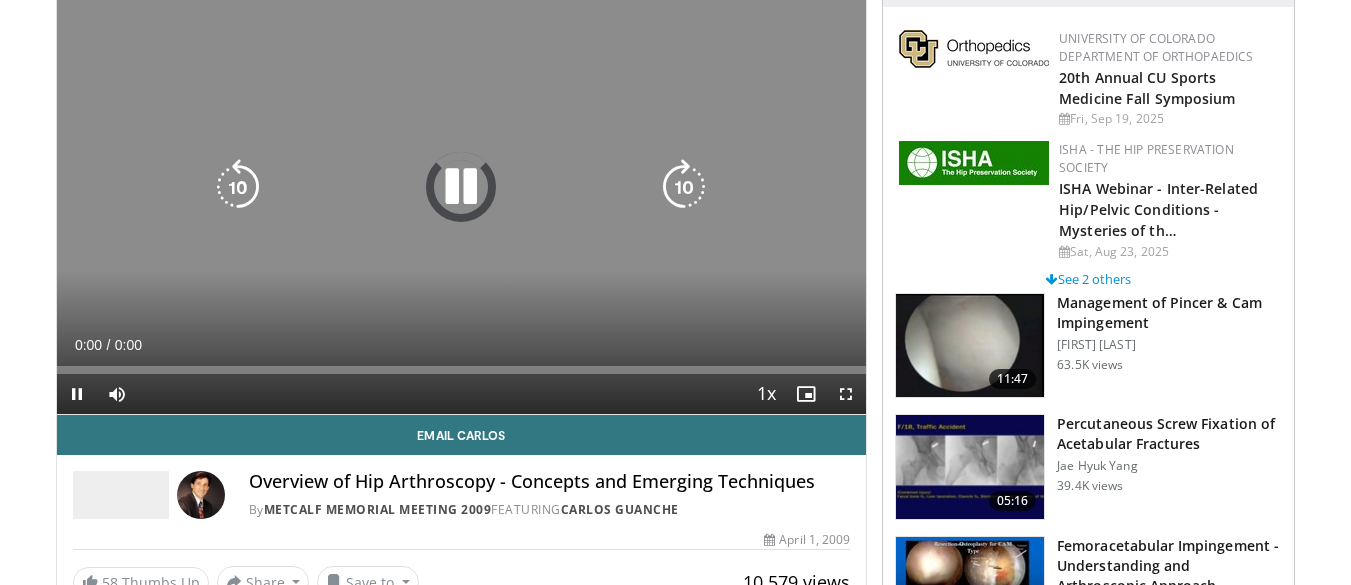scroll, scrollTop: 200, scrollLeft: 0, axis: vertical 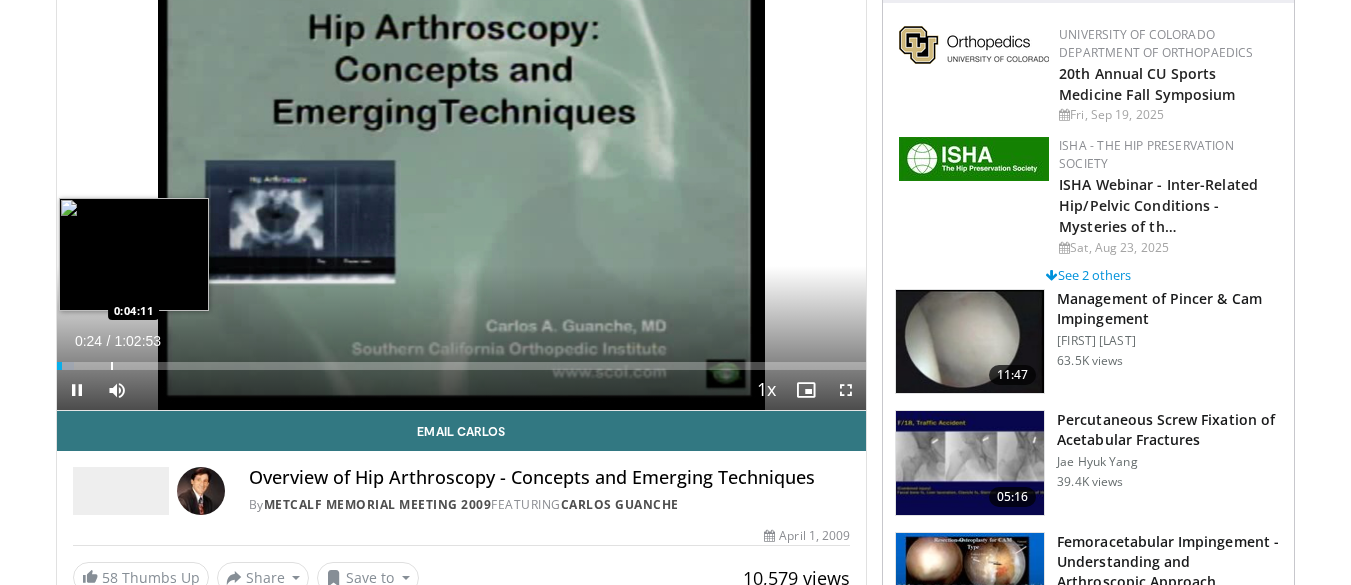 click on "Loaded :  2.11% [TIME] [DURATION]" at bounding box center (462, 360) 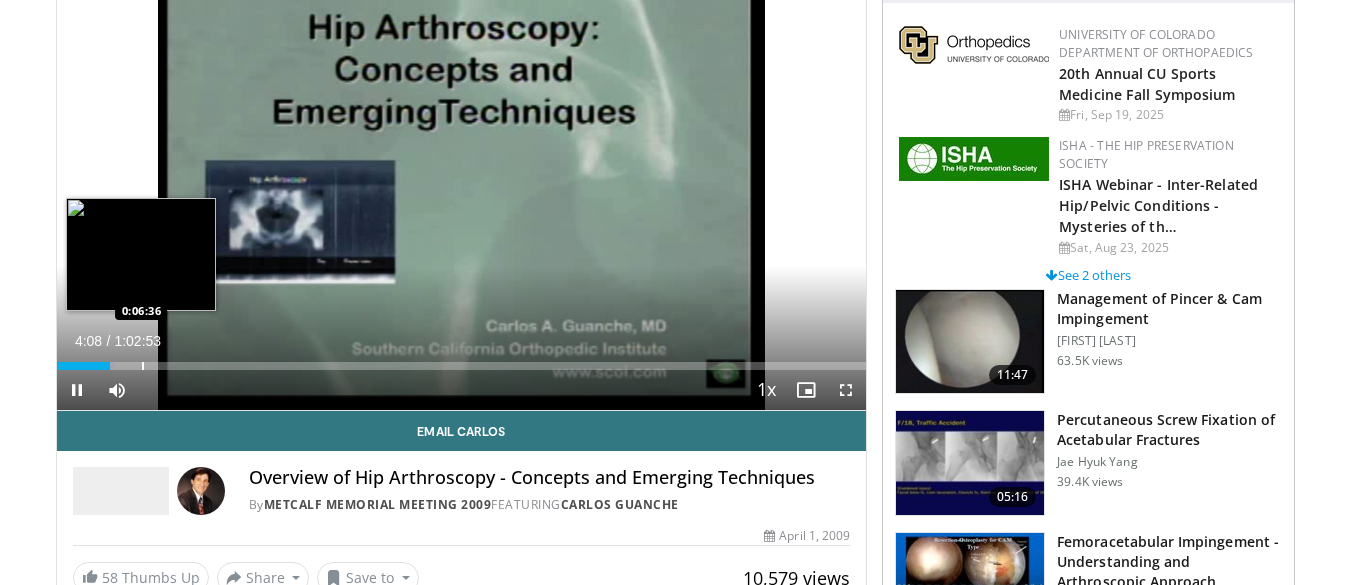 click at bounding box center [143, 366] 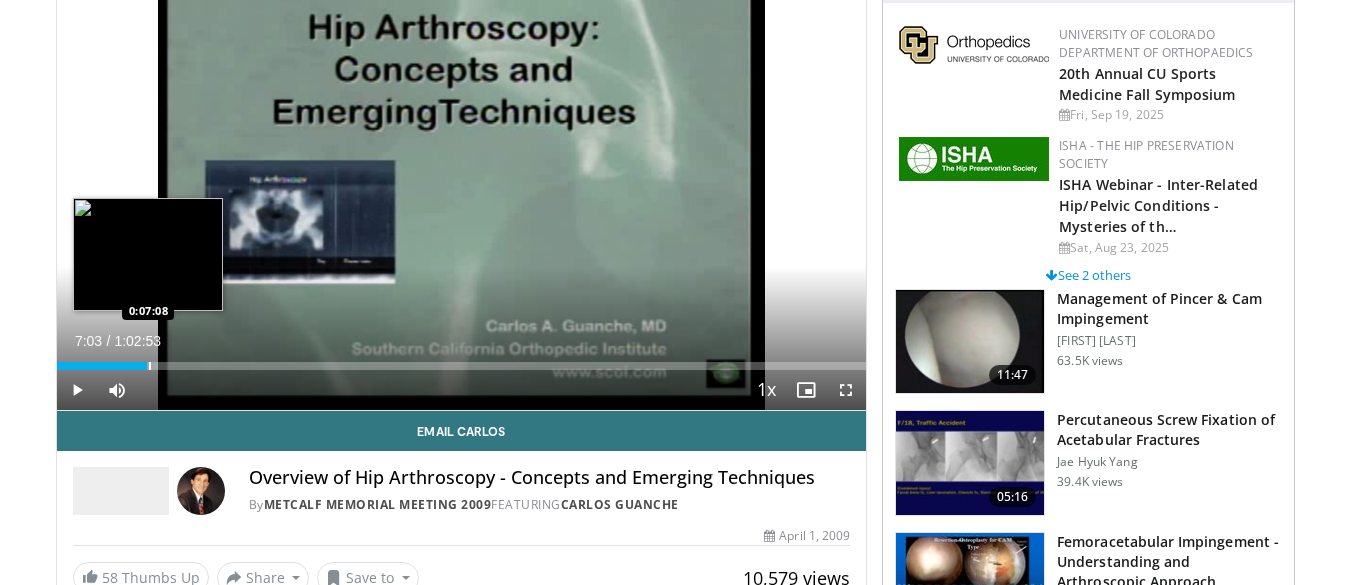 click at bounding box center [150, 366] 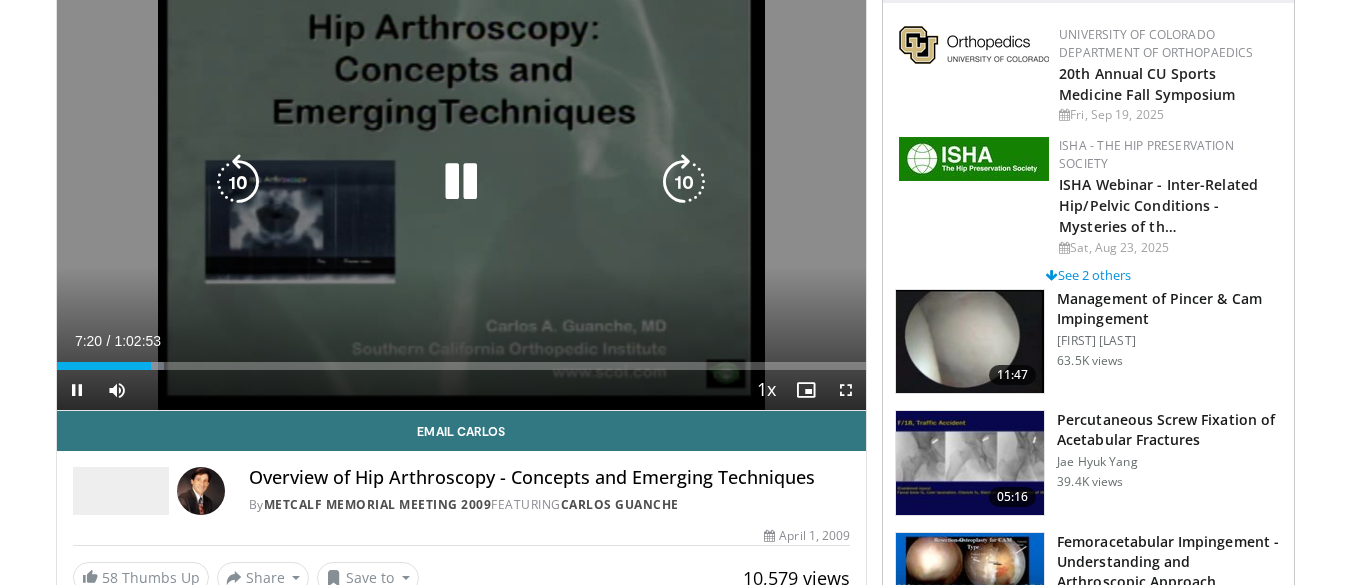 click at bounding box center (684, 182) 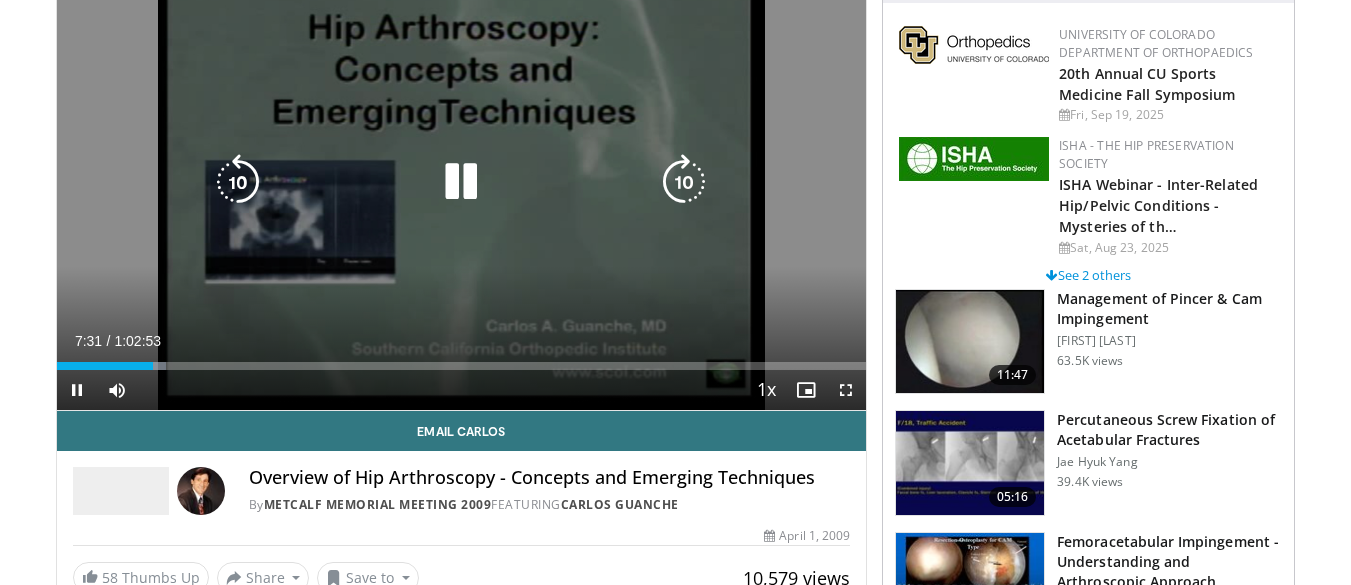 click at bounding box center (684, 182) 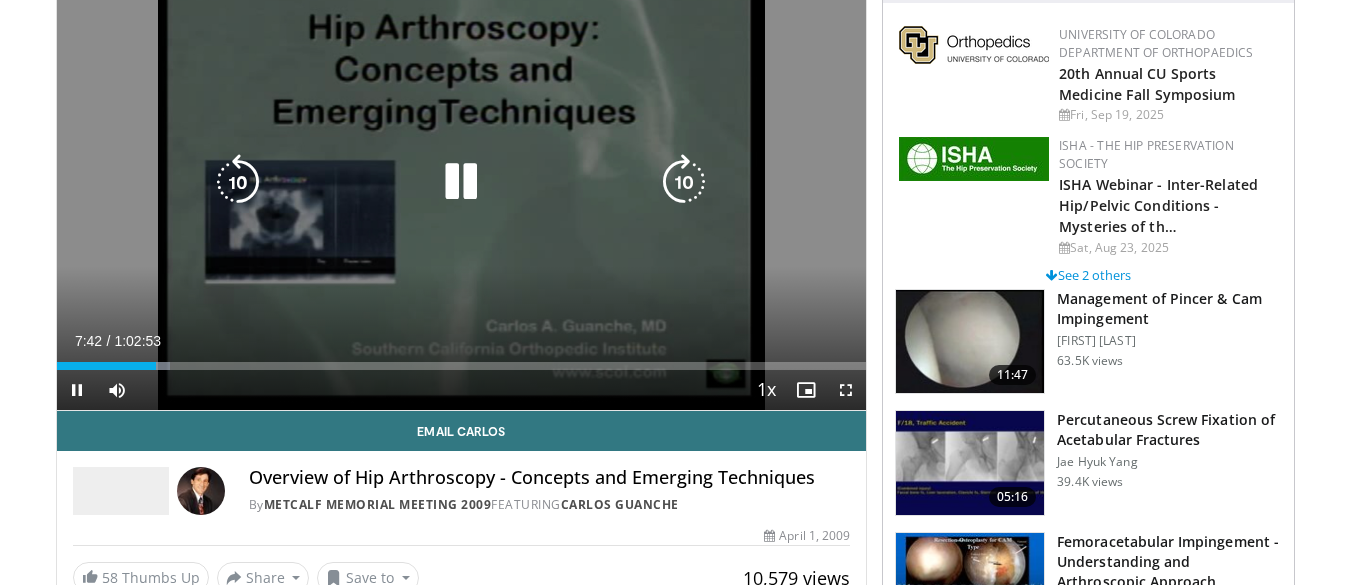 click at bounding box center (684, 182) 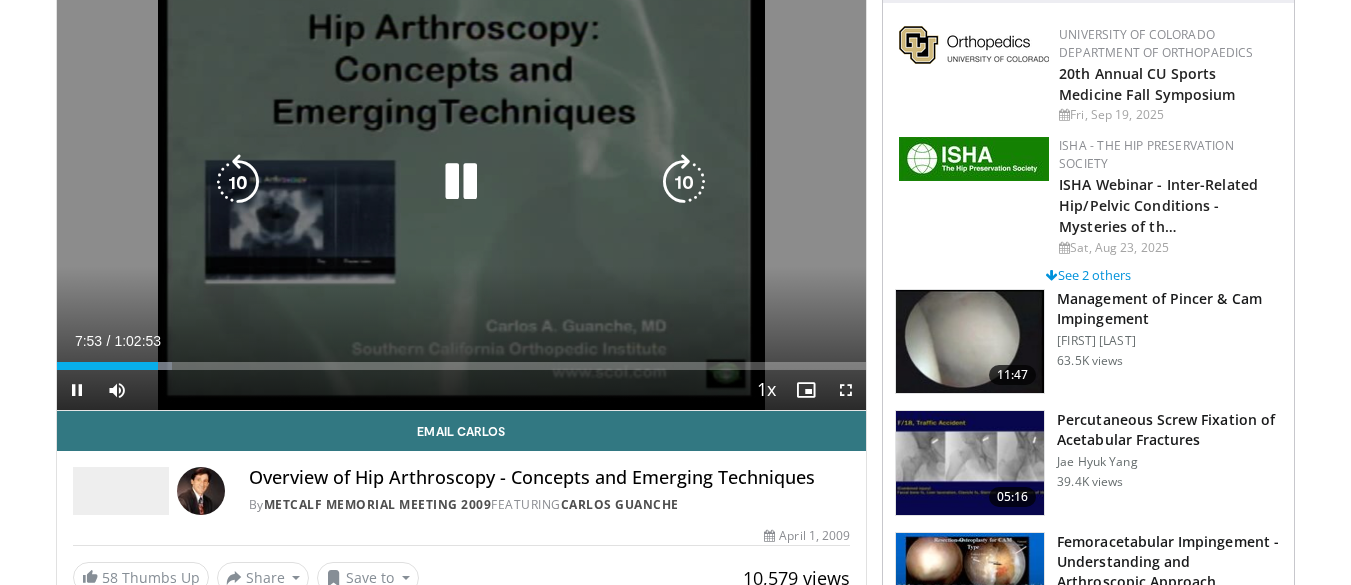 click at bounding box center [684, 182] 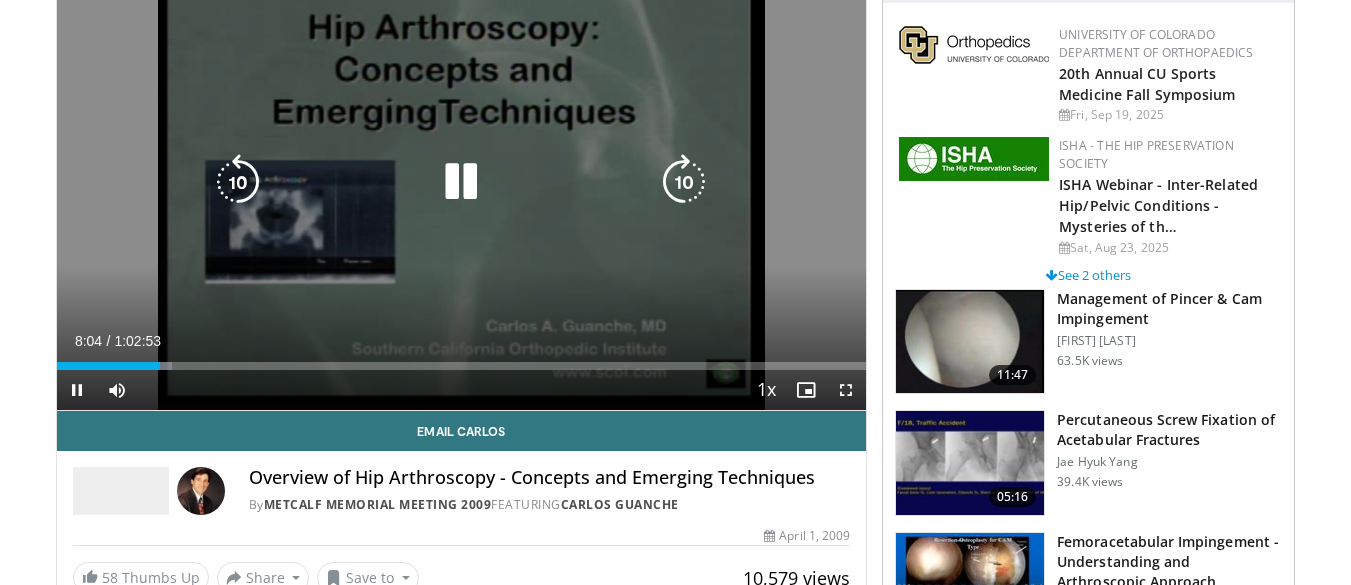 click at bounding box center [684, 182] 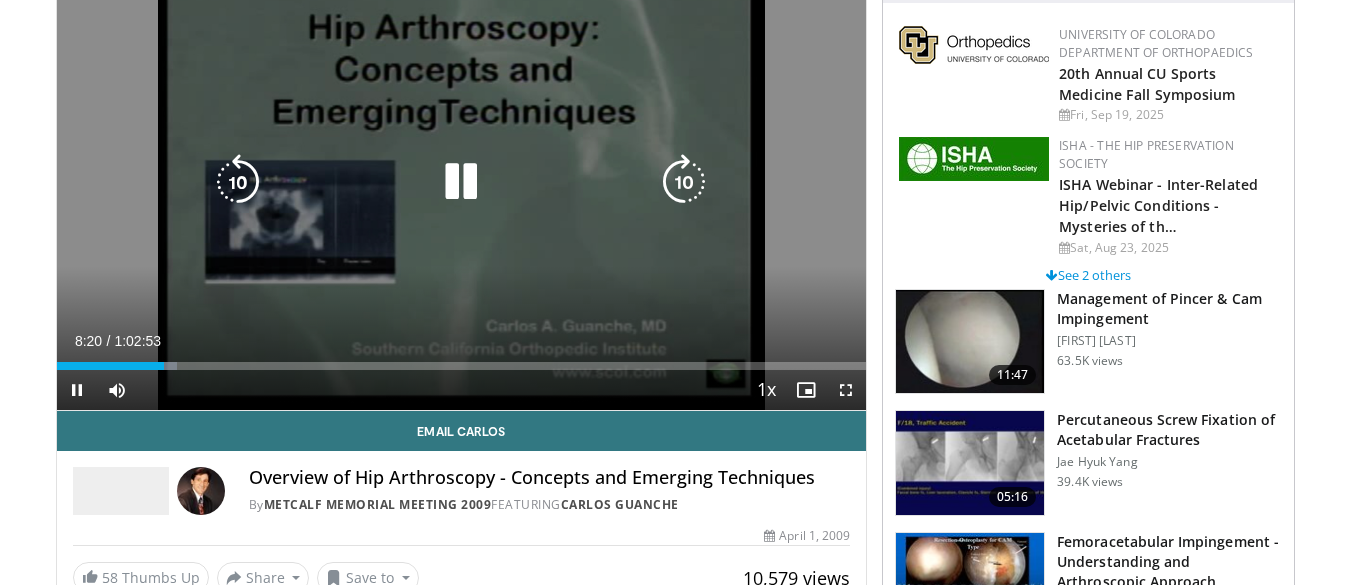 click at bounding box center [684, 182] 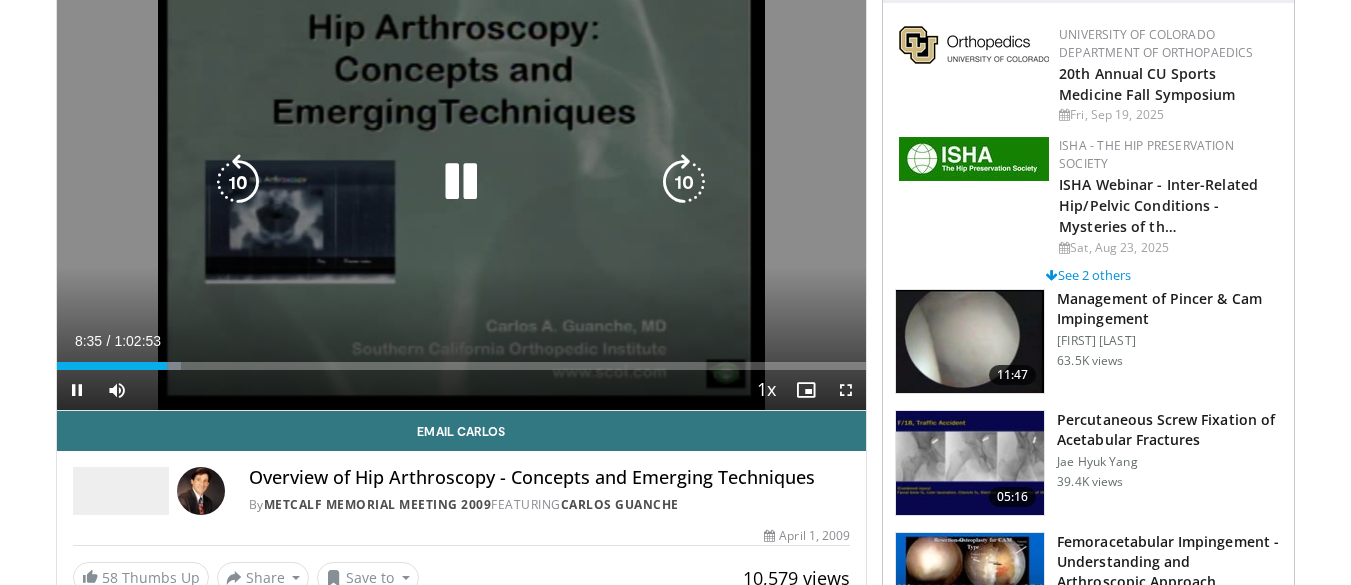 click at bounding box center [684, 182] 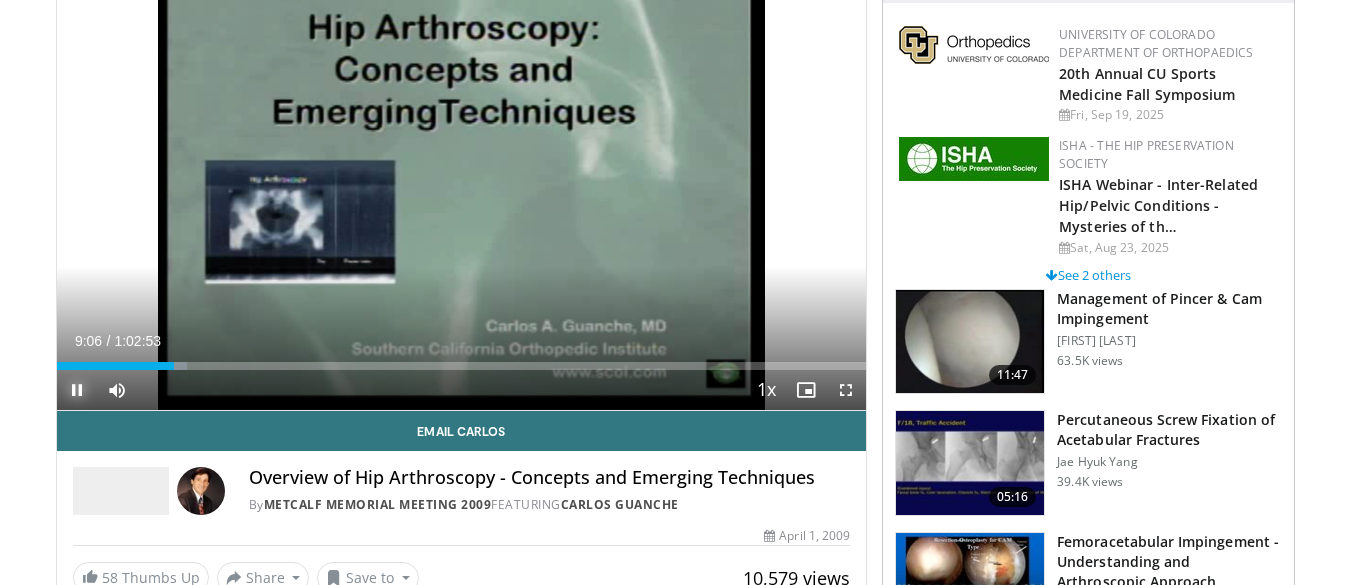 click at bounding box center (77, 390) 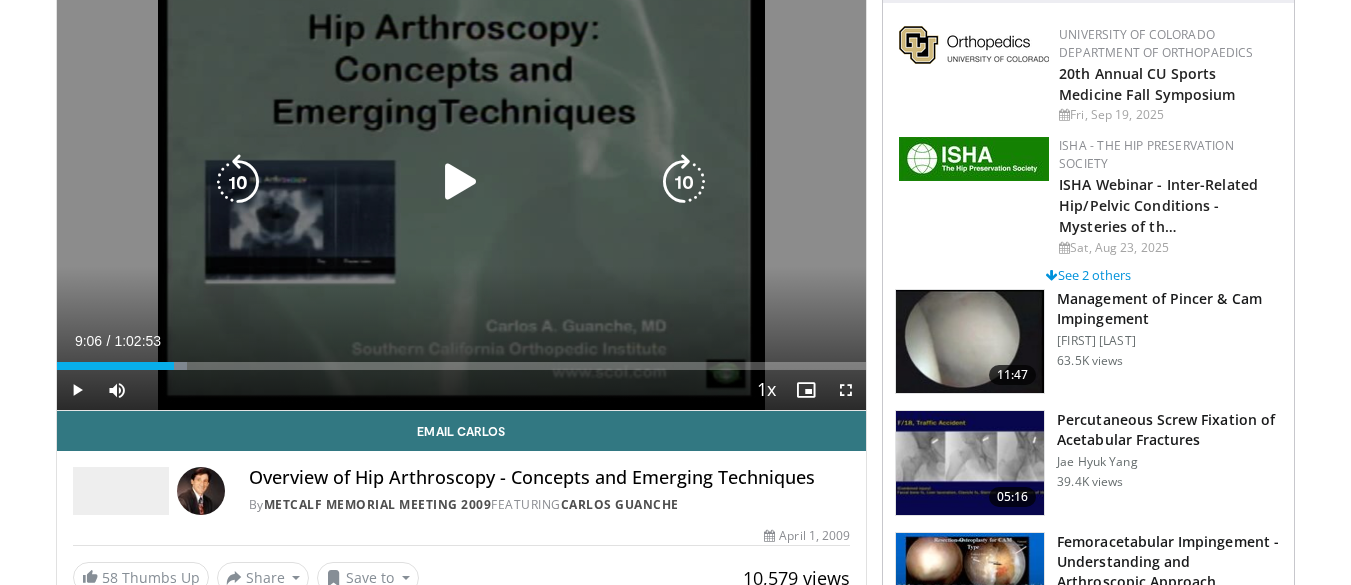 click on "10 seconds
Tap to unmute" at bounding box center (462, 182) 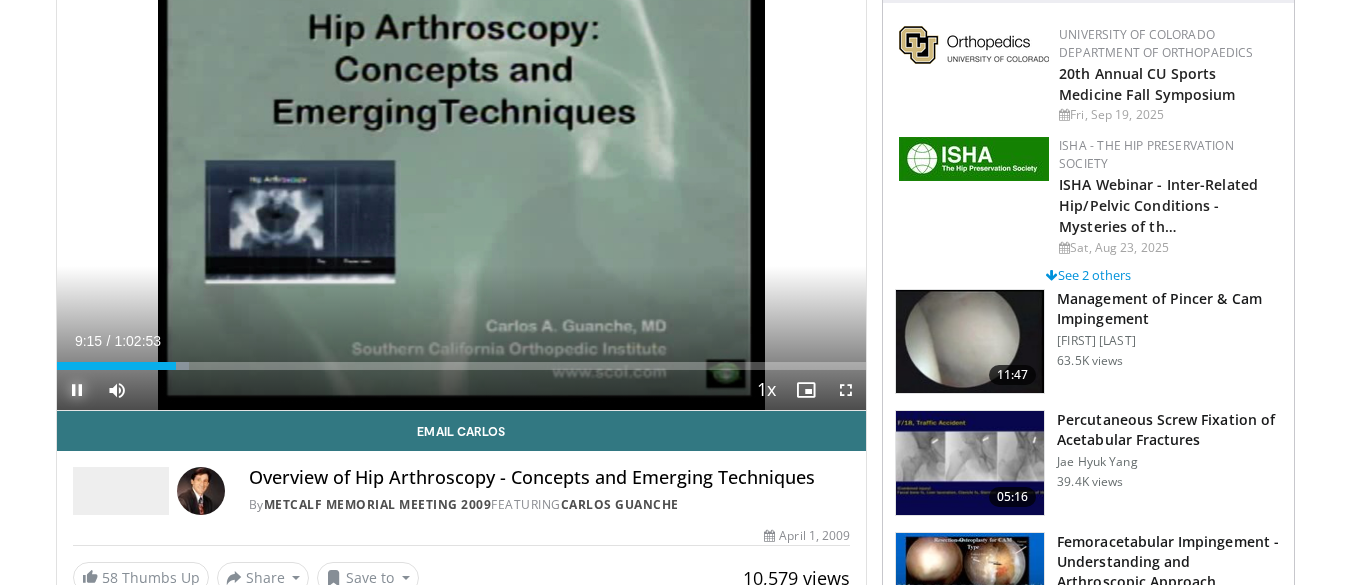 click at bounding box center [77, 390] 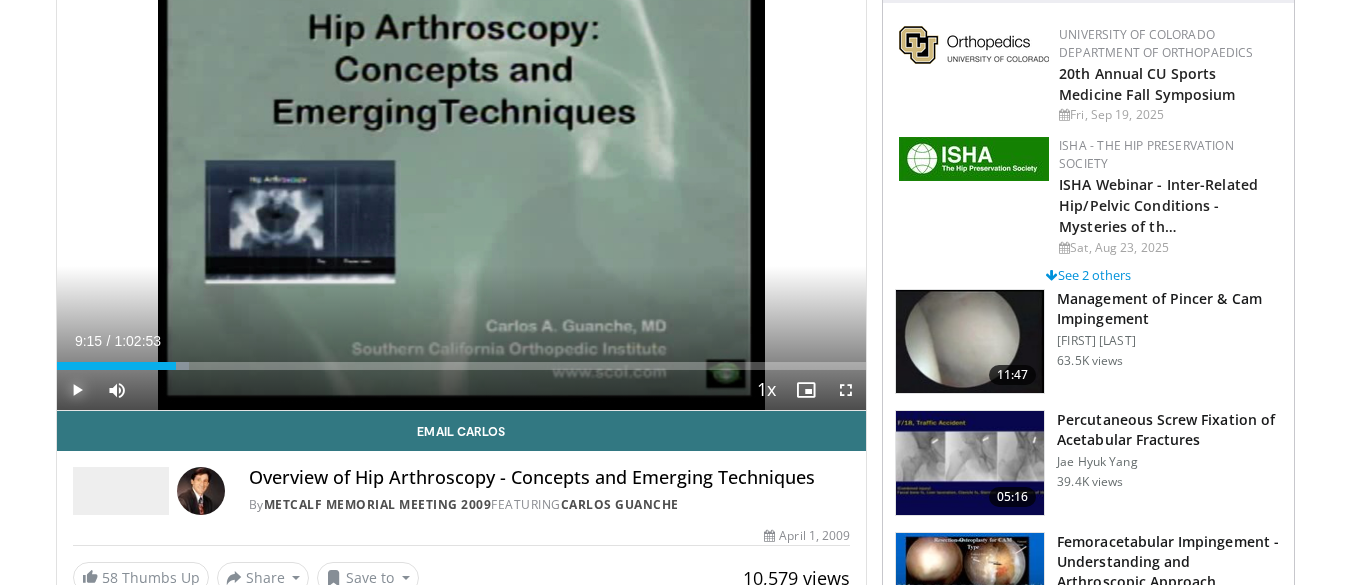click at bounding box center [77, 390] 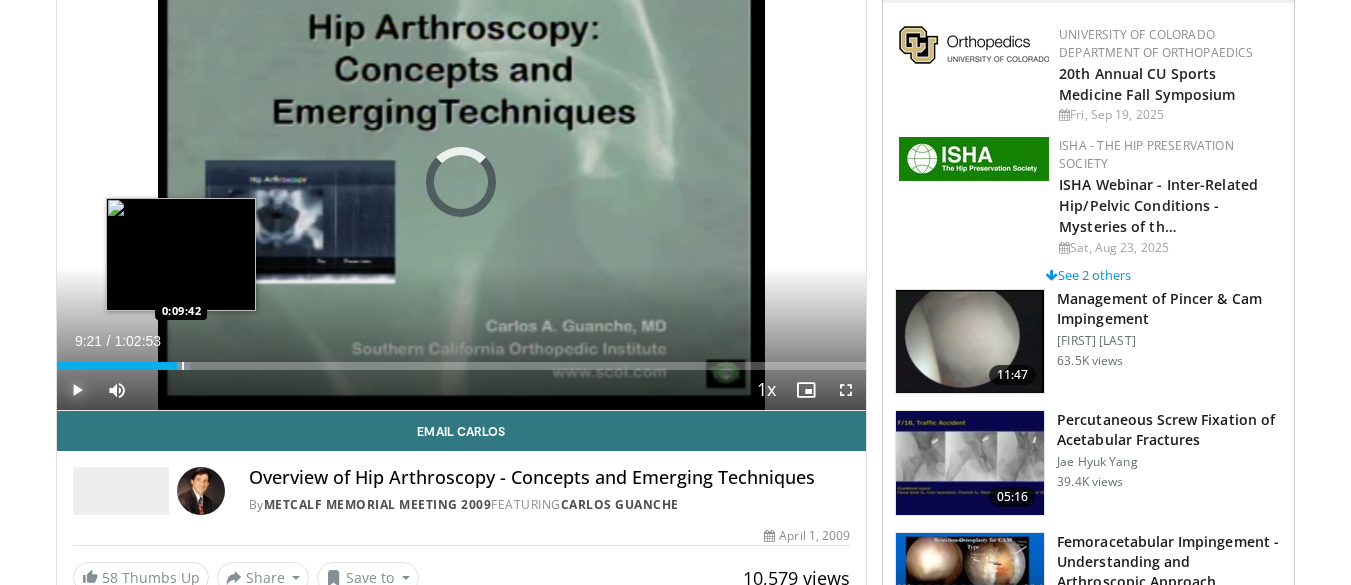 click at bounding box center (183, 366) 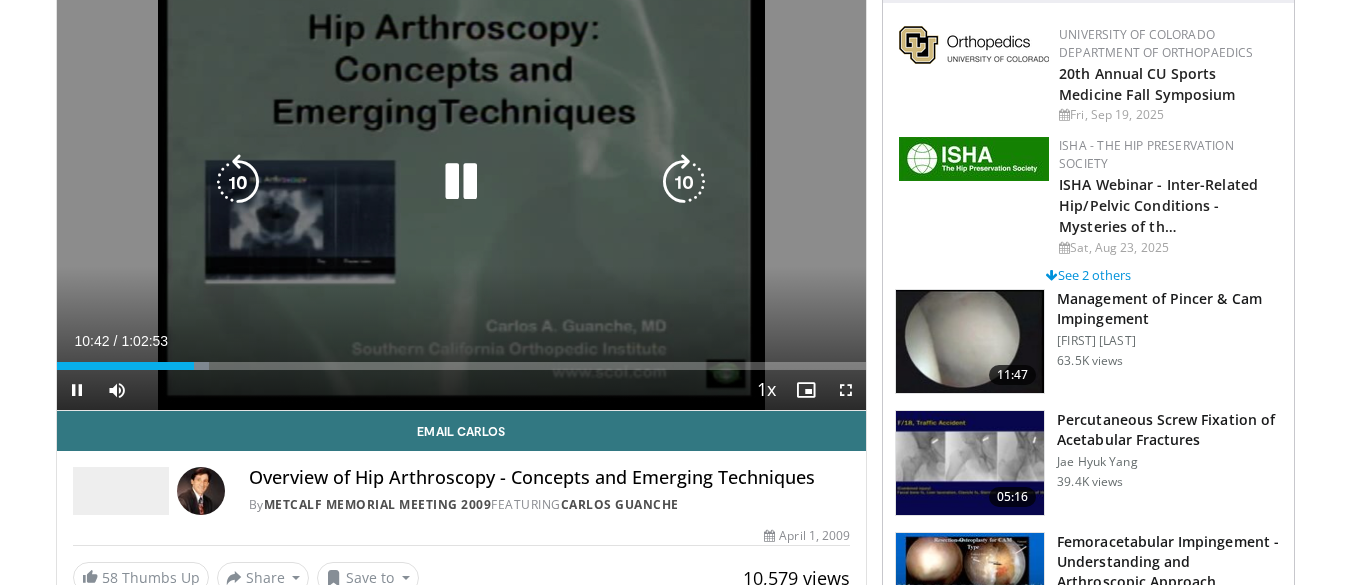 click at bounding box center [684, 182] 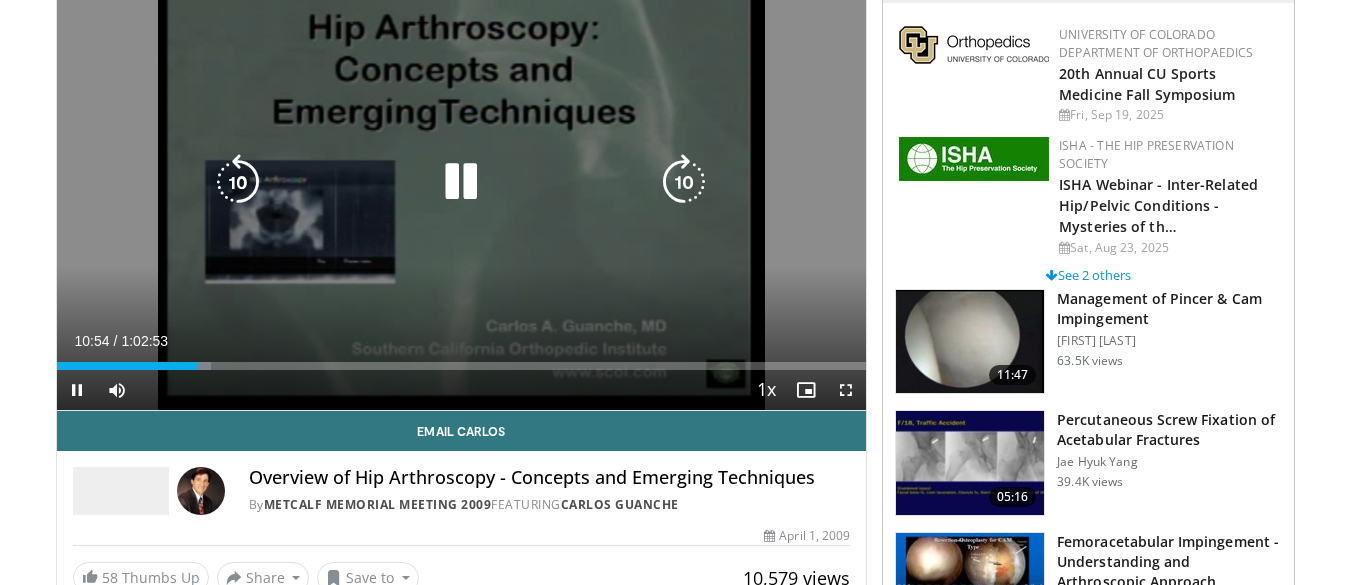 click at bounding box center (684, 182) 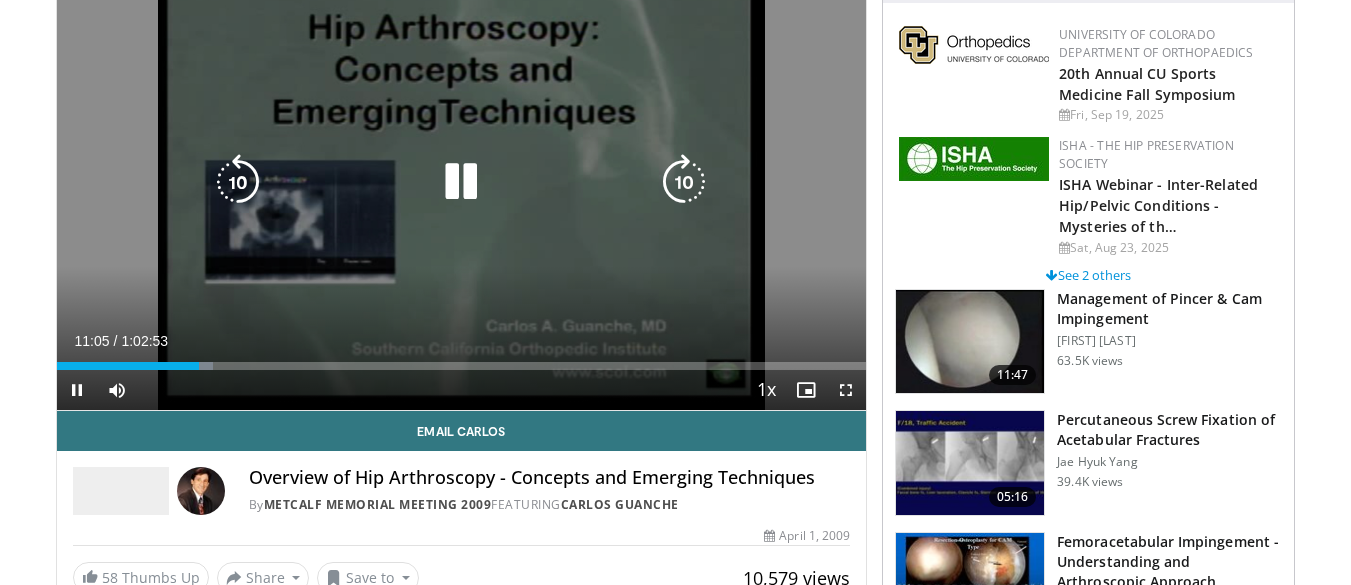 click at bounding box center (684, 182) 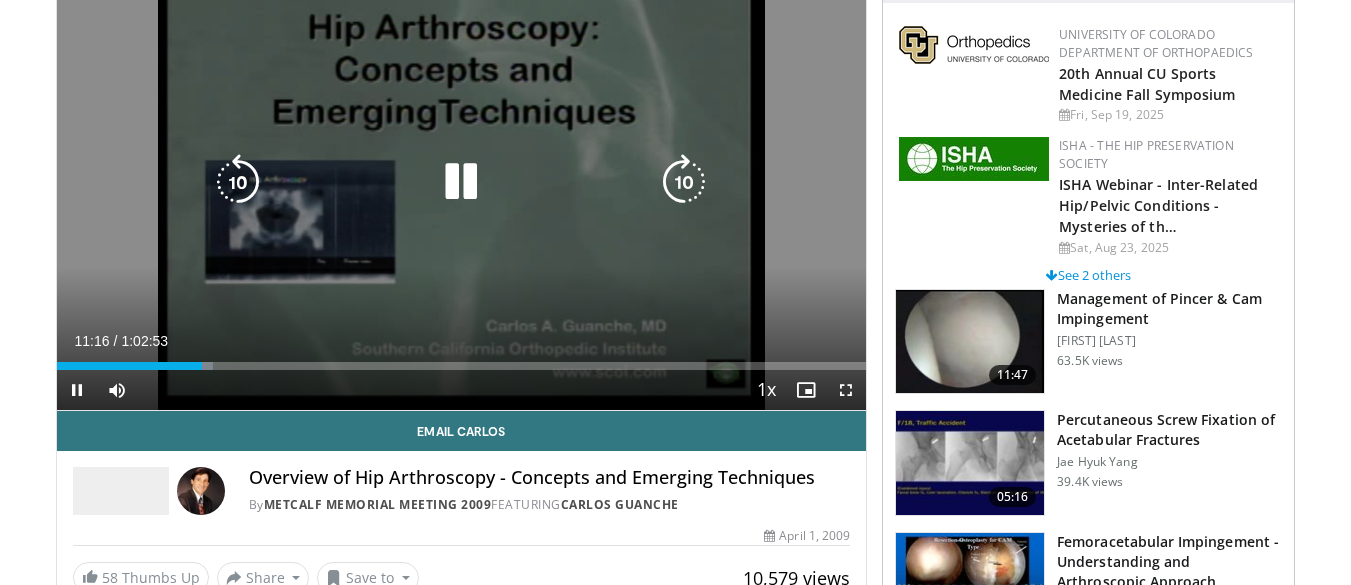 click at bounding box center (684, 182) 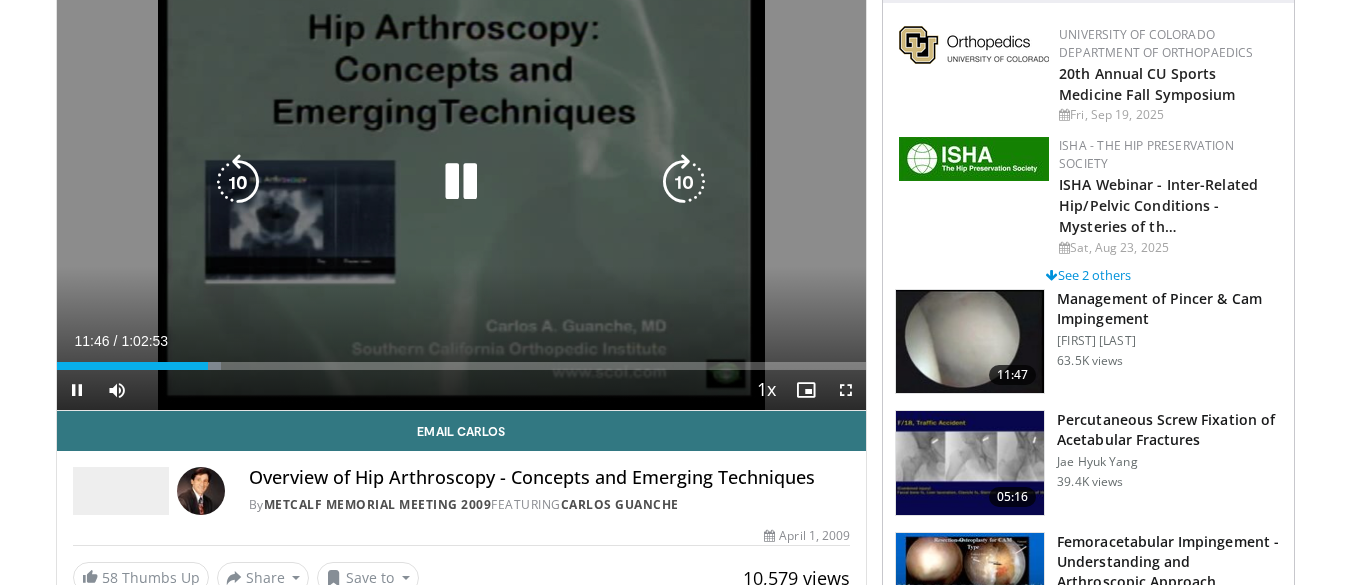 click at bounding box center [684, 182] 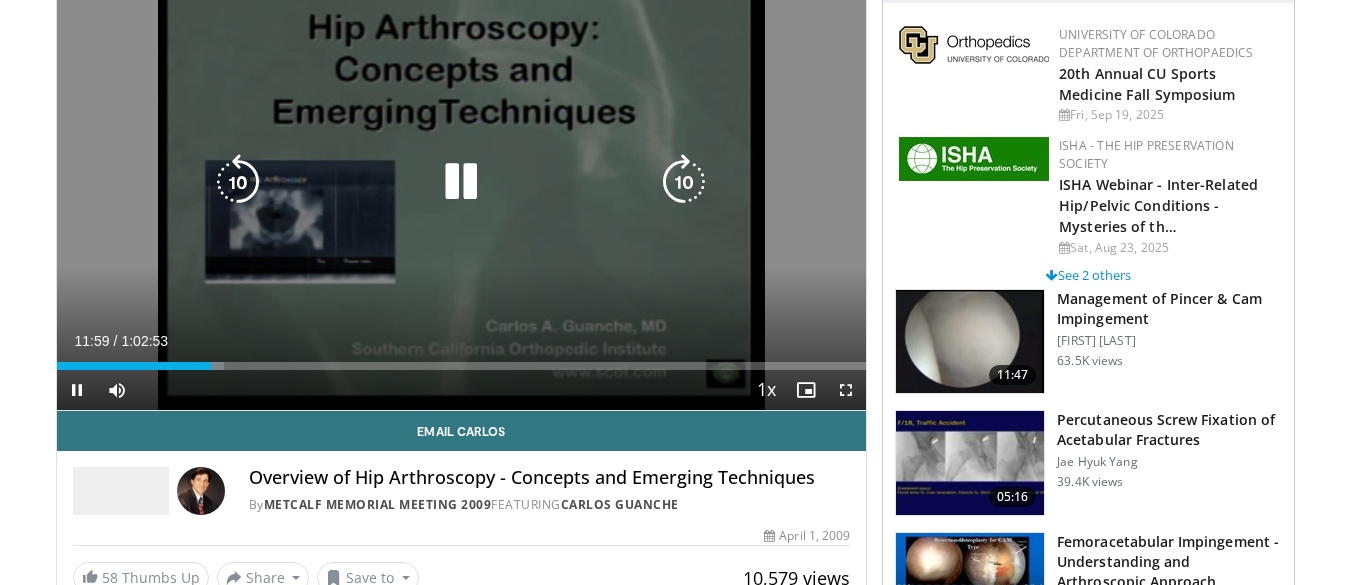 click at bounding box center [684, 182] 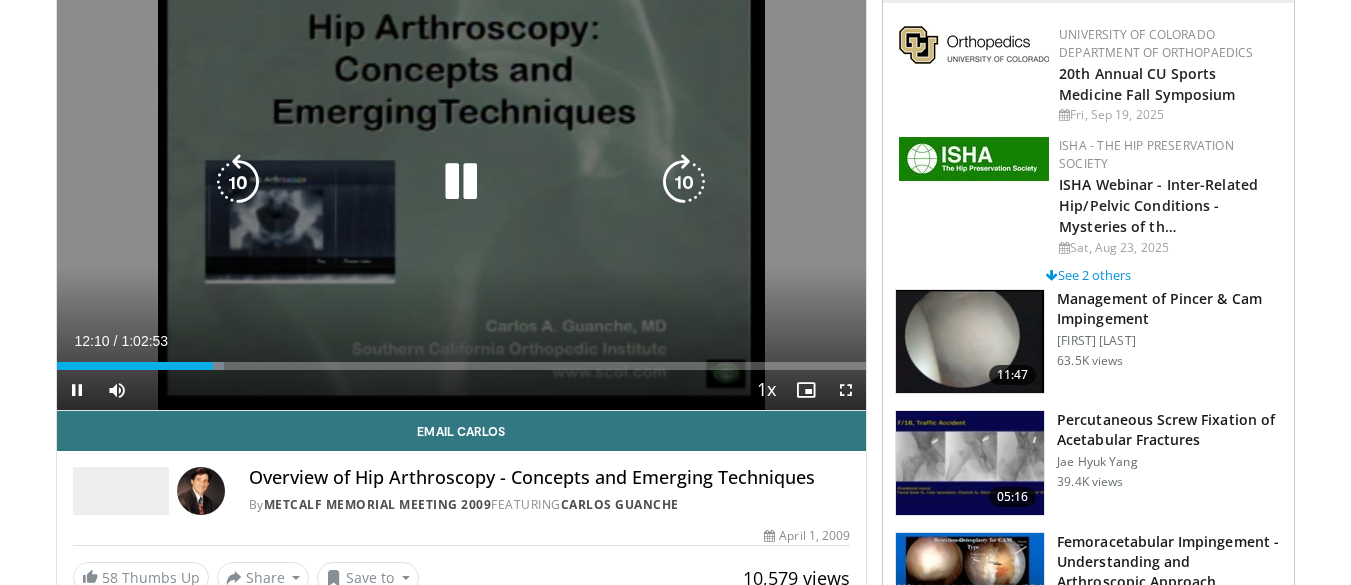click at bounding box center (684, 182) 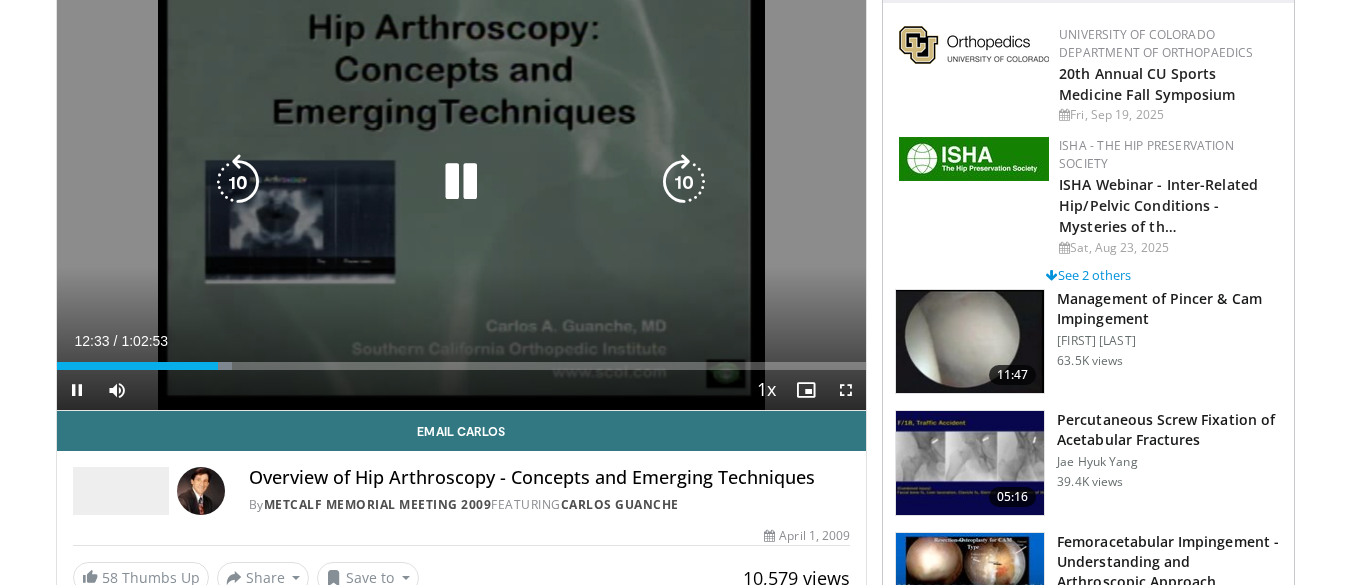 click at bounding box center (684, 182) 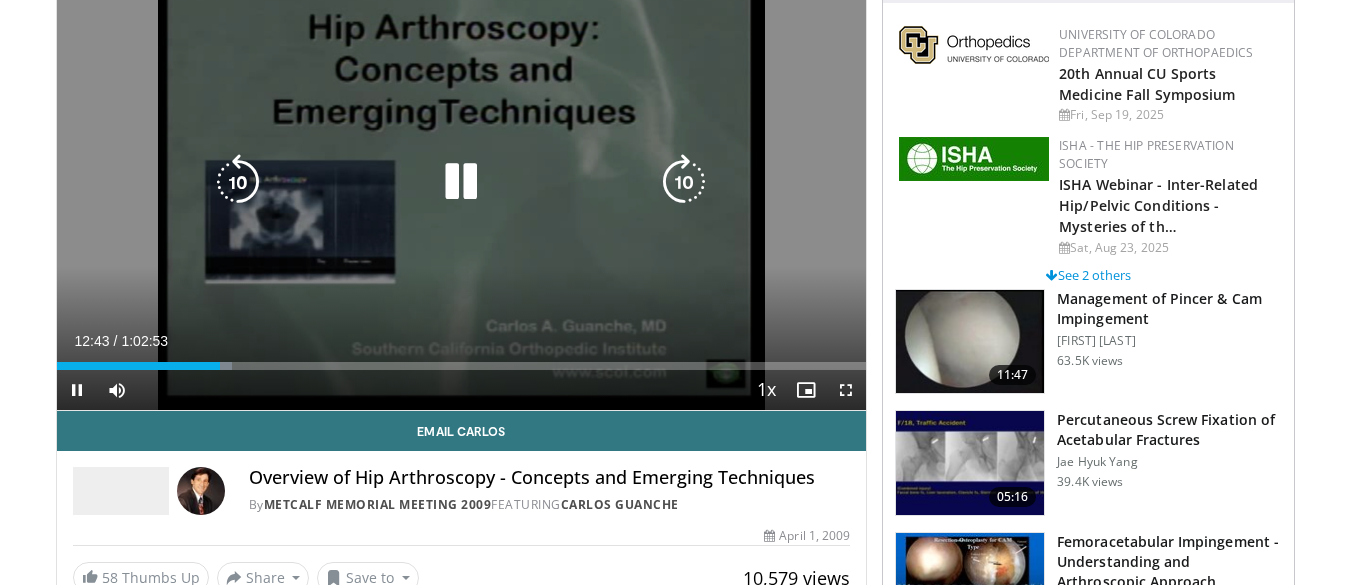 click at bounding box center (684, 182) 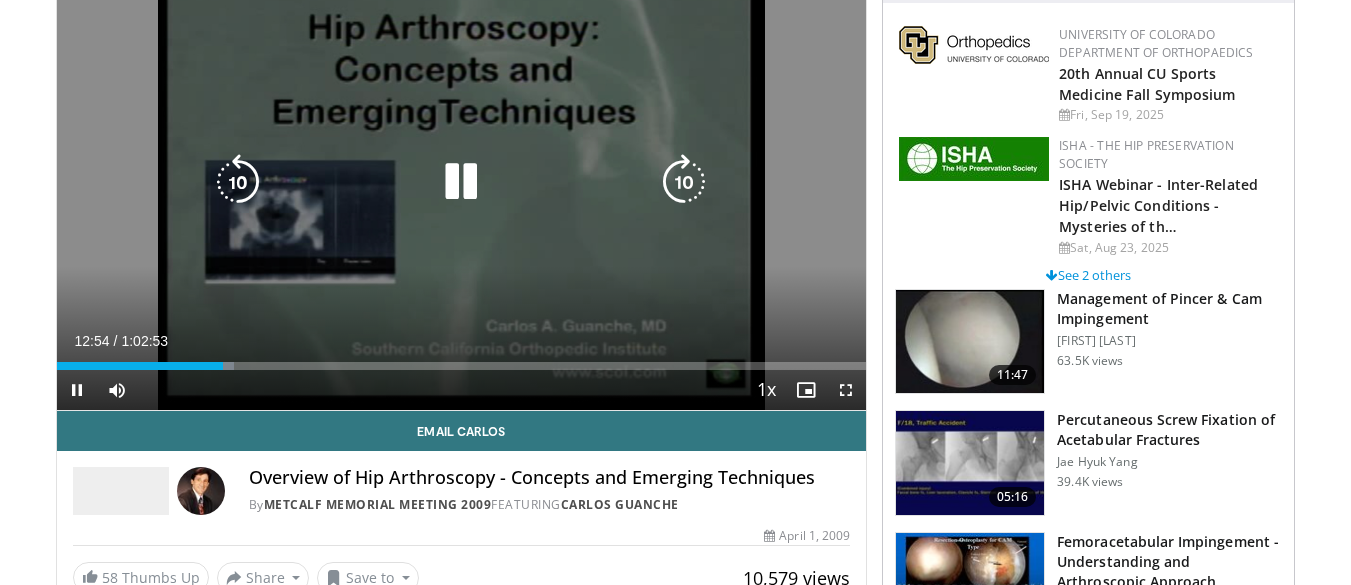 click at bounding box center [684, 182] 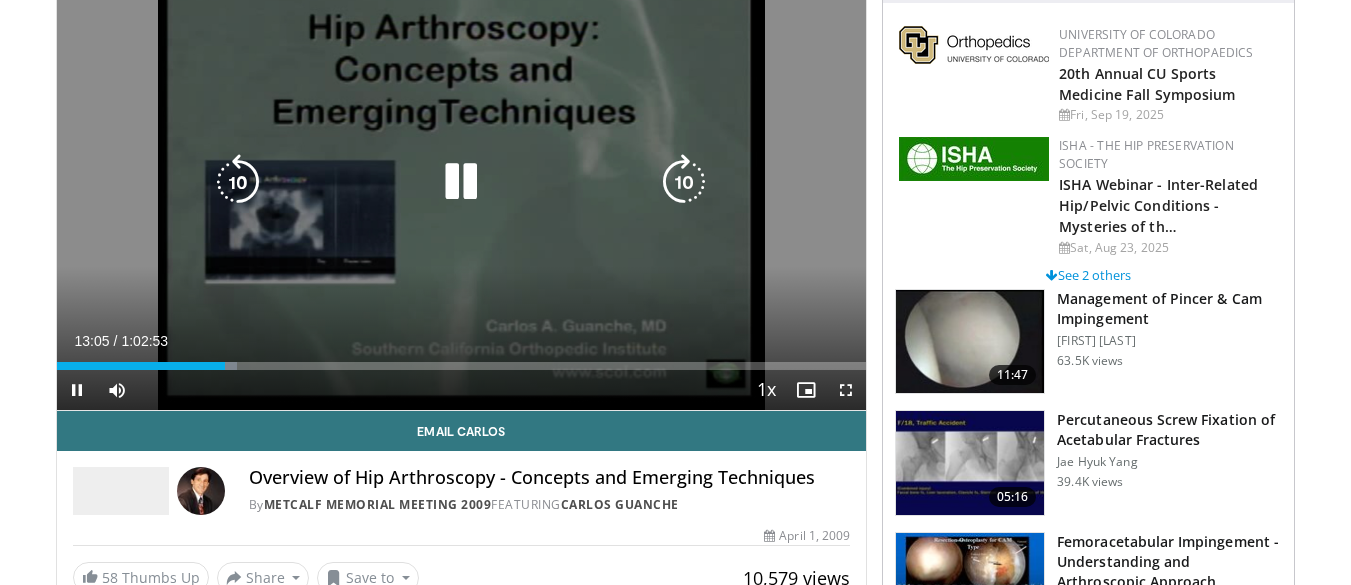 click at bounding box center [684, 182] 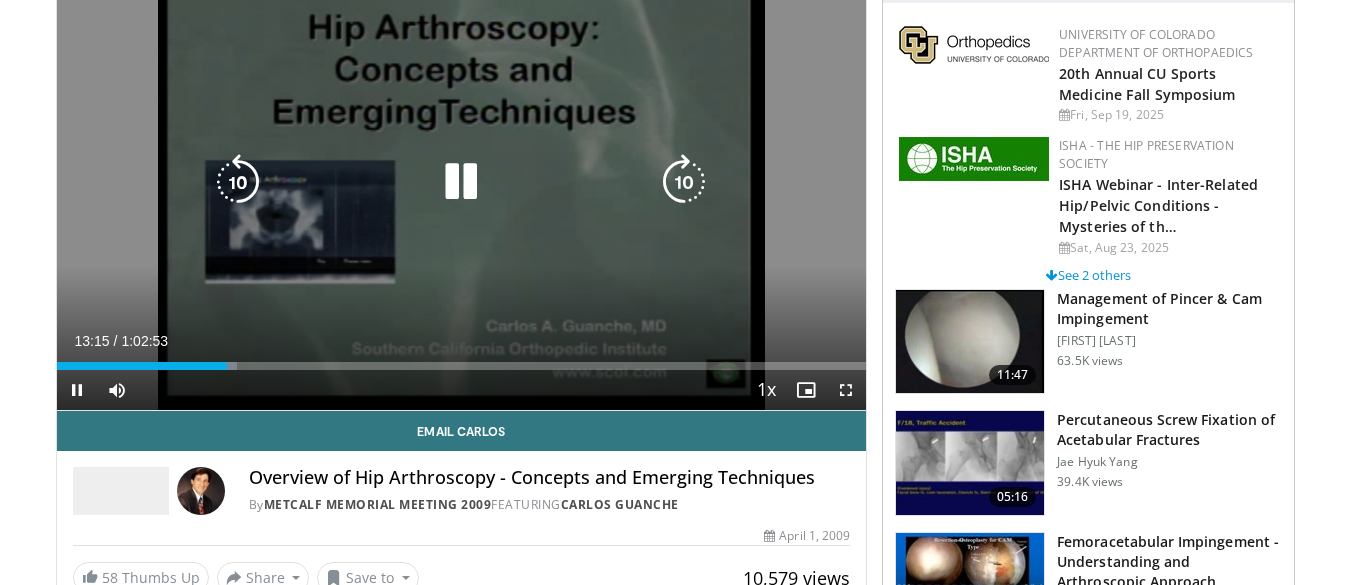 click at bounding box center (684, 182) 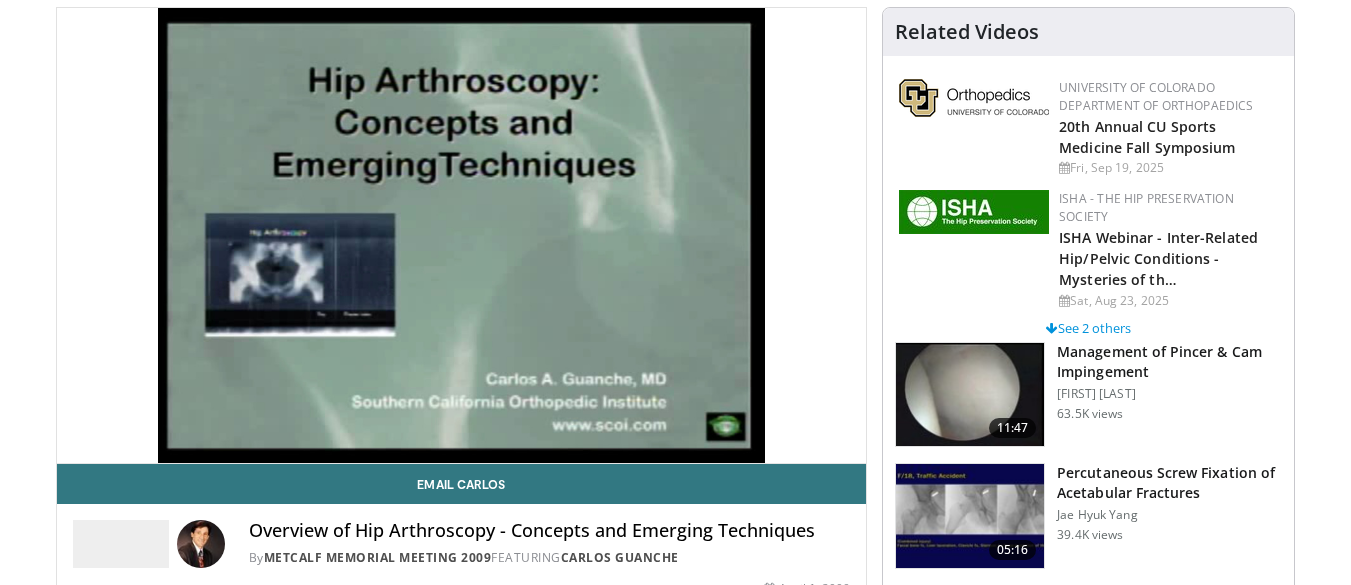 scroll, scrollTop: 100, scrollLeft: 0, axis: vertical 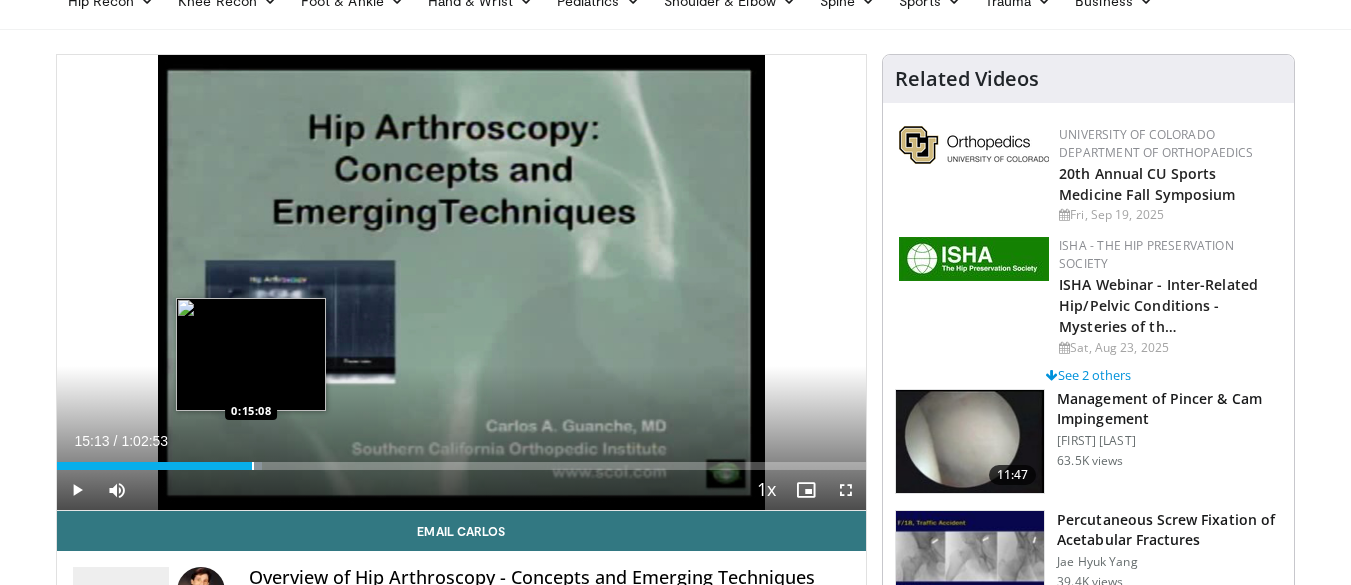 click at bounding box center (253, 466) 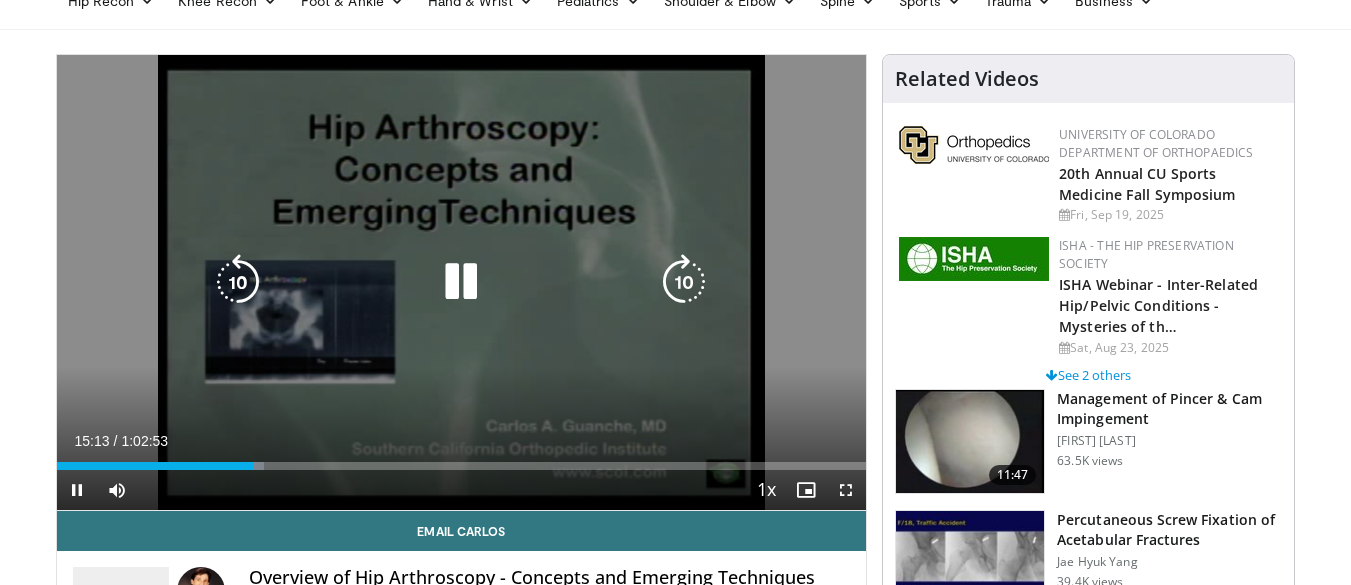 click at bounding box center [684, 282] 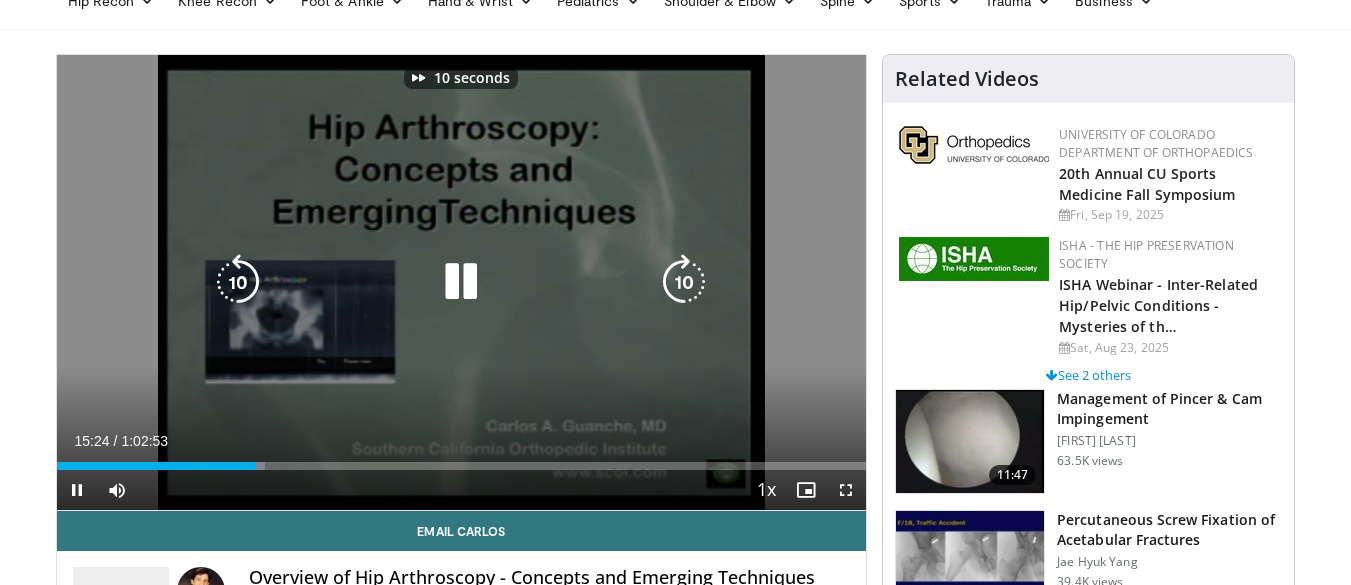 click at bounding box center (684, 282) 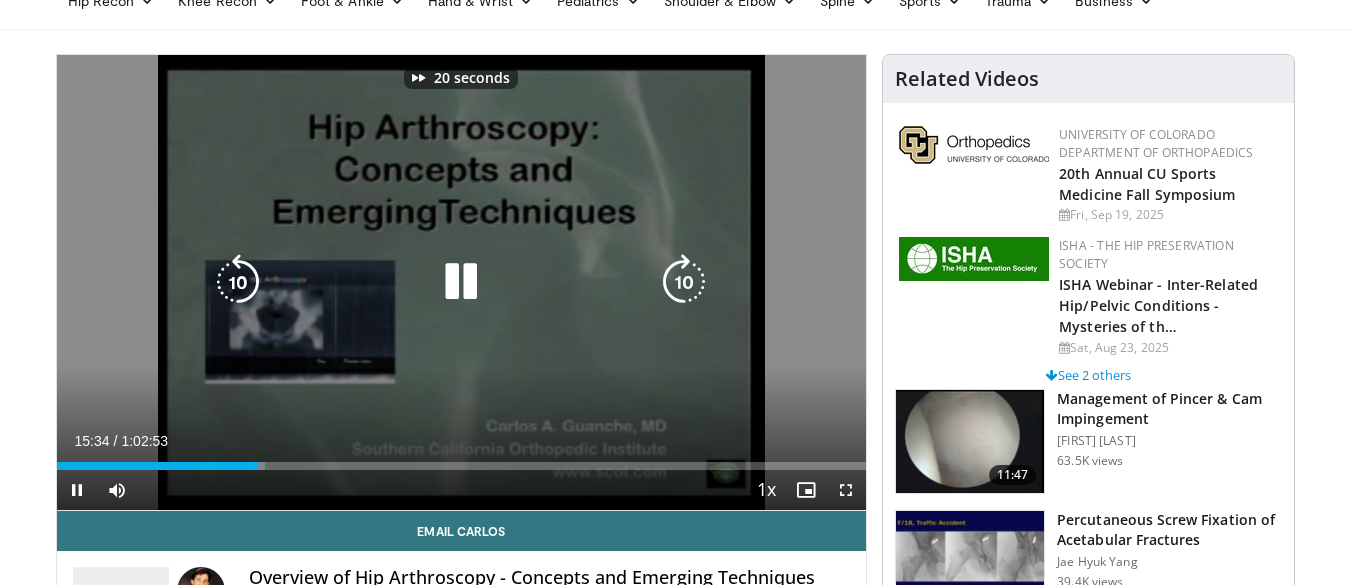 click at bounding box center (684, 282) 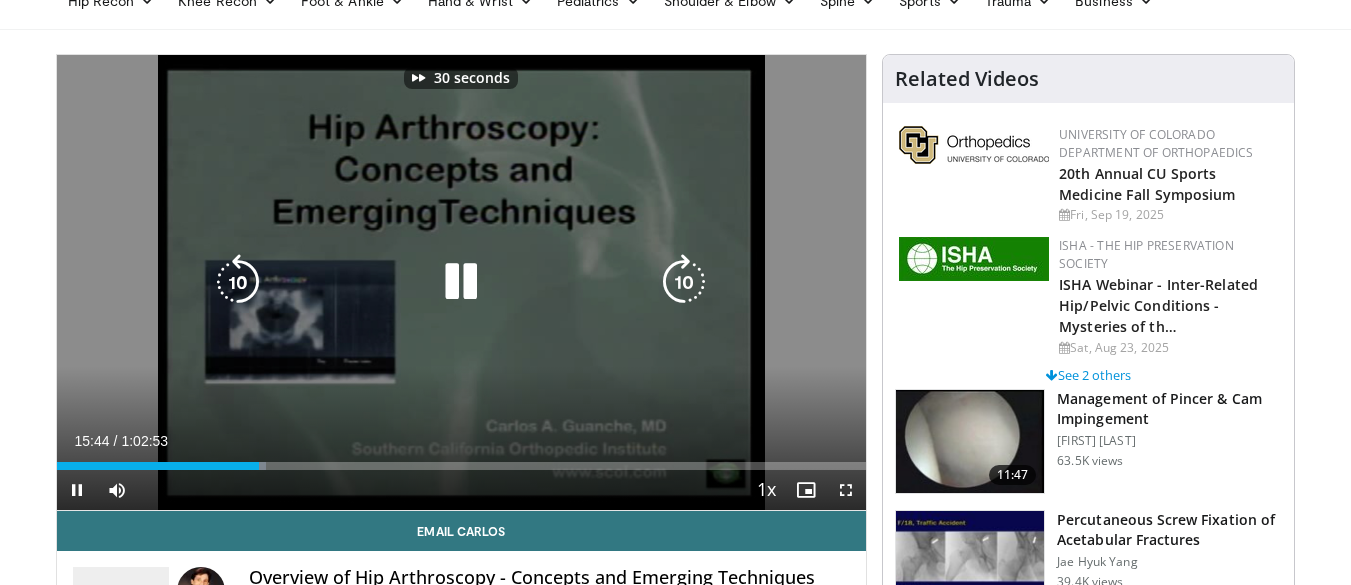 click at bounding box center [684, 282] 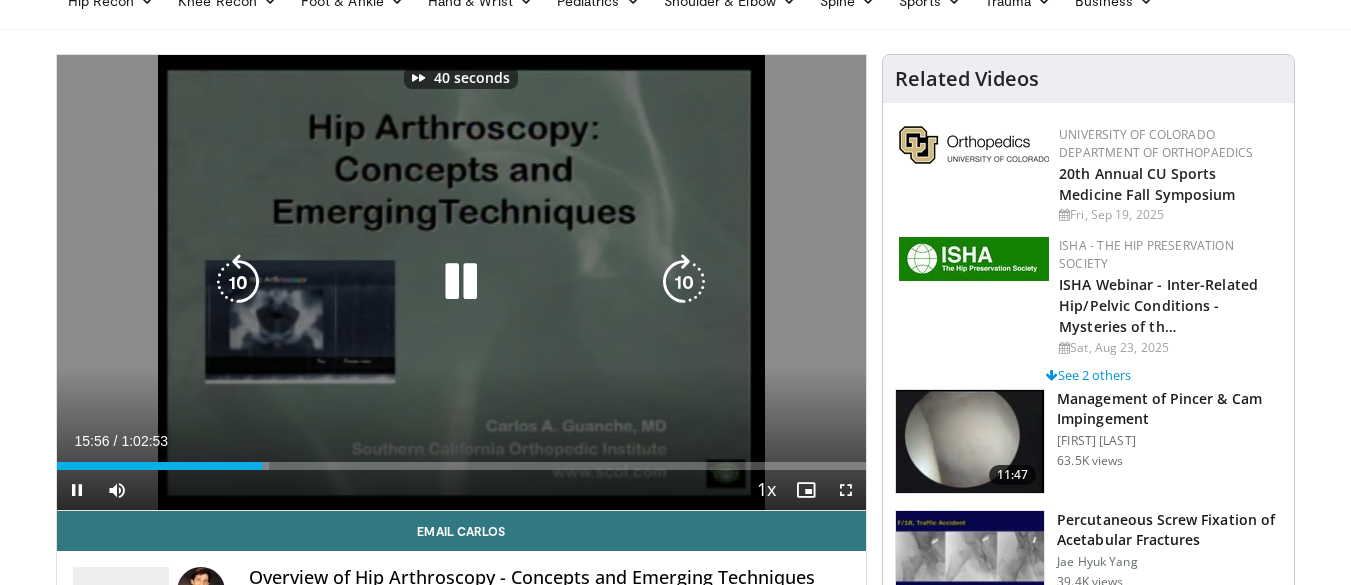 click at bounding box center (684, 282) 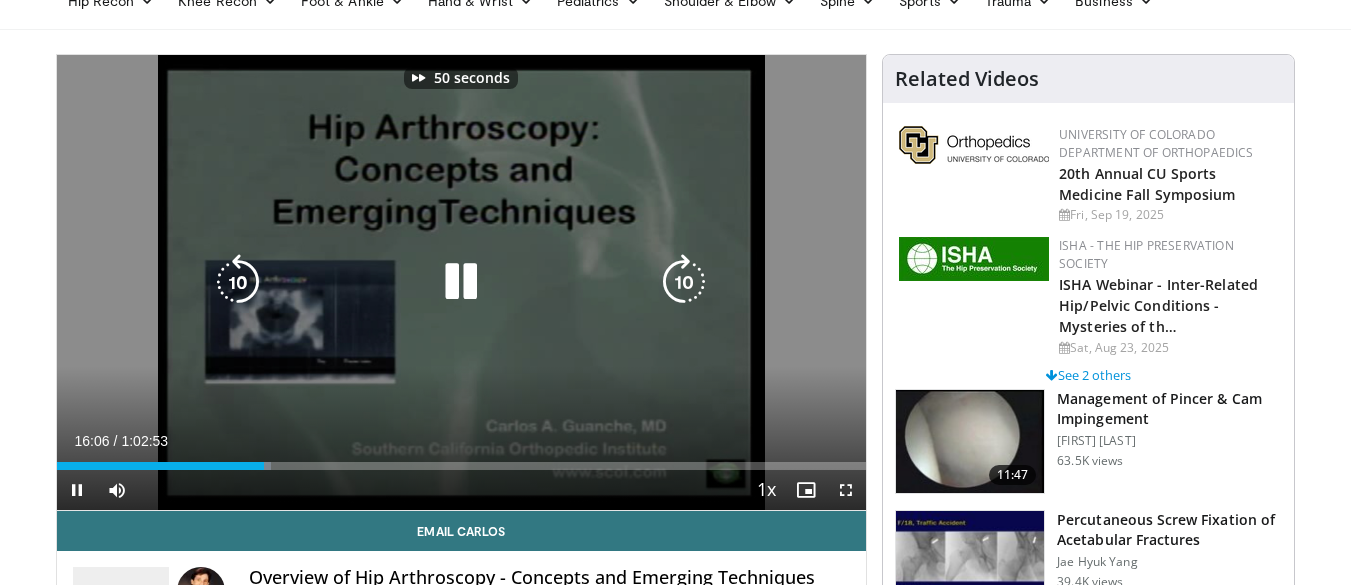 click at bounding box center [684, 282] 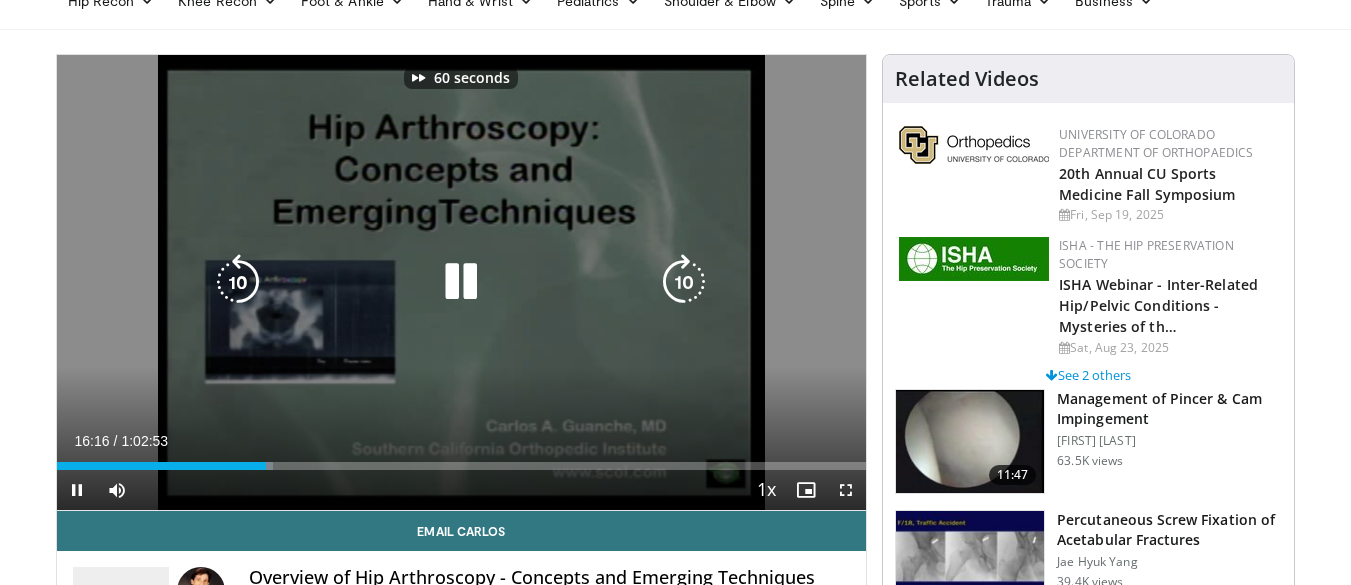 click at bounding box center (684, 282) 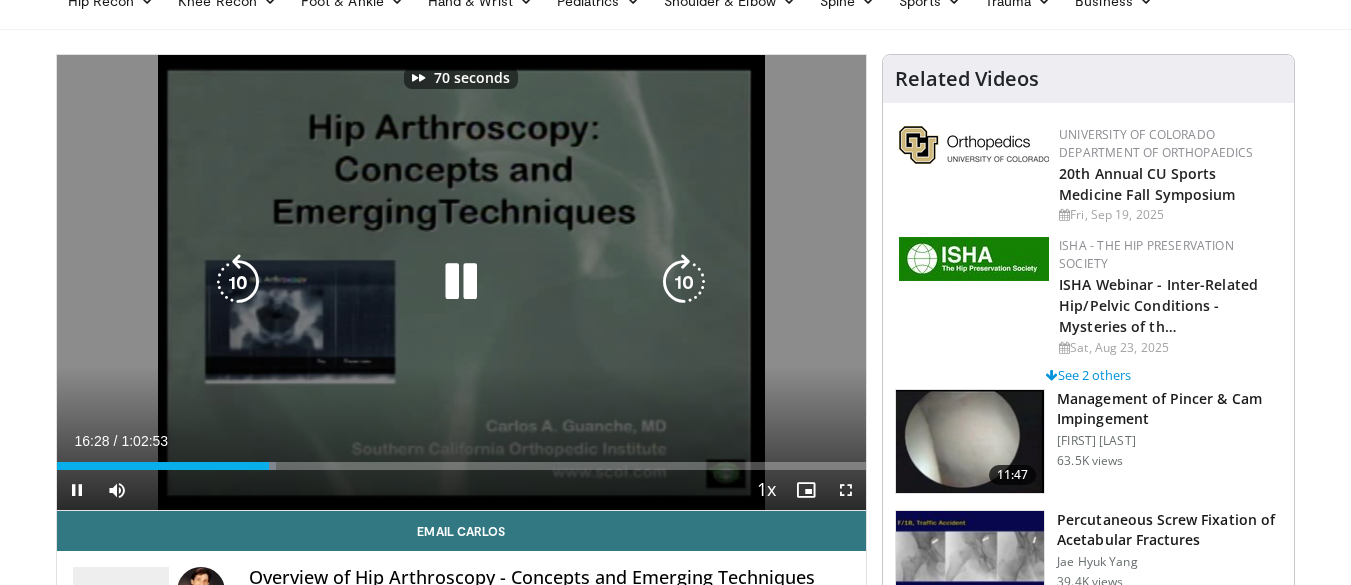 click at bounding box center [684, 282] 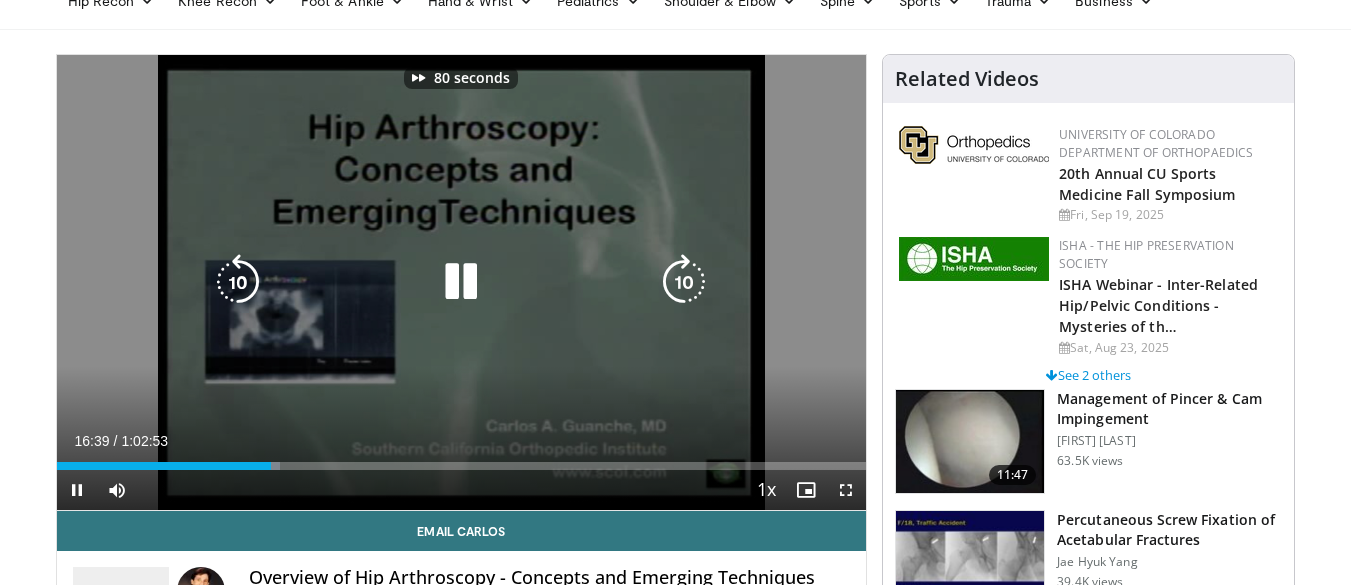 click at bounding box center (684, 282) 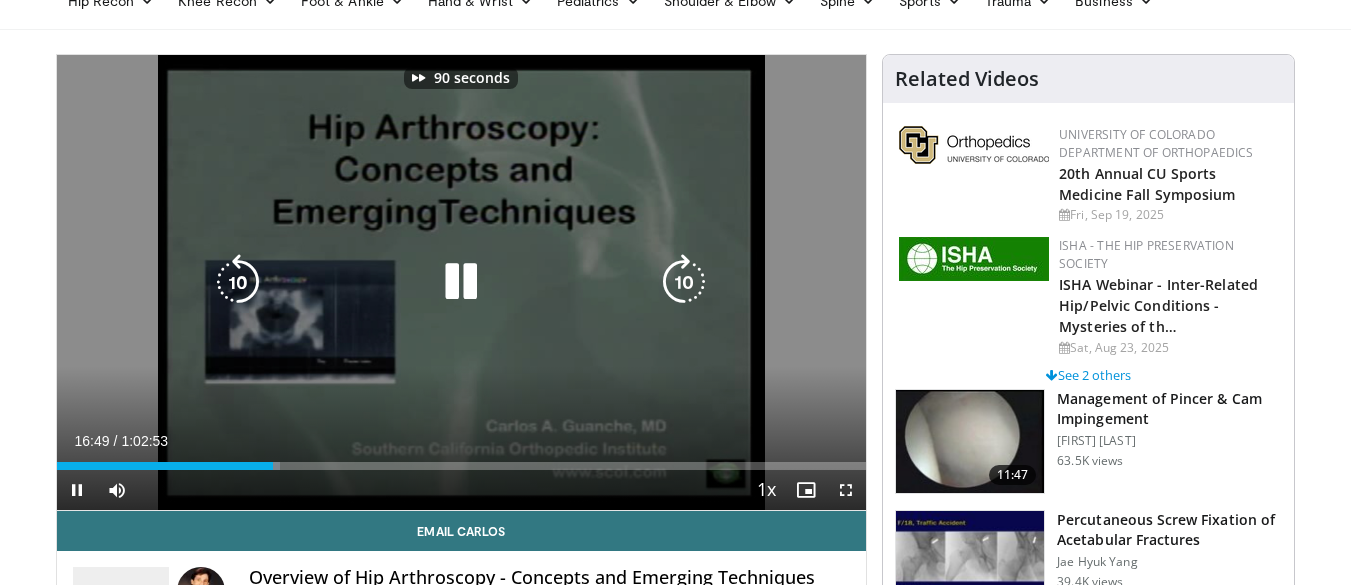 click at bounding box center [684, 282] 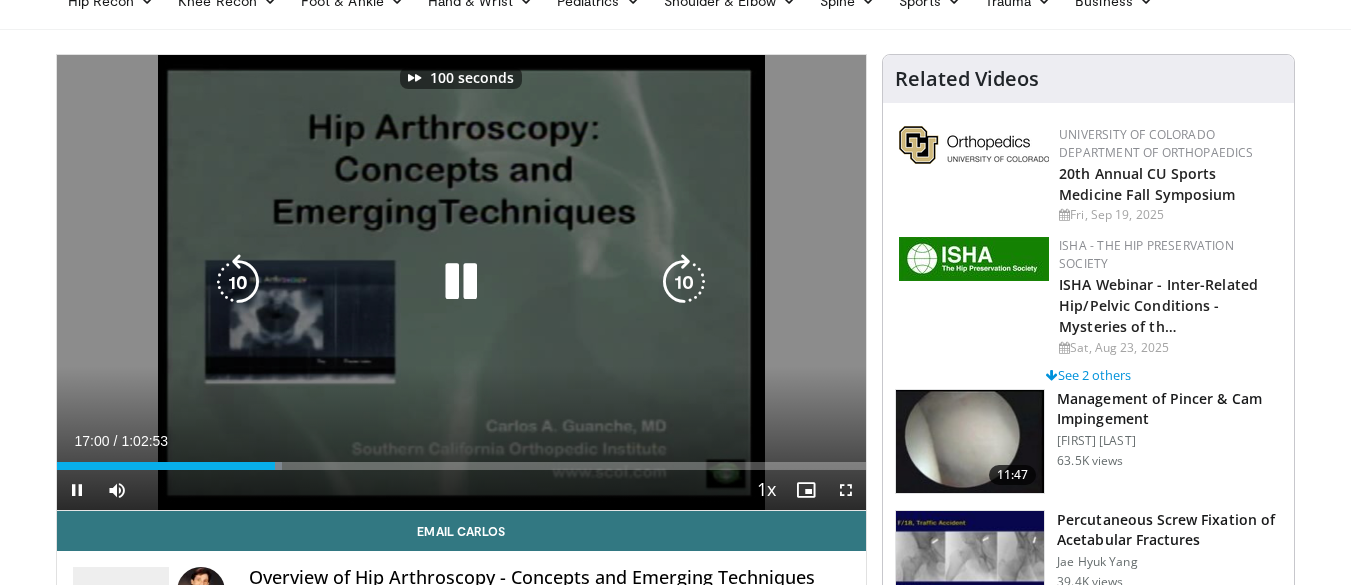 click at bounding box center (684, 282) 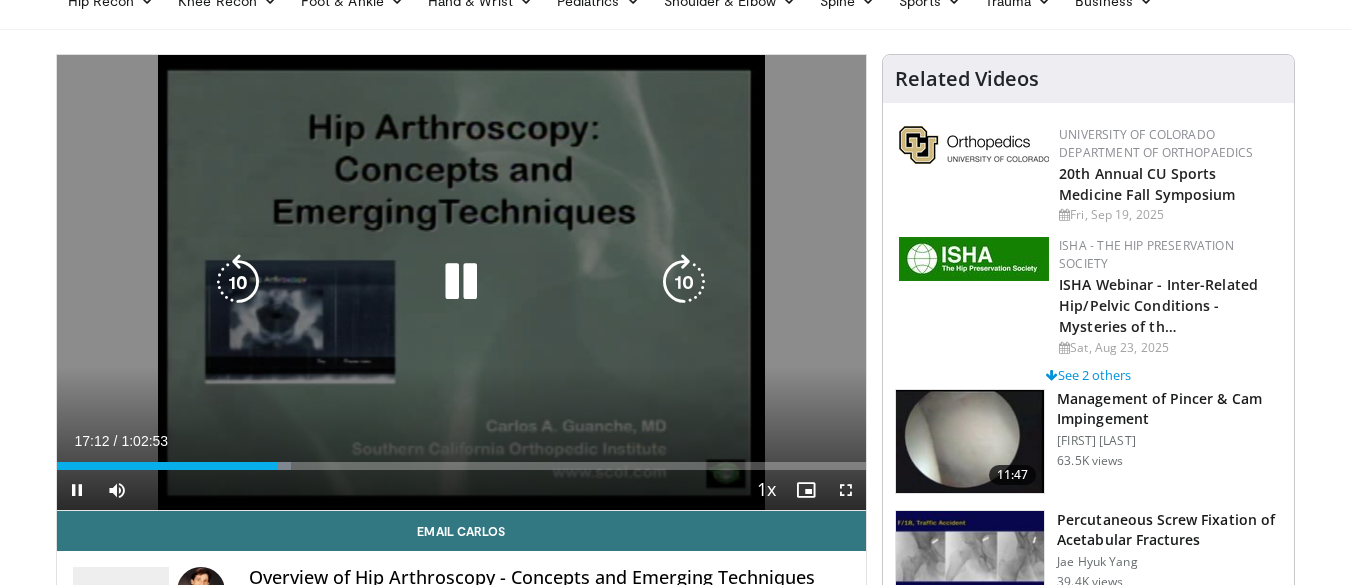 click at bounding box center (684, 282) 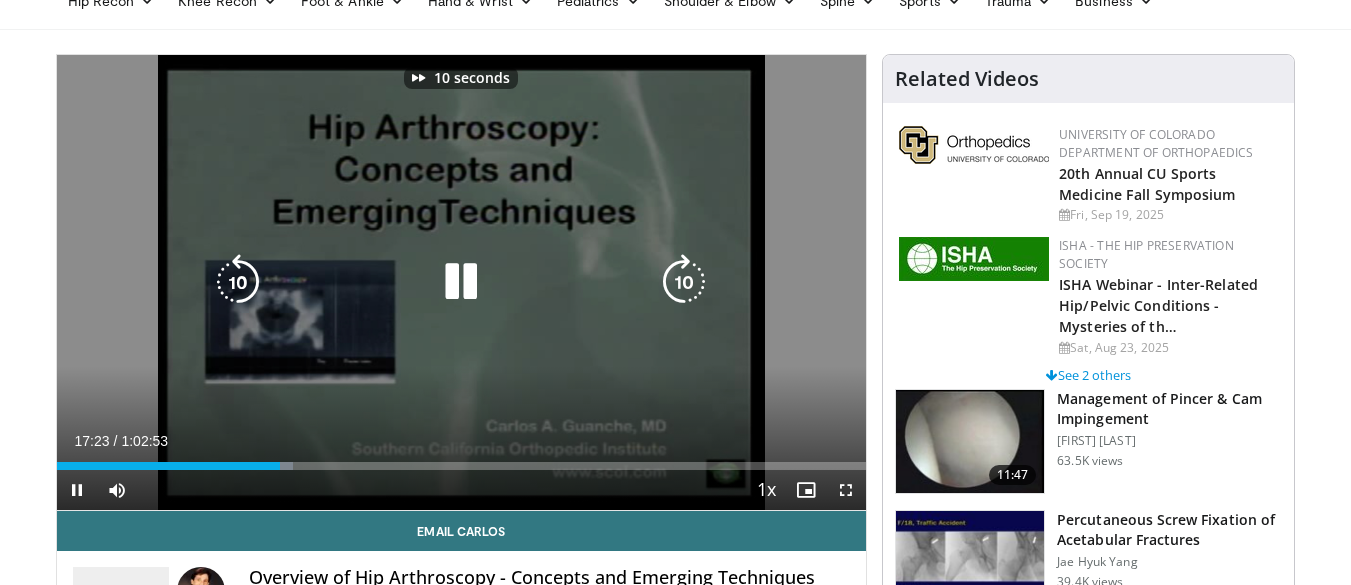 click at bounding box center [684, 282] 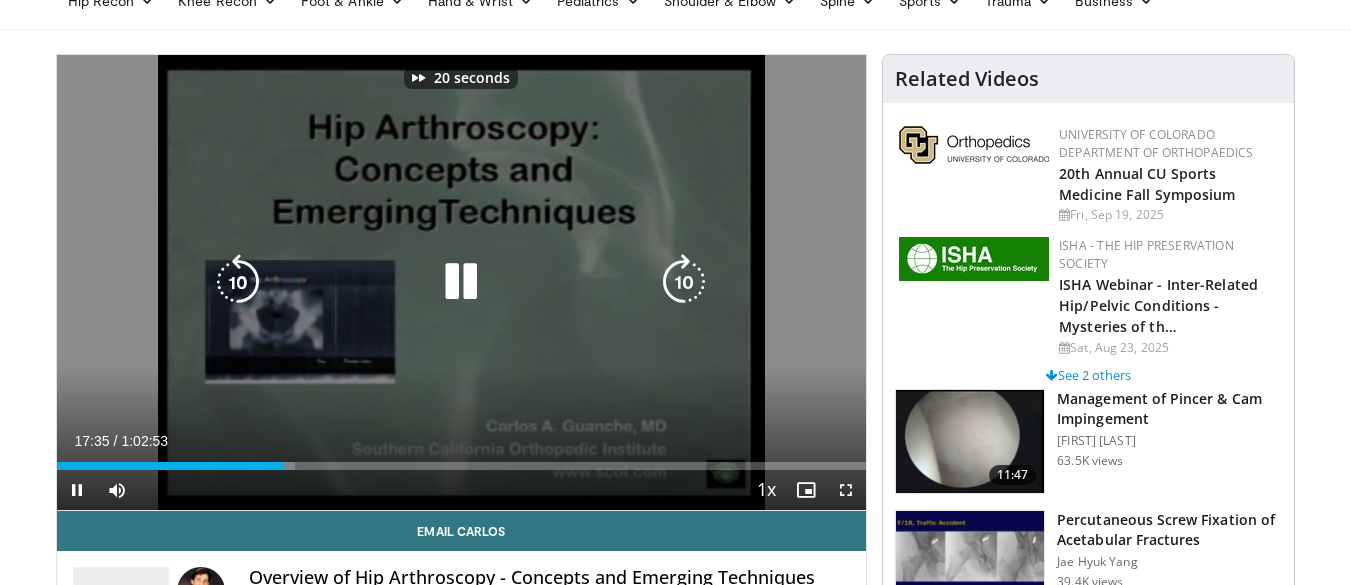 click at bounding box center [684, 282] 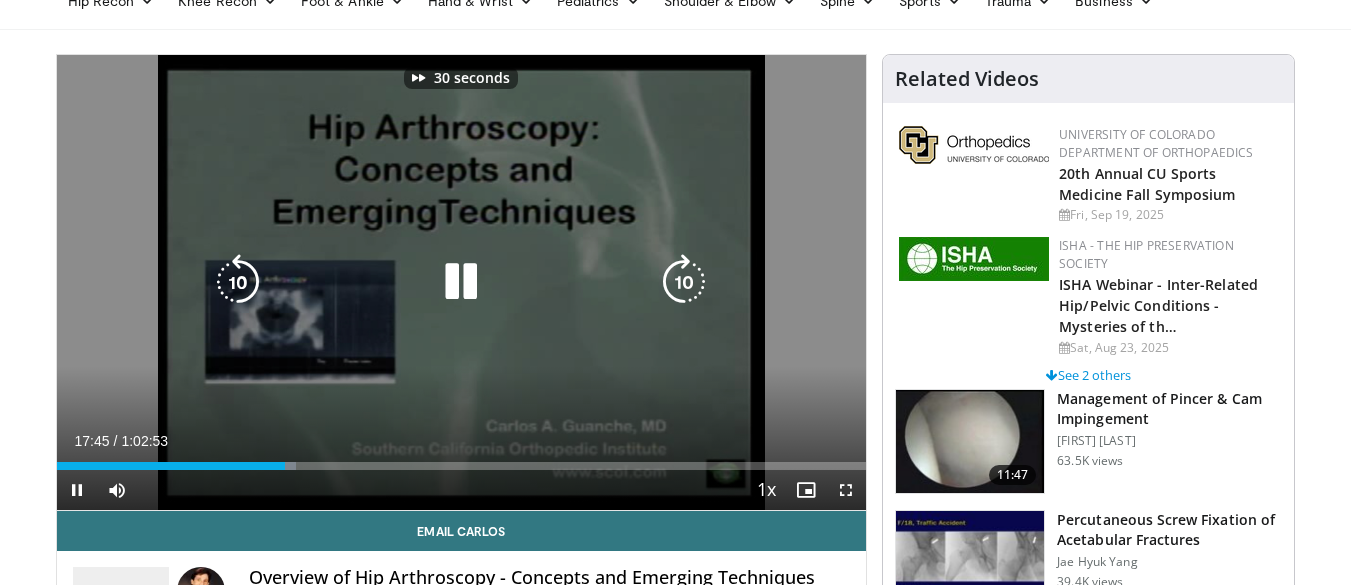 click at bounding box center [684, 282] 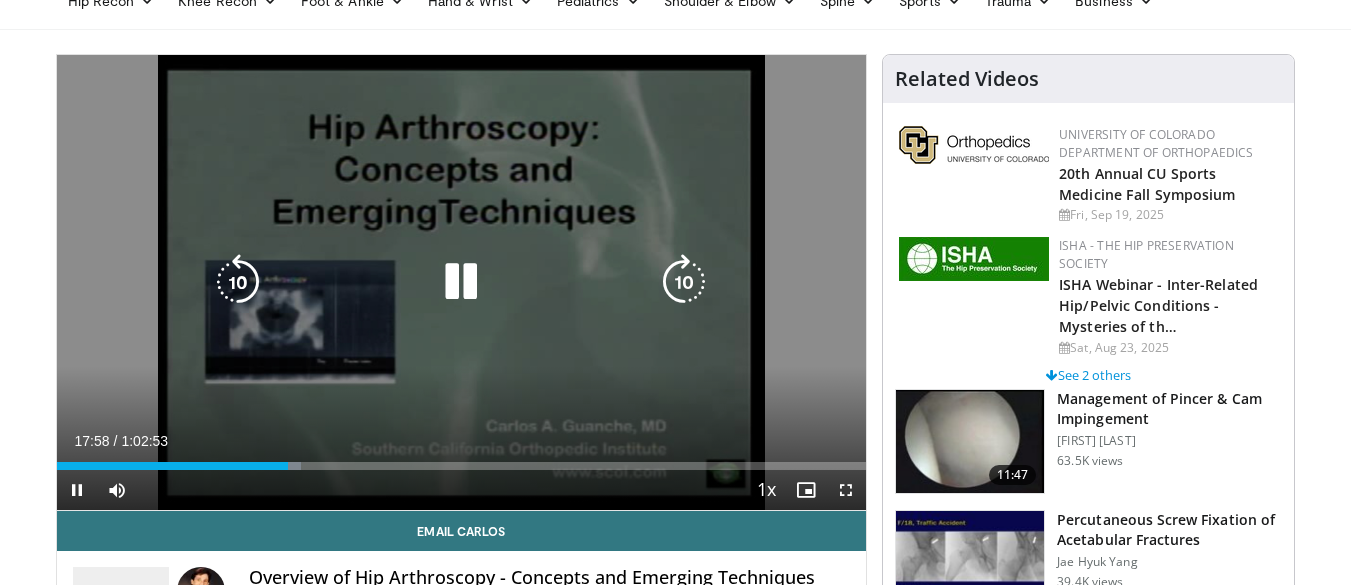 click at bounding box center (684, 282) 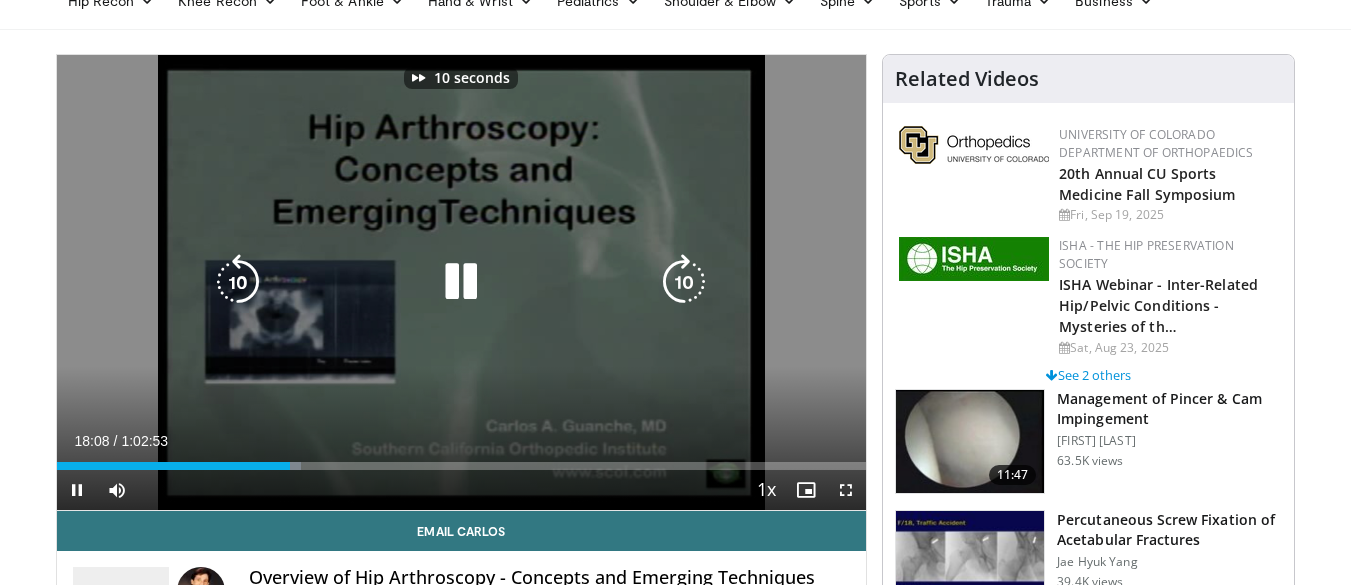 click at bounding box center (684, 282) 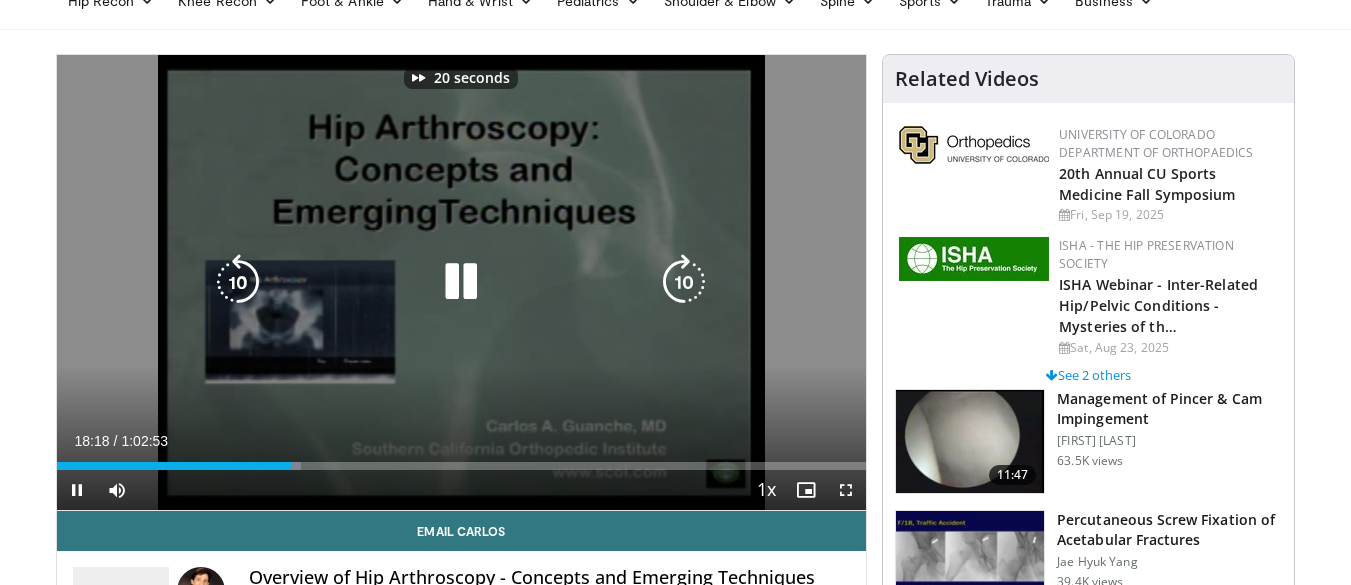 click at bounding box center [684, 282] 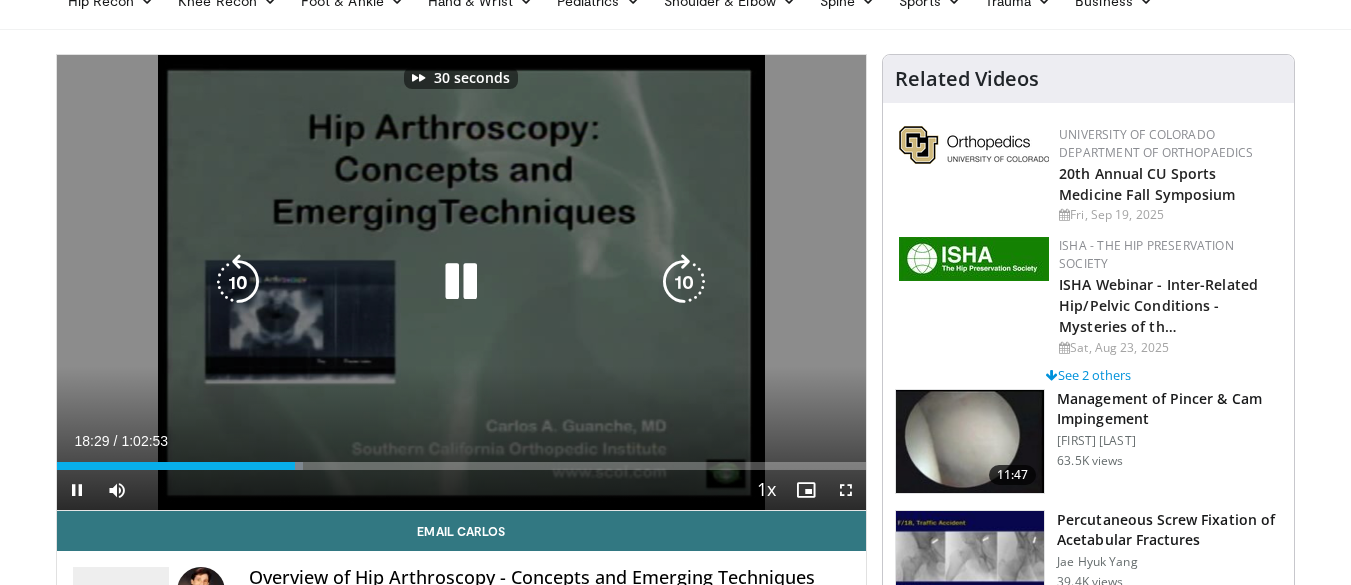 click at bounding box center [684, 282] 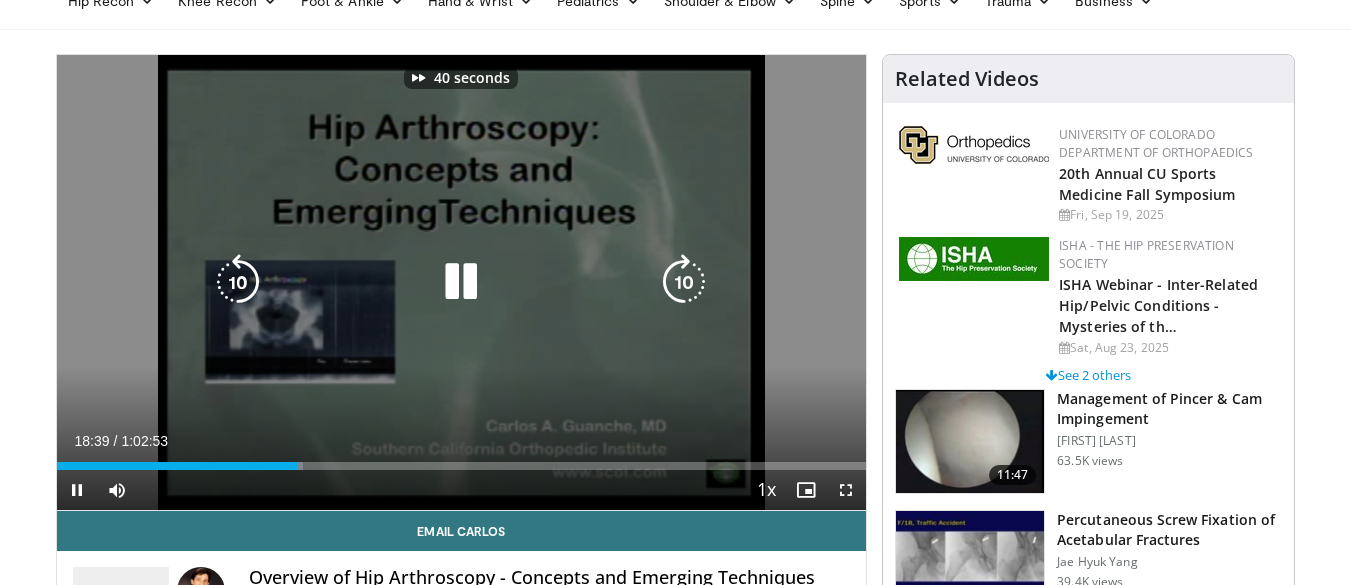 click at bounding box center (684, 282) 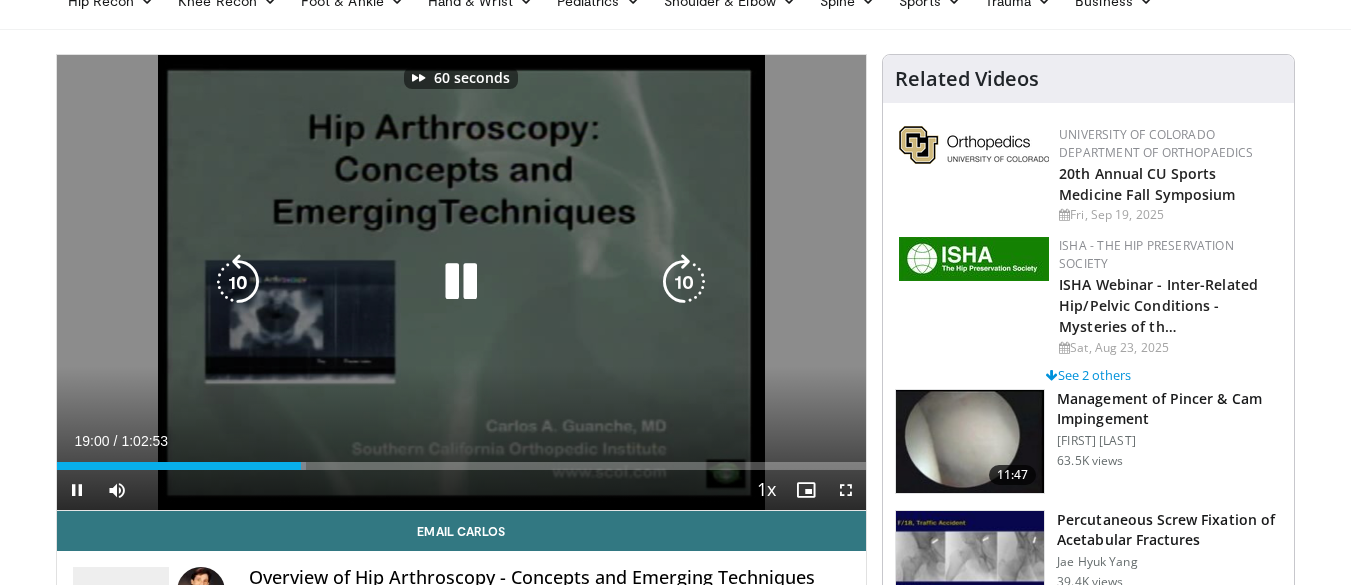 click at bounding box center [684, 282] 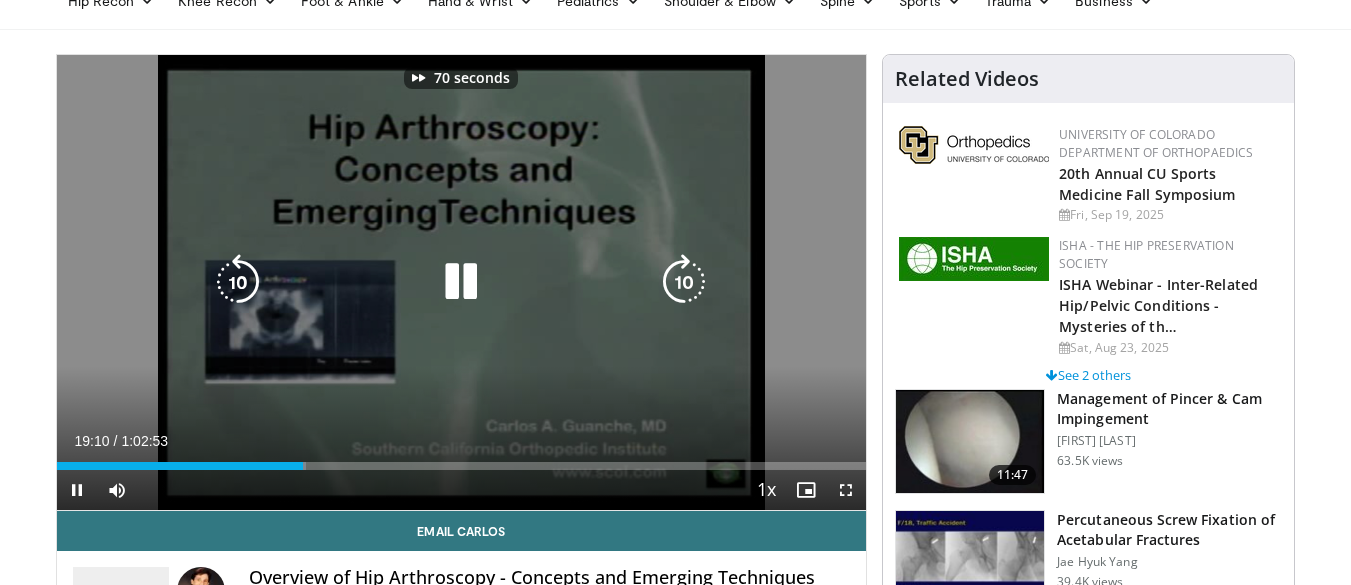 click at bounding box center [684, 282] 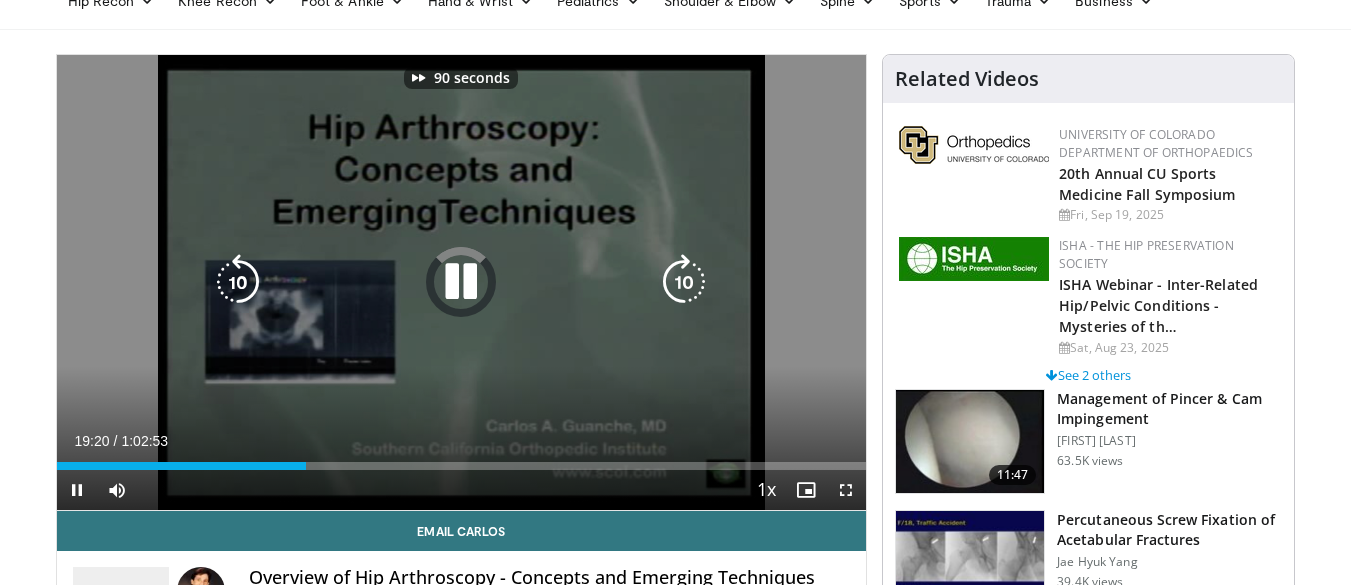 click at bounding box center [684, 282] 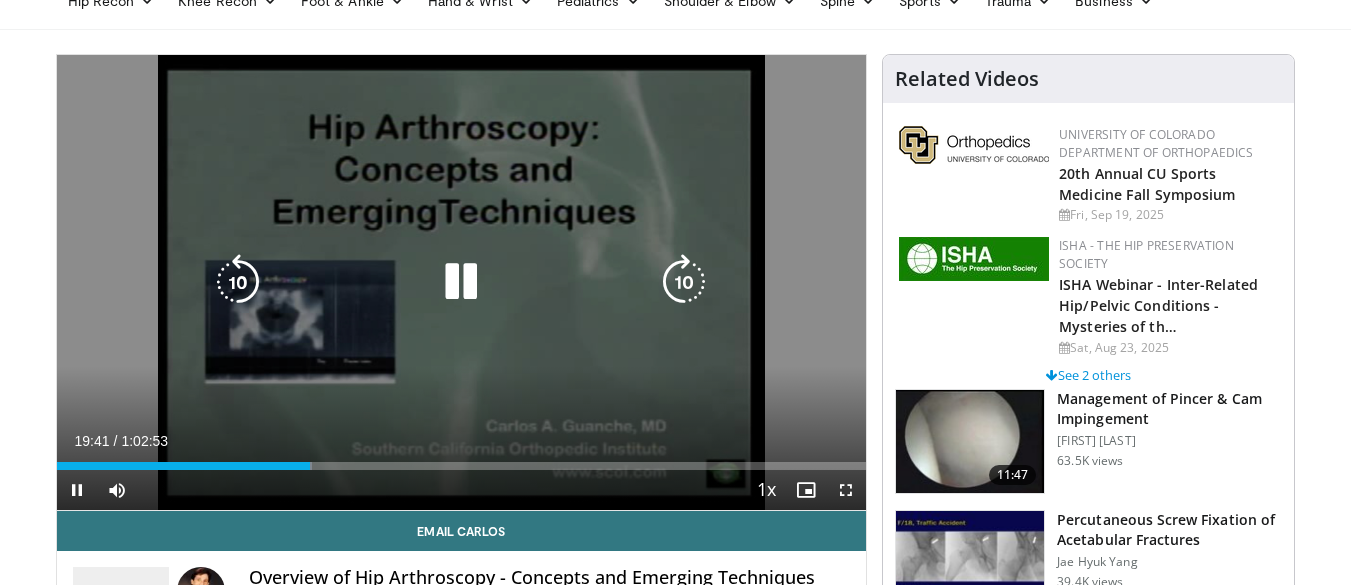 click at bounding box center (684, 282) 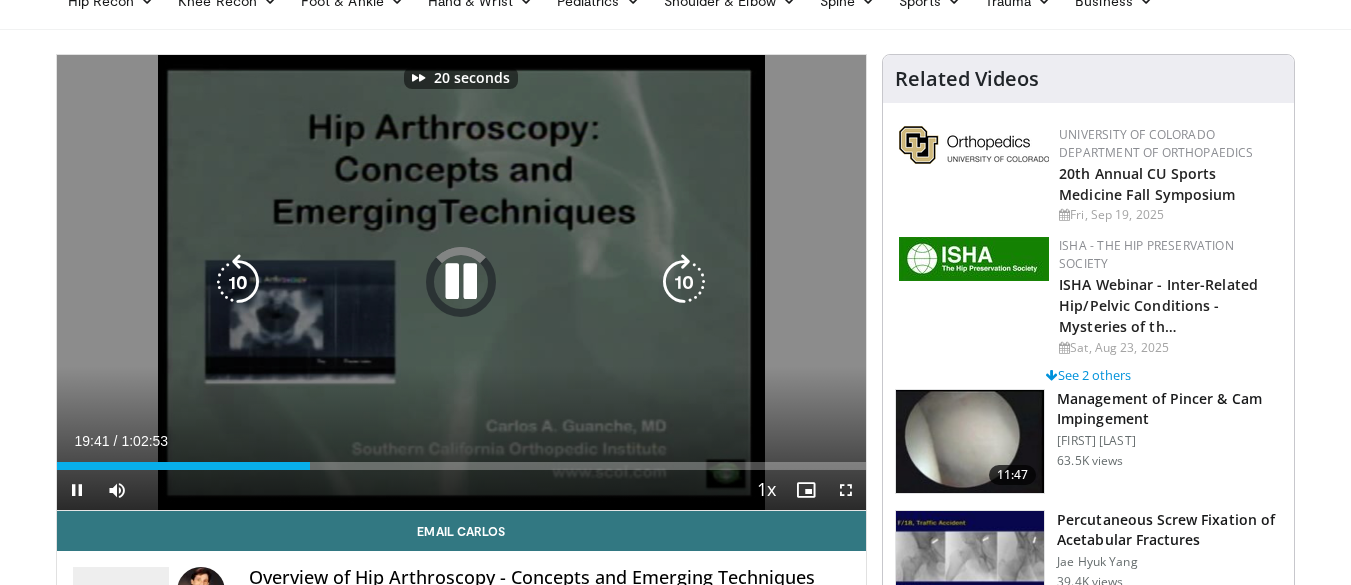 click at bounding box center [684, 282] 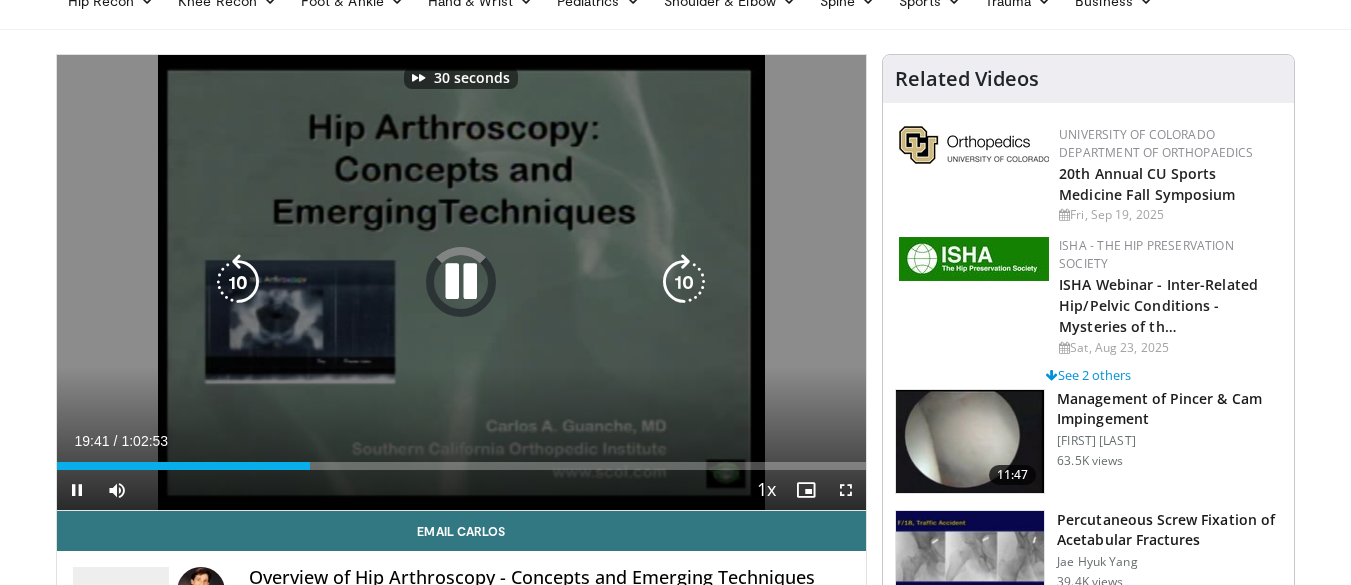 click at bounding box center (684, 282) 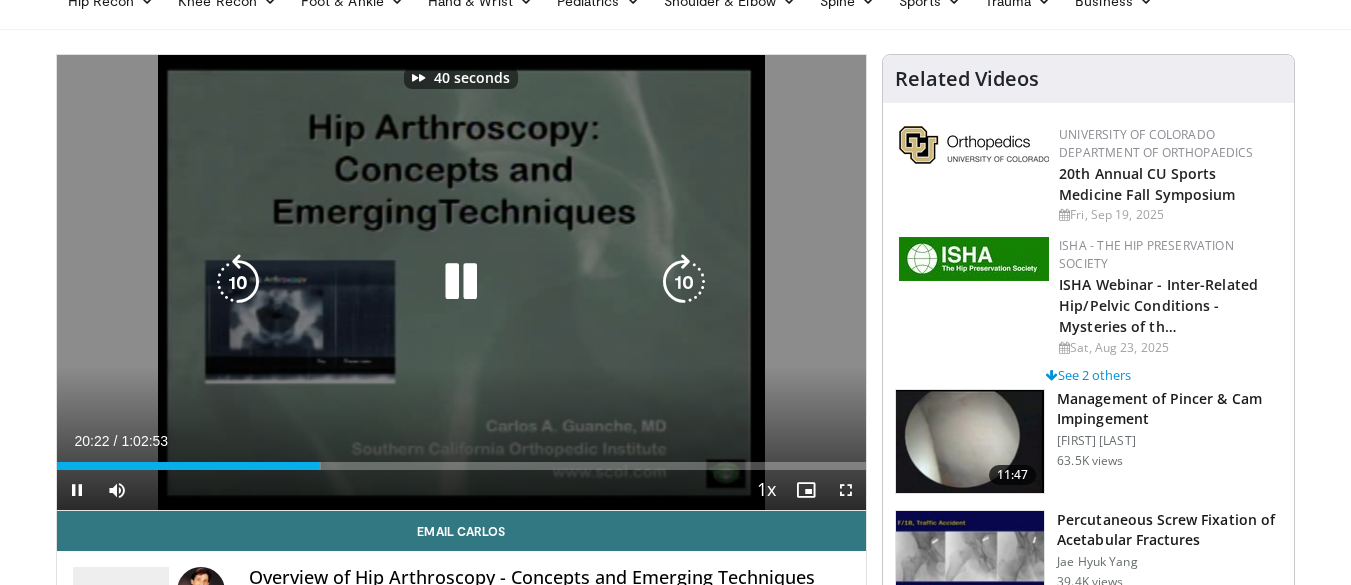 click at bounding box center [684, 282] 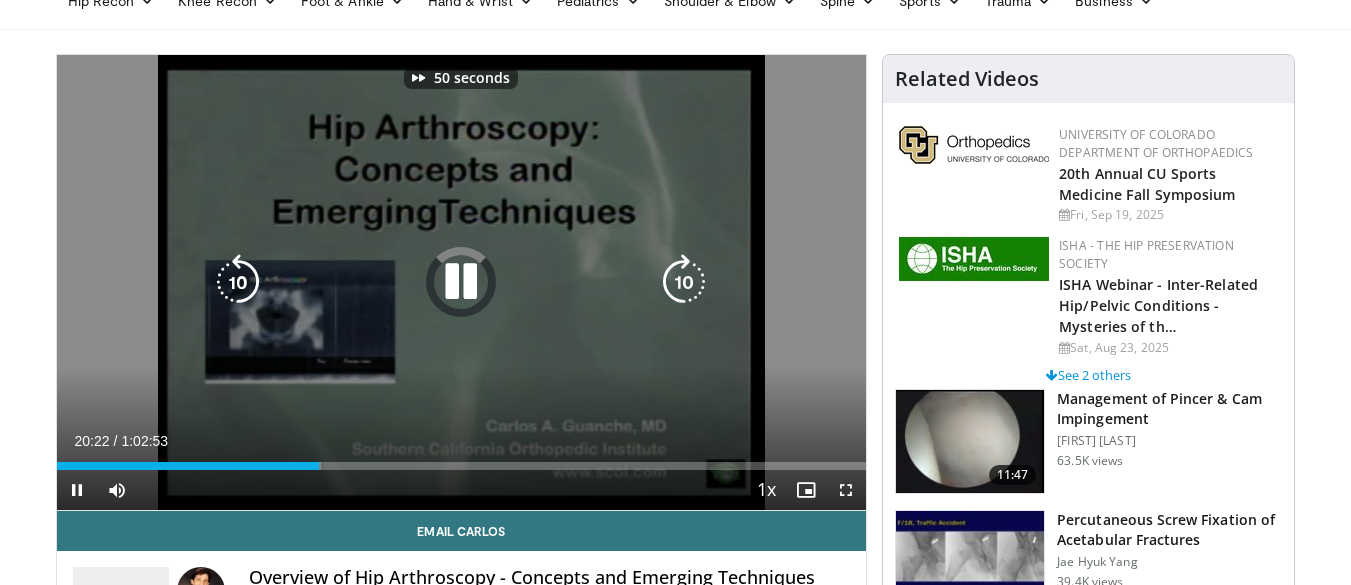 click at bounding box center (684, 282) 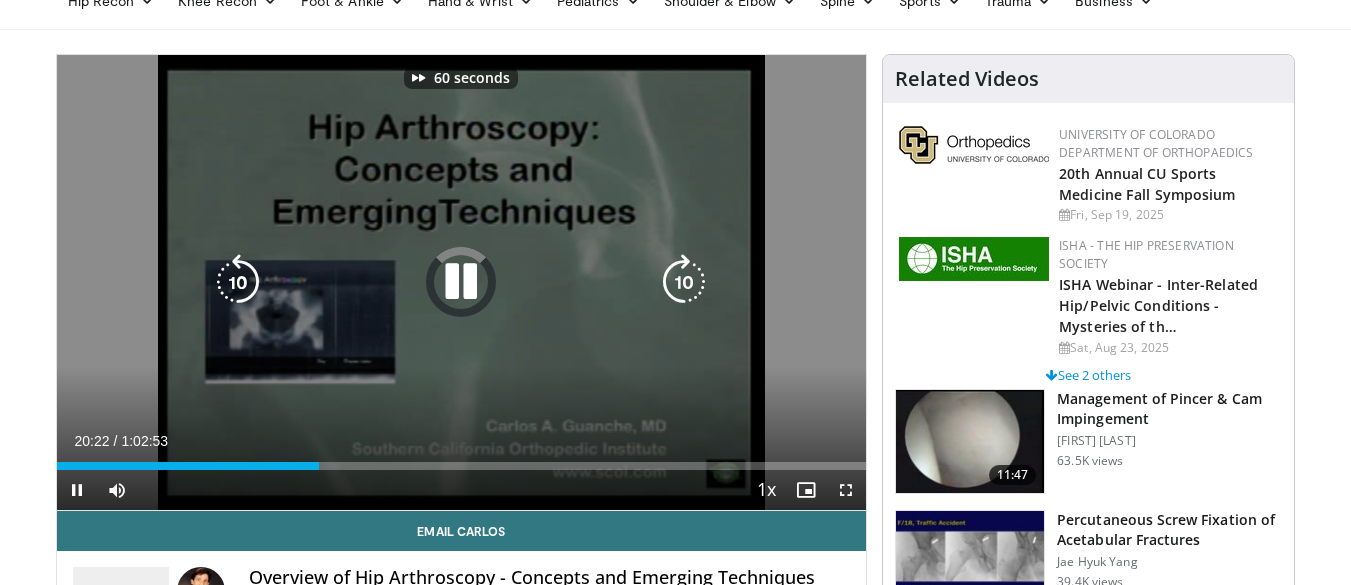 click at bounding box center (684, 282) 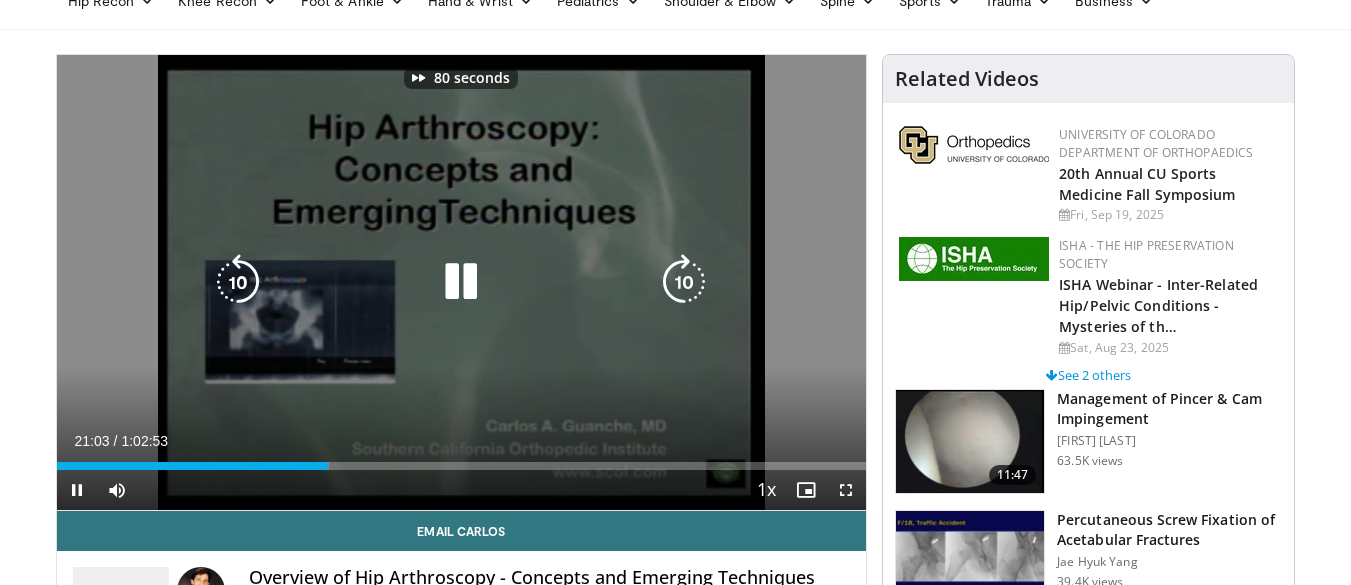 click at bounding box center (684, 282) 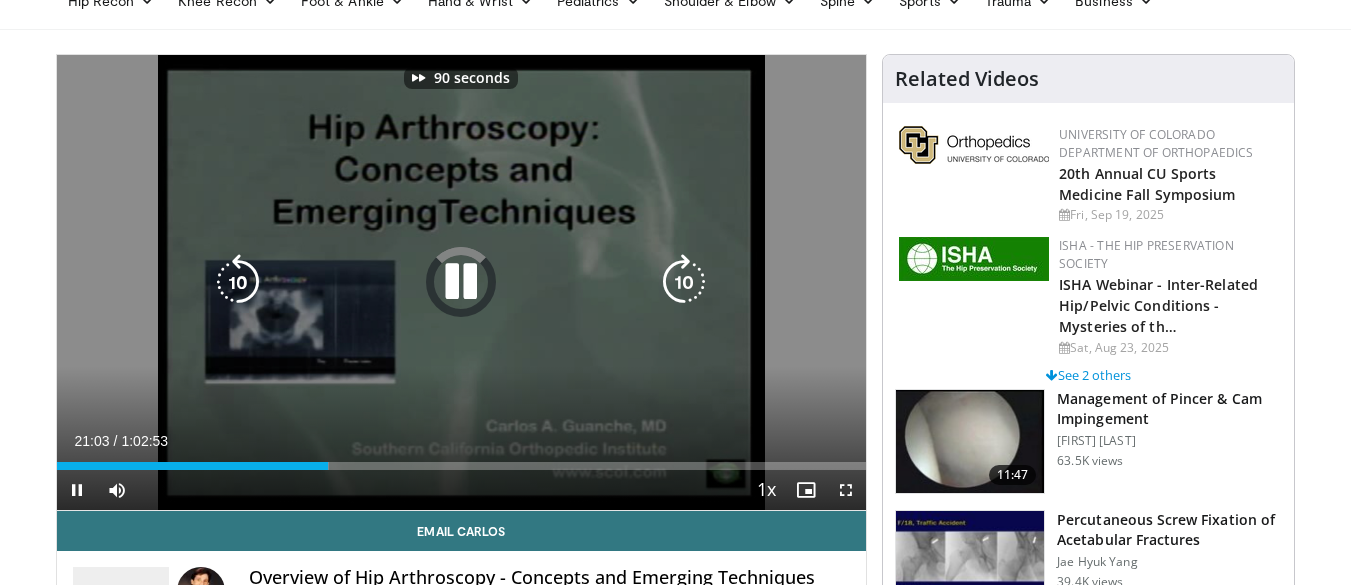 click at bounding box center (684, 282) 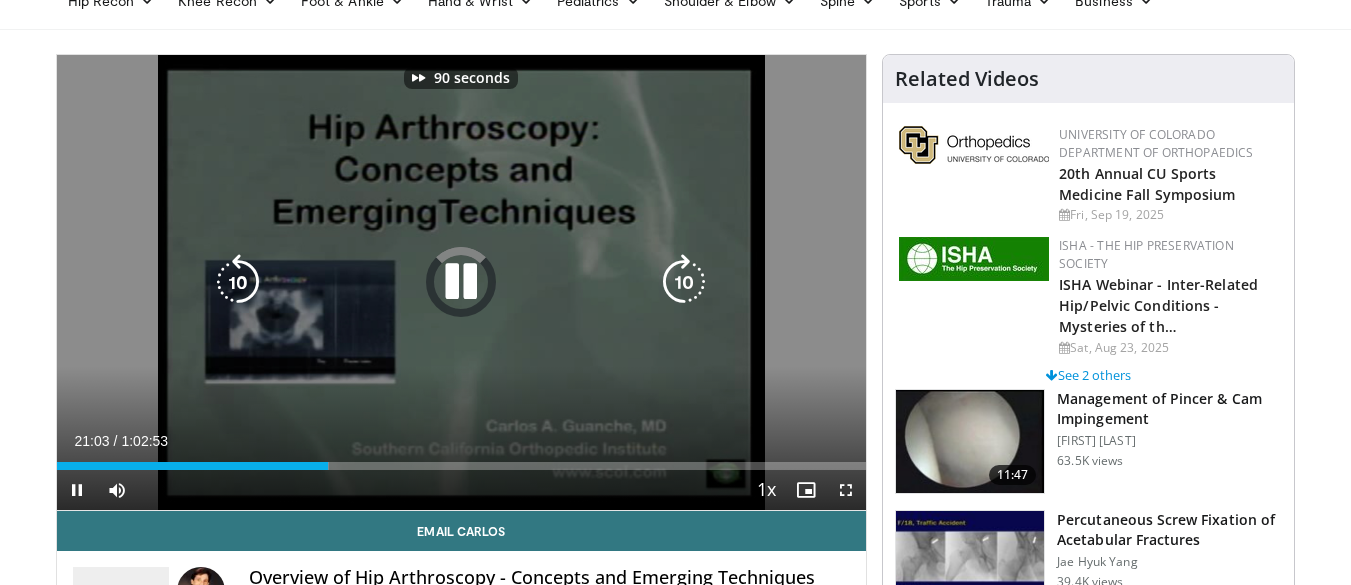 click at bounding box center (684, 282) 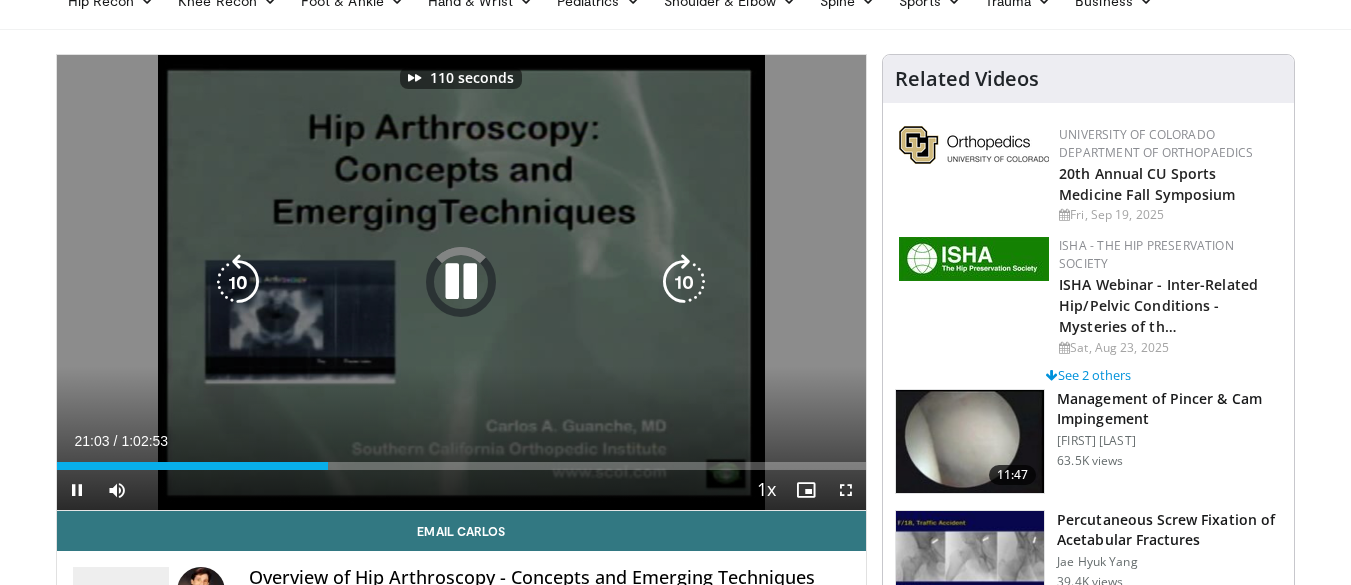 click at bounding box center [684, 282] 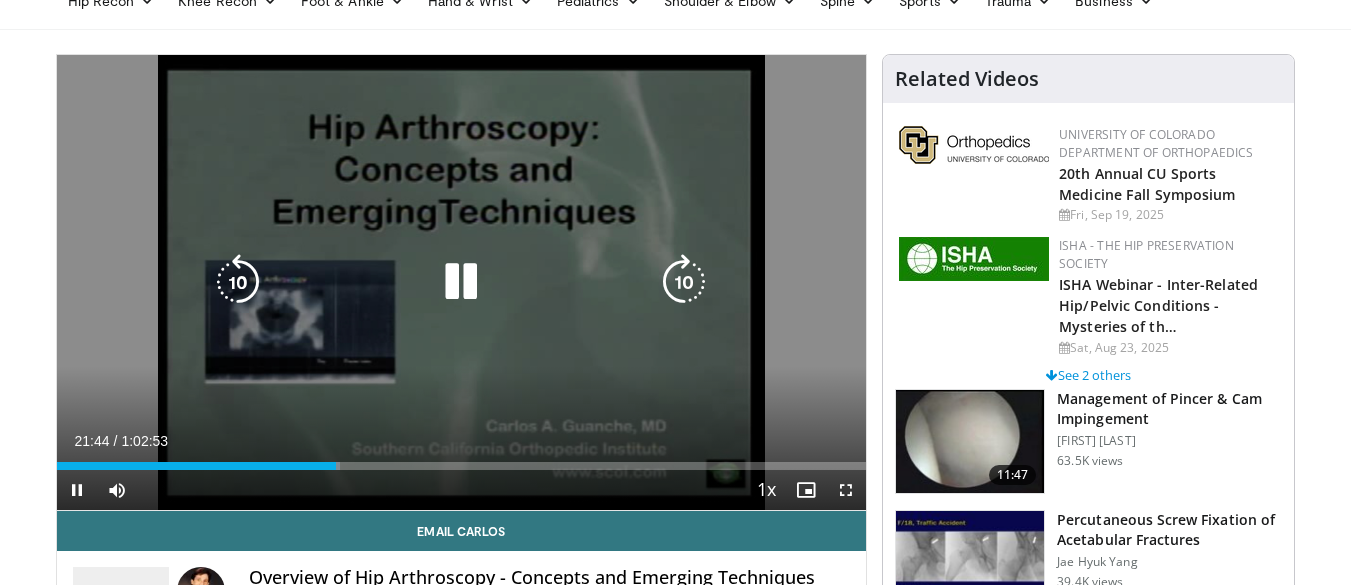click at bounding box center [684, 282] 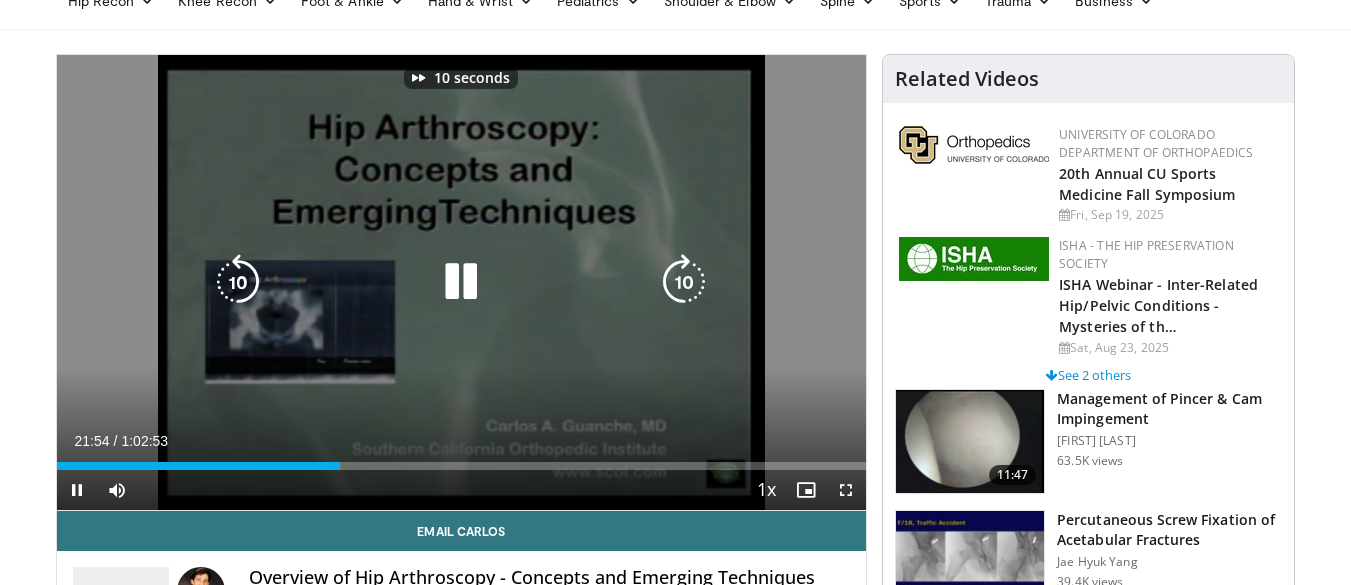 click at bounding box center [684, 282] 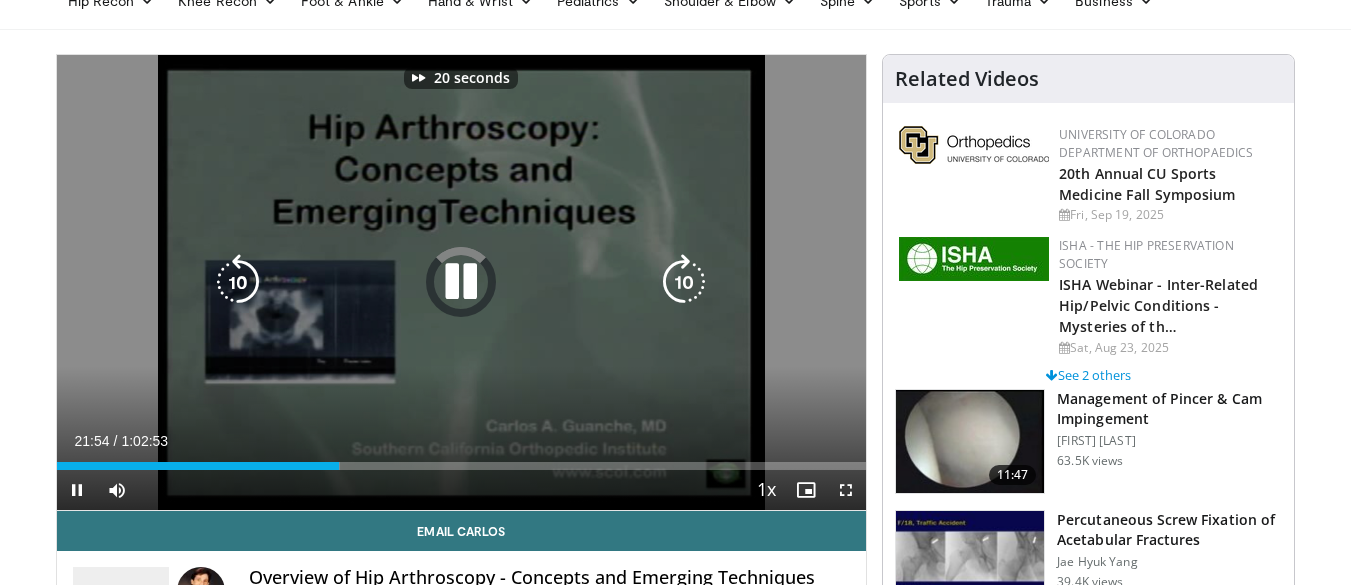 click at bounding box center (684, 282) 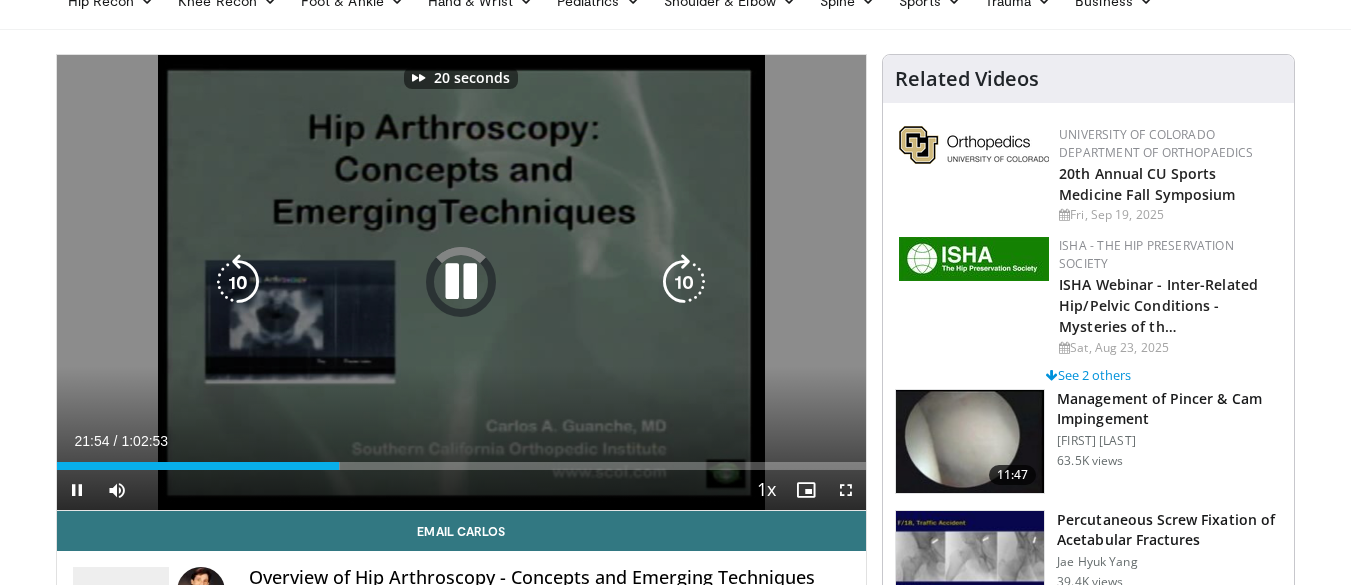 click at bounding box center [684, 282] 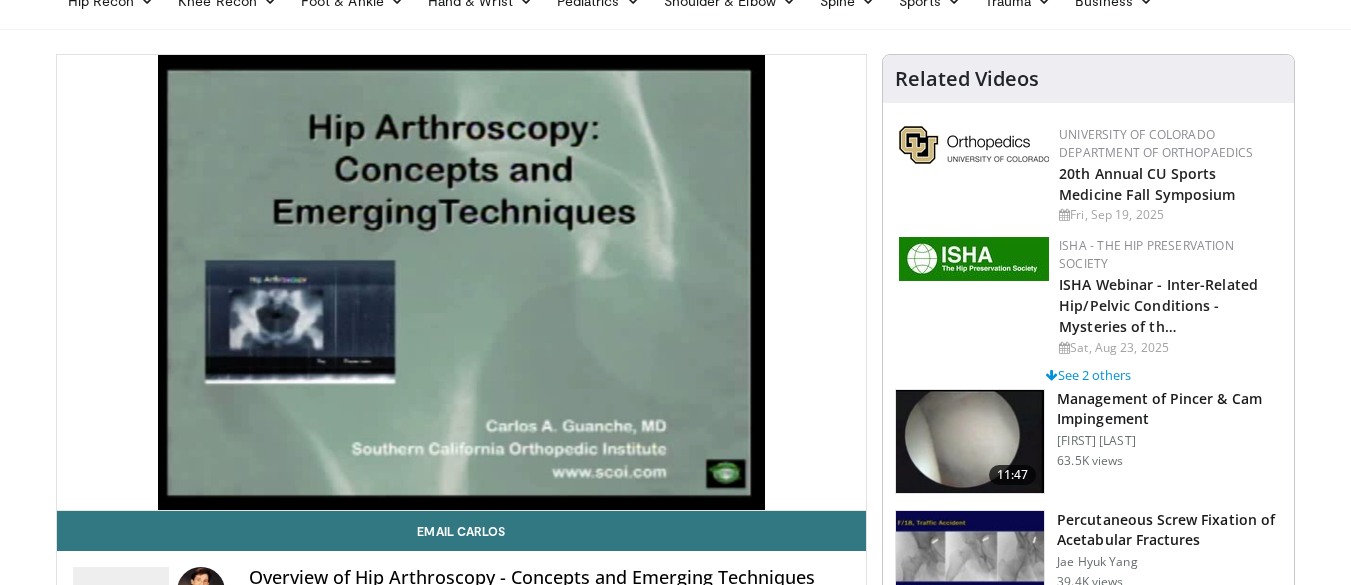 click on "40 seconds
Tap to unmute" at bounding box center [462, 282] 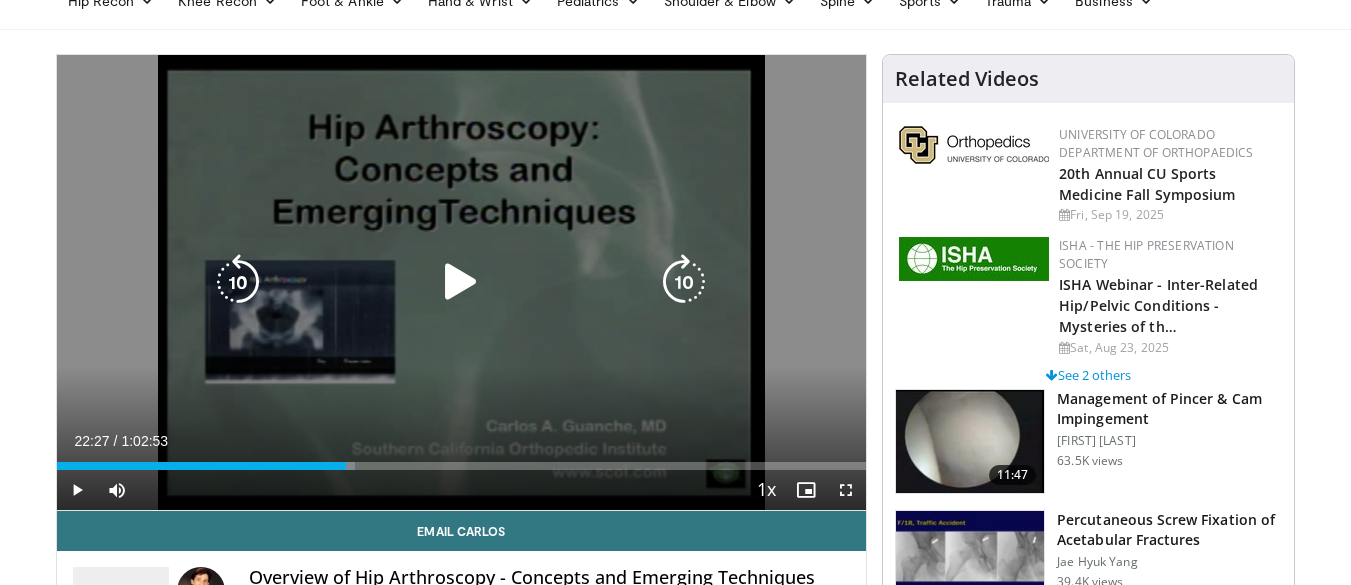 click at bounding box center (684, 282) 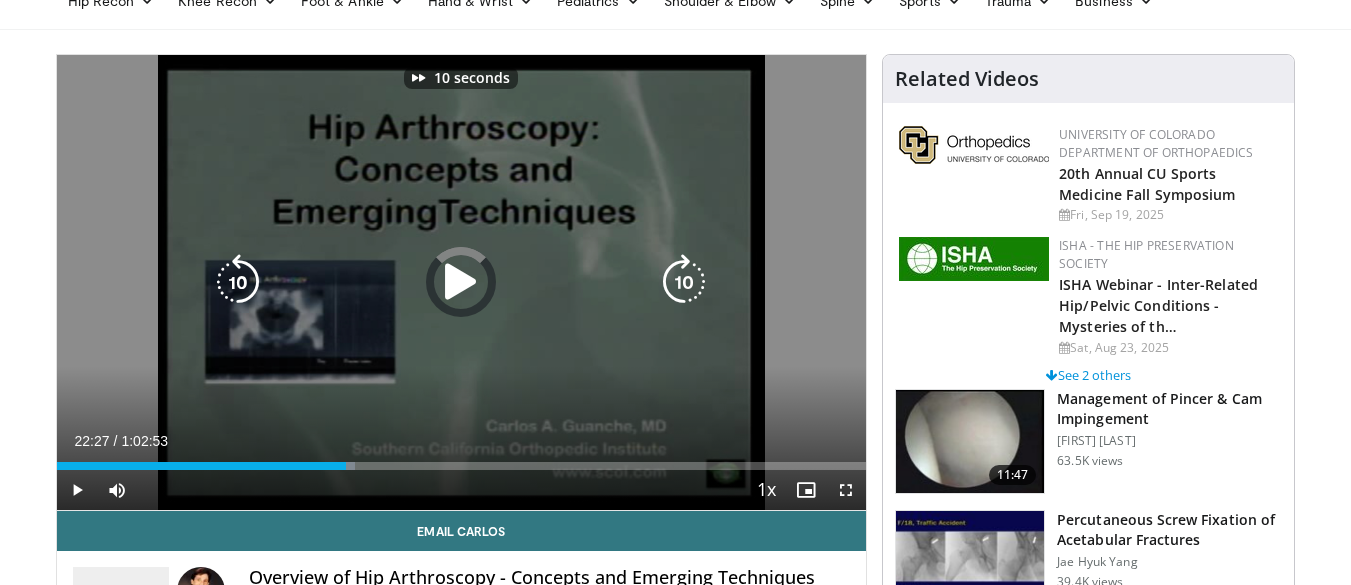 click at bounding box center [684, 282] 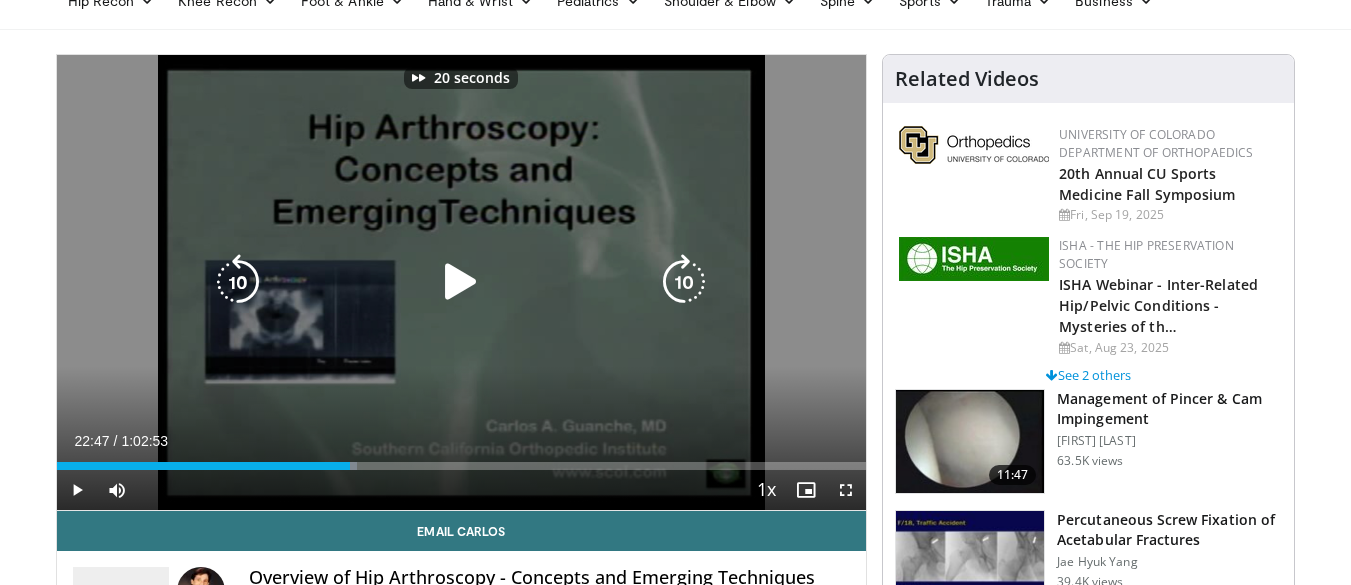 click at bounding box center [684, 282] 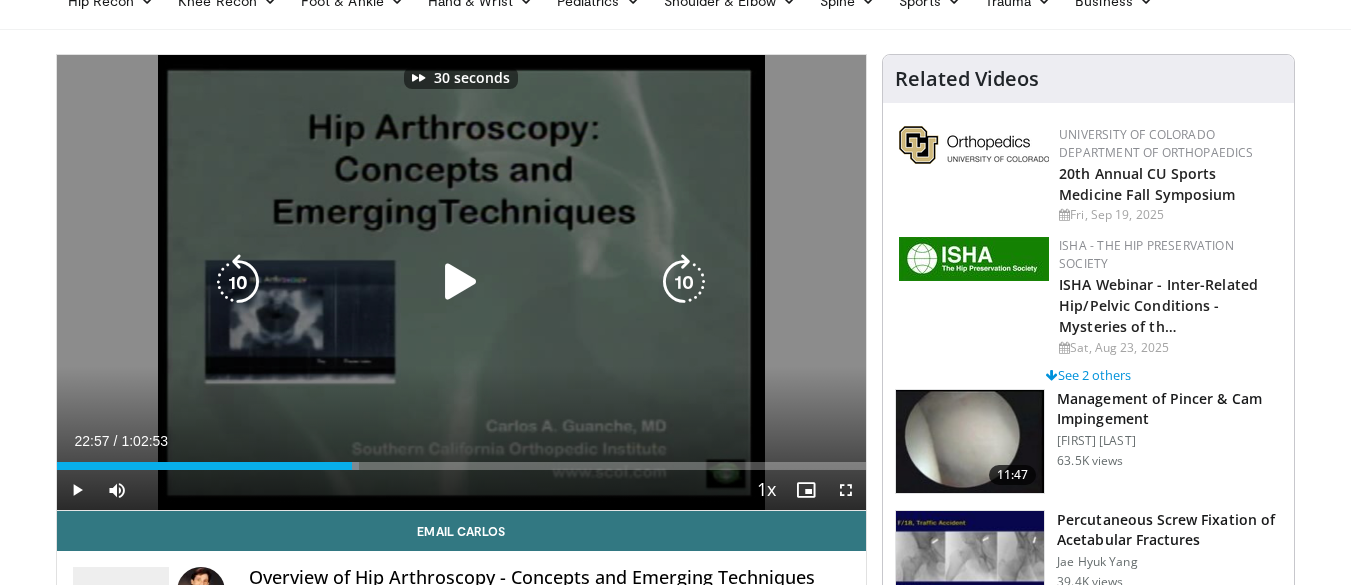 click at bounding box center (461, 282) 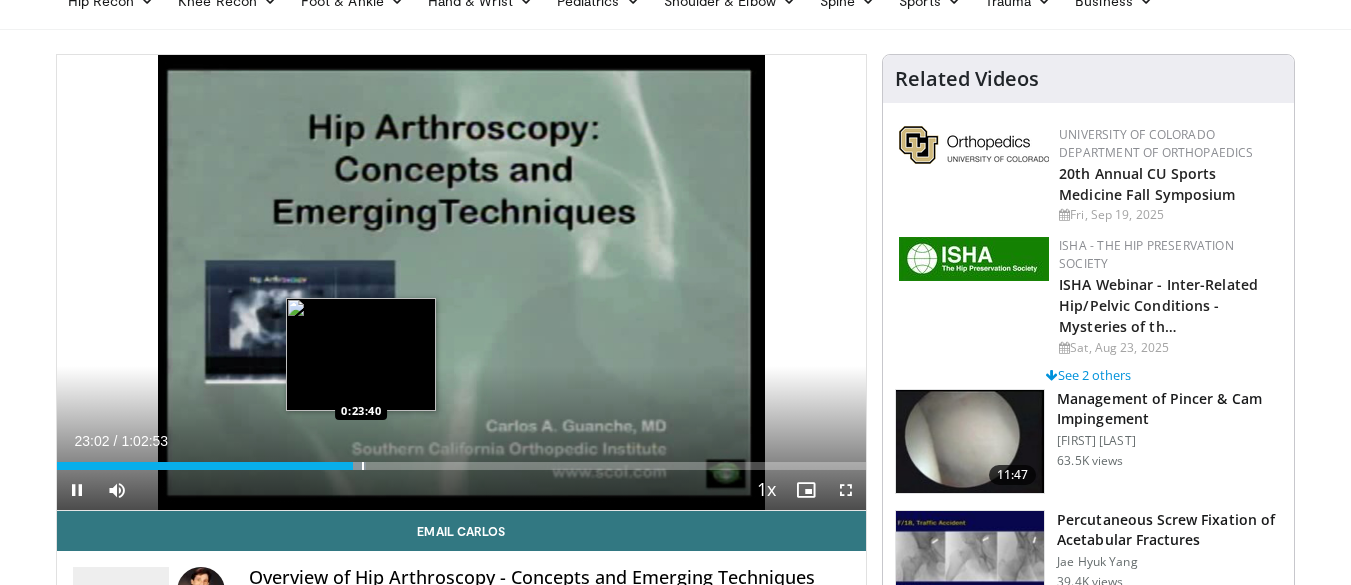 click at bounding box center (363, 466) 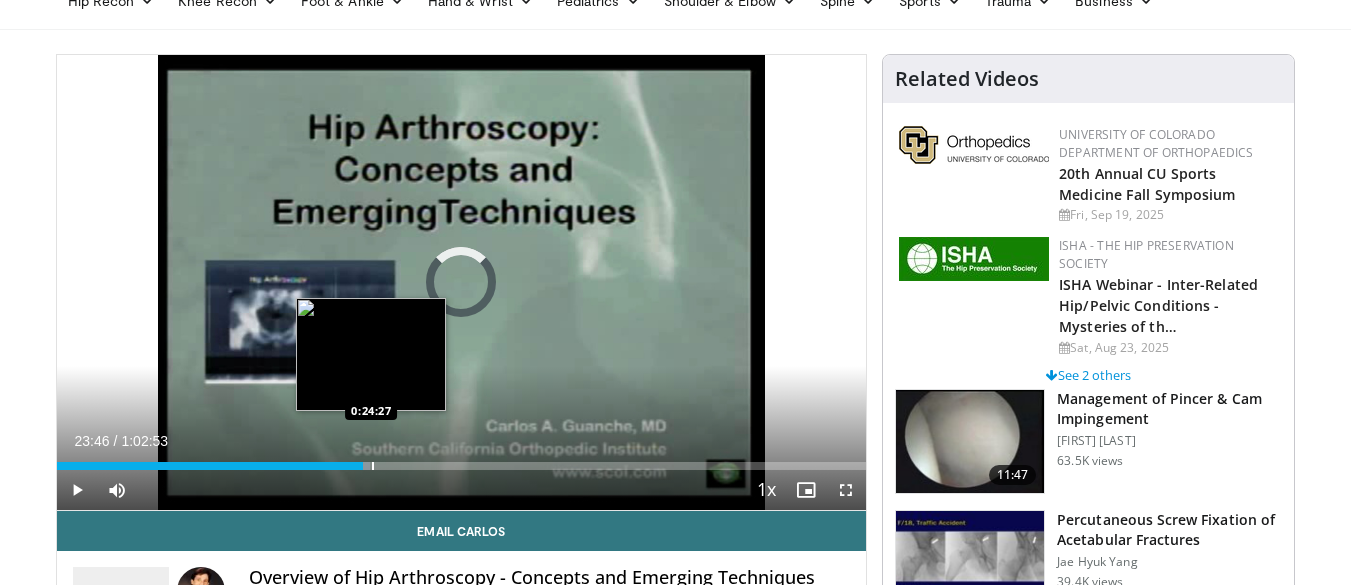 click at bounding box center (373, 466) 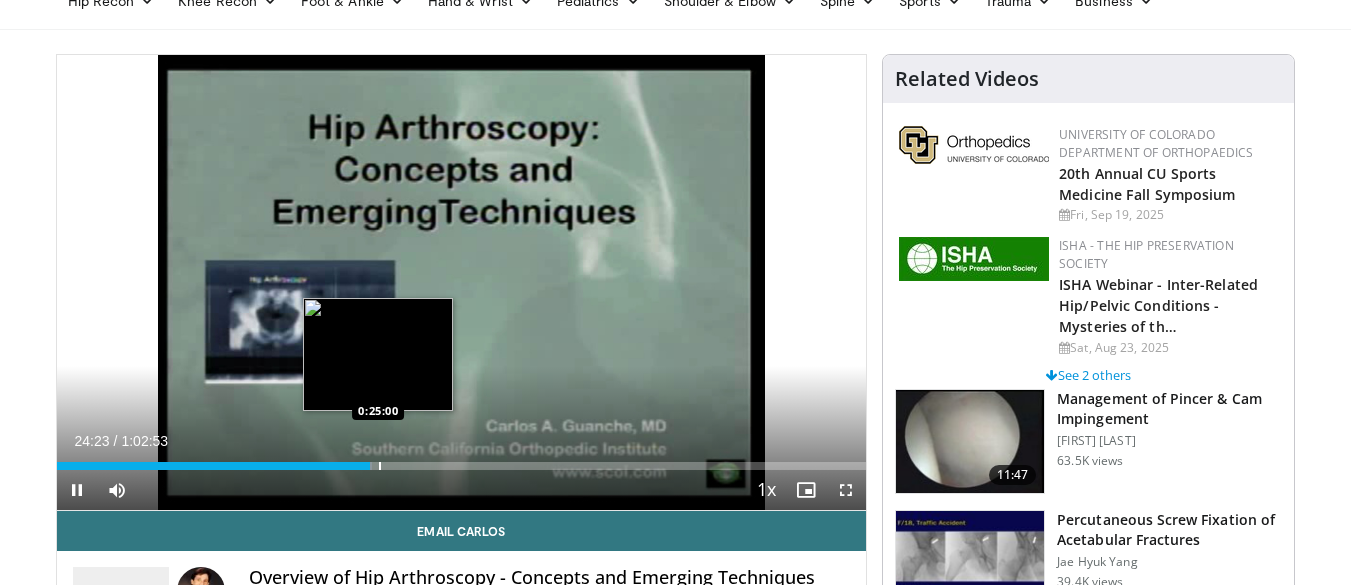 click at bounding box center (380, 466) 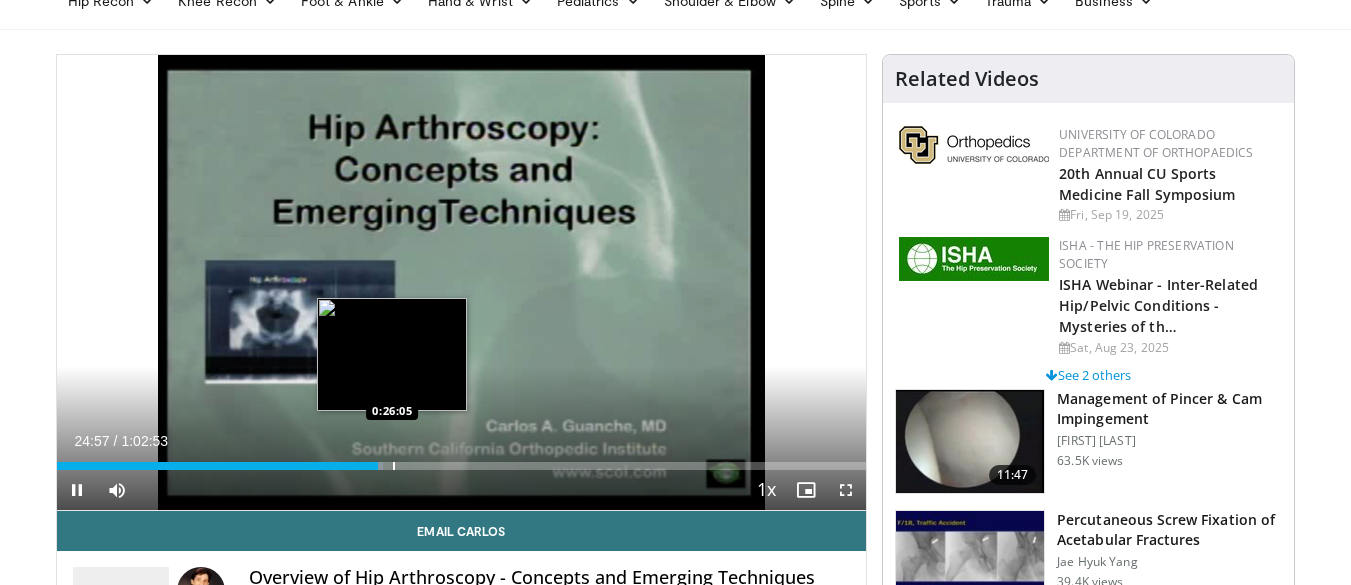 click at bounding box center (394, 466) 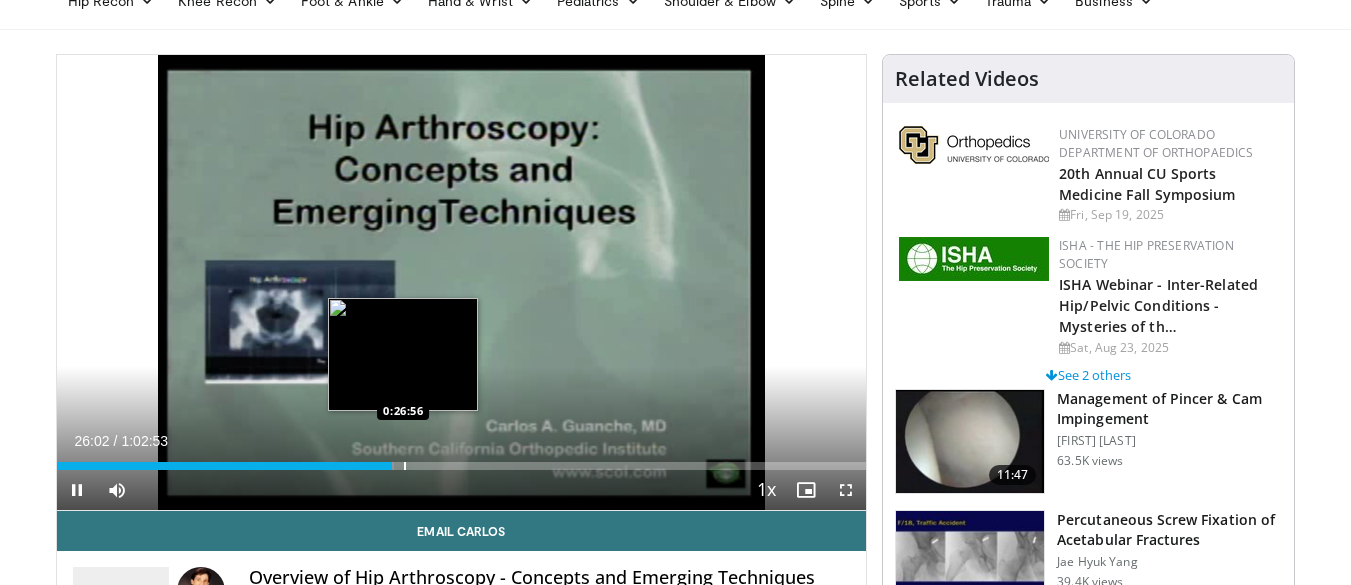 click at bounding box center (405, 466) 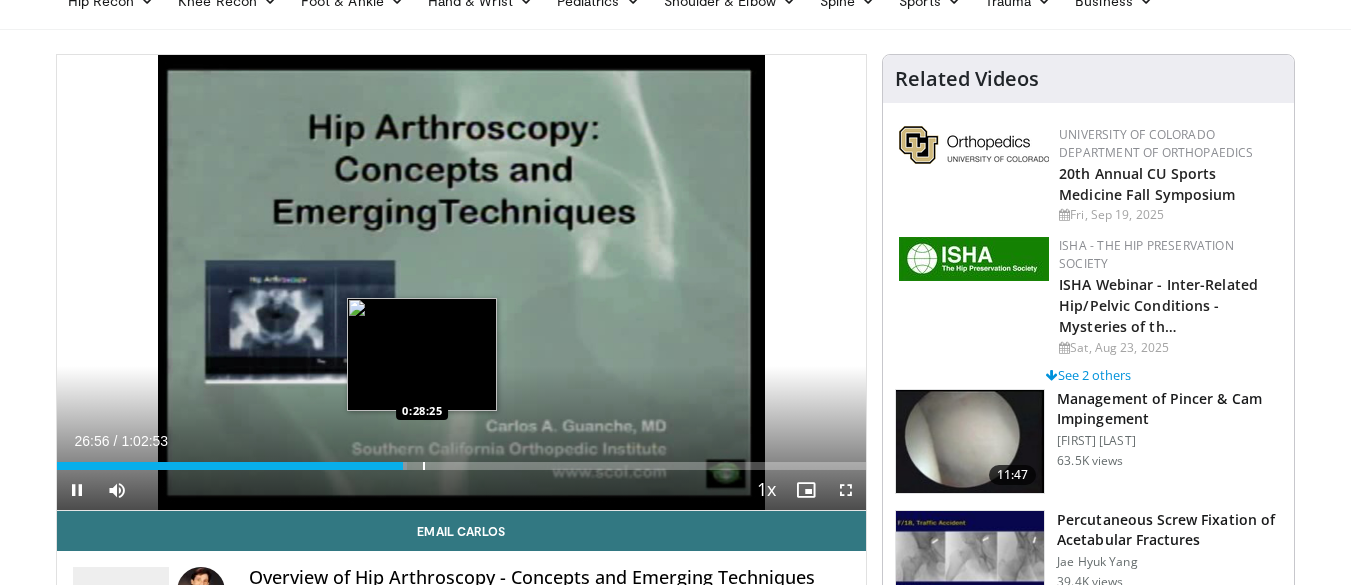 click at bounding box center (424, 466) 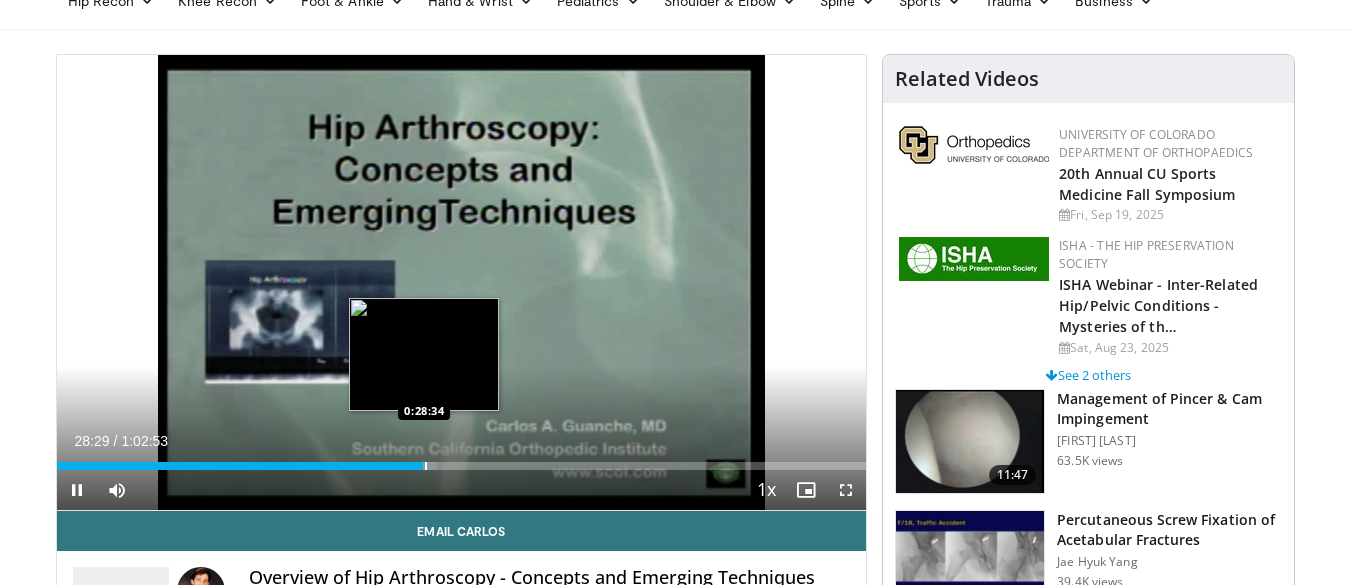 click at bounding box center [426, 466] 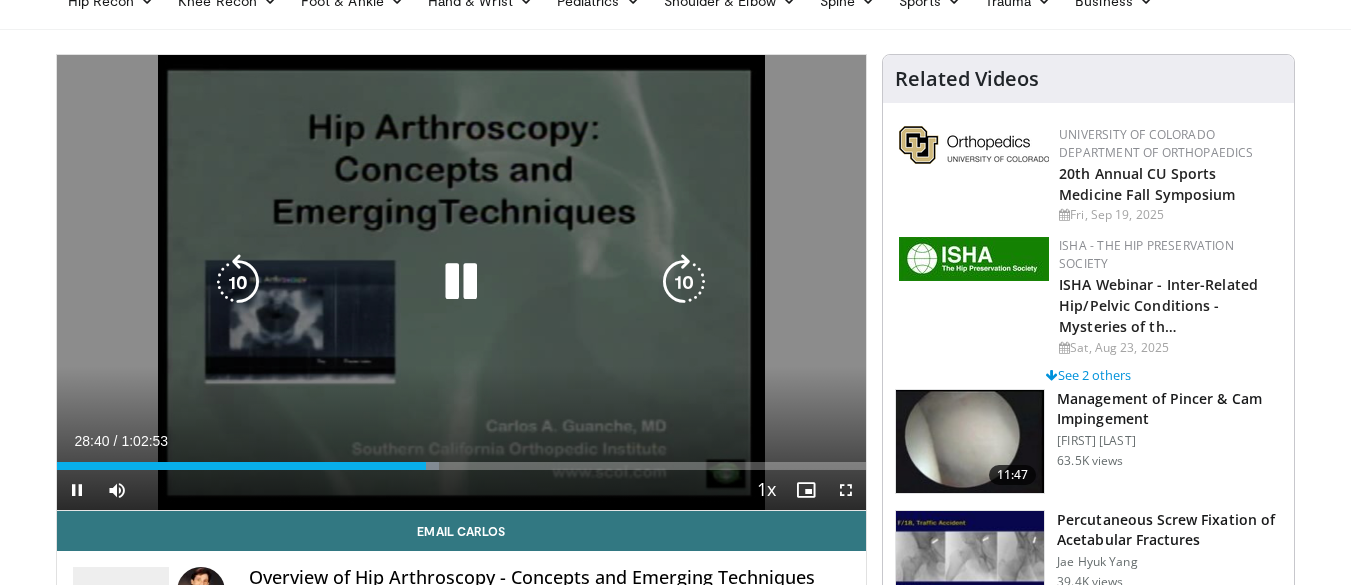 click at bounding box center [684, 282] 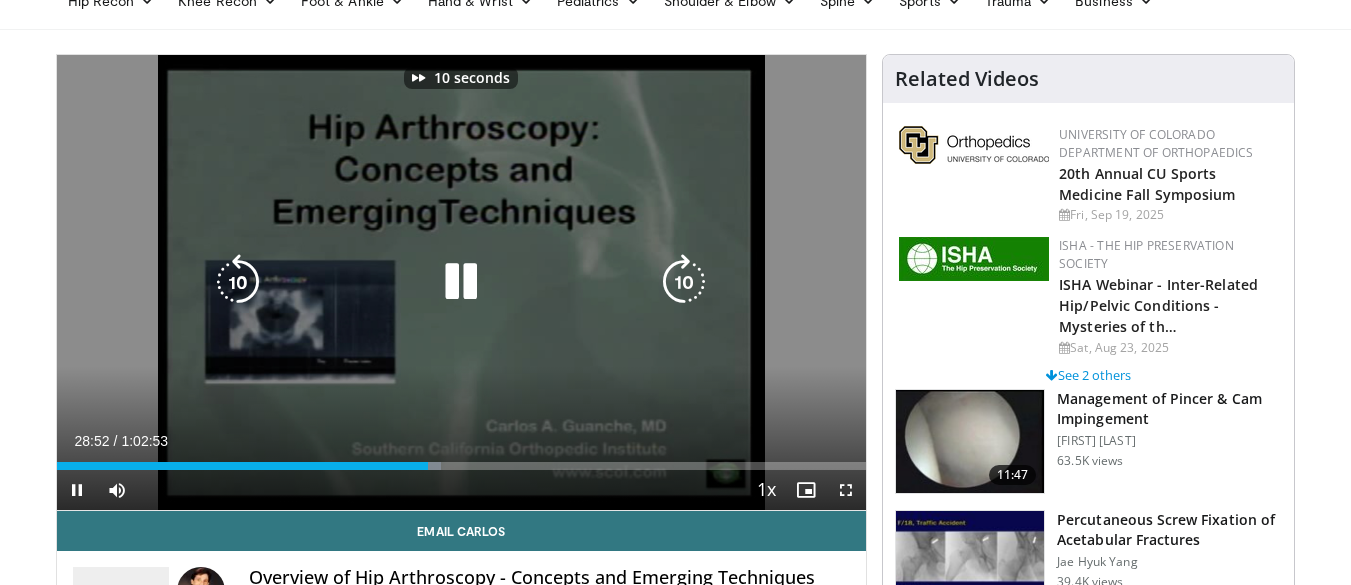 click at bounding box center [684, 282] 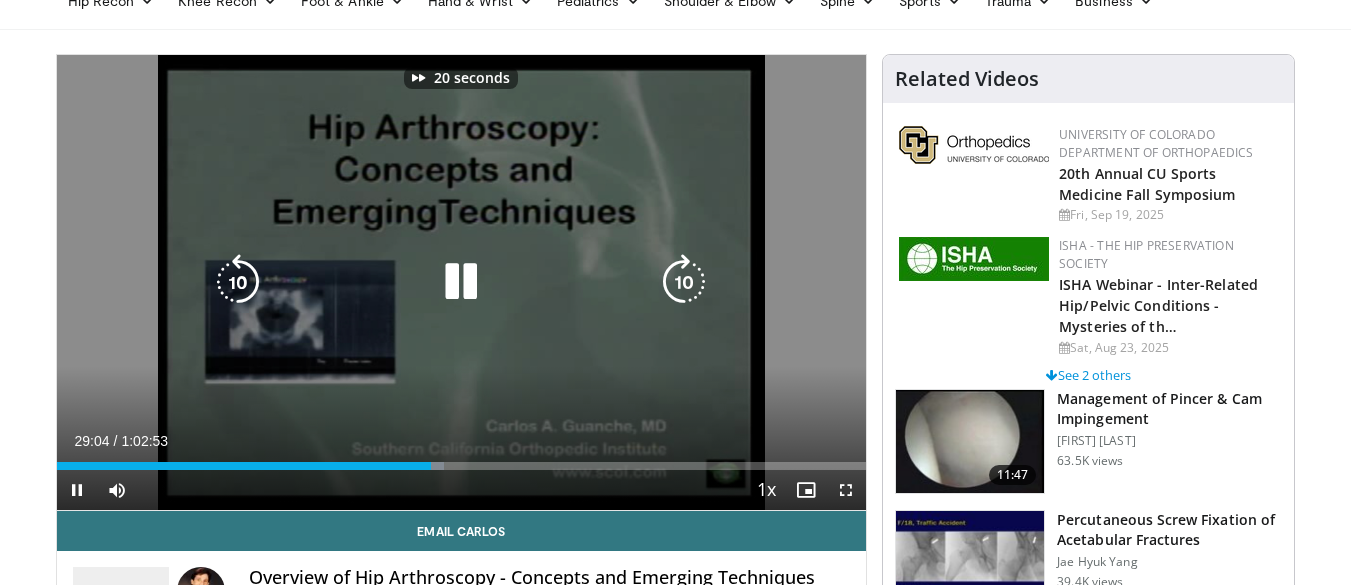 click at bounding box center (684, 282) 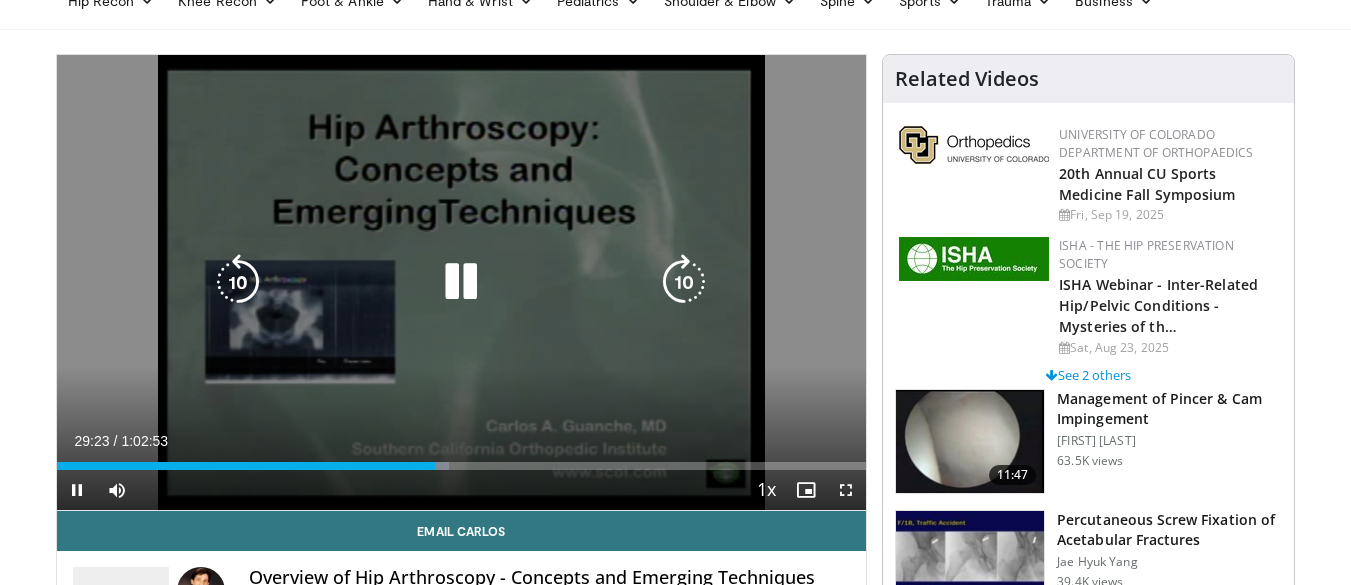 click at bounding box center [684, 282] 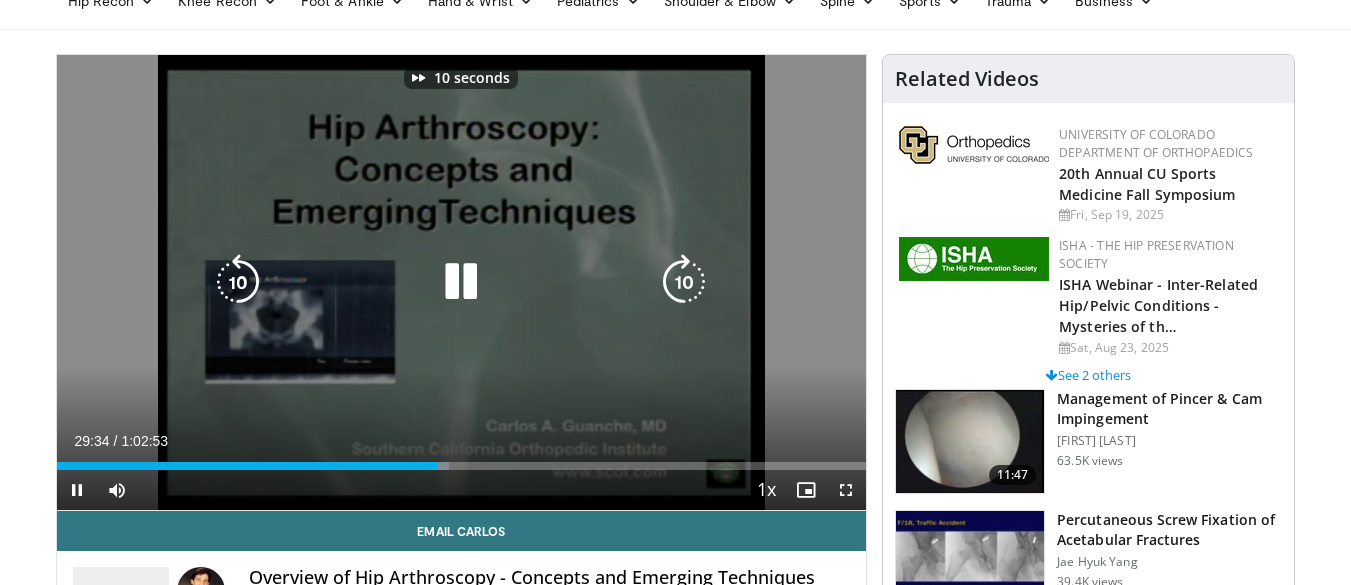 click at bounding box center (684, 282) 